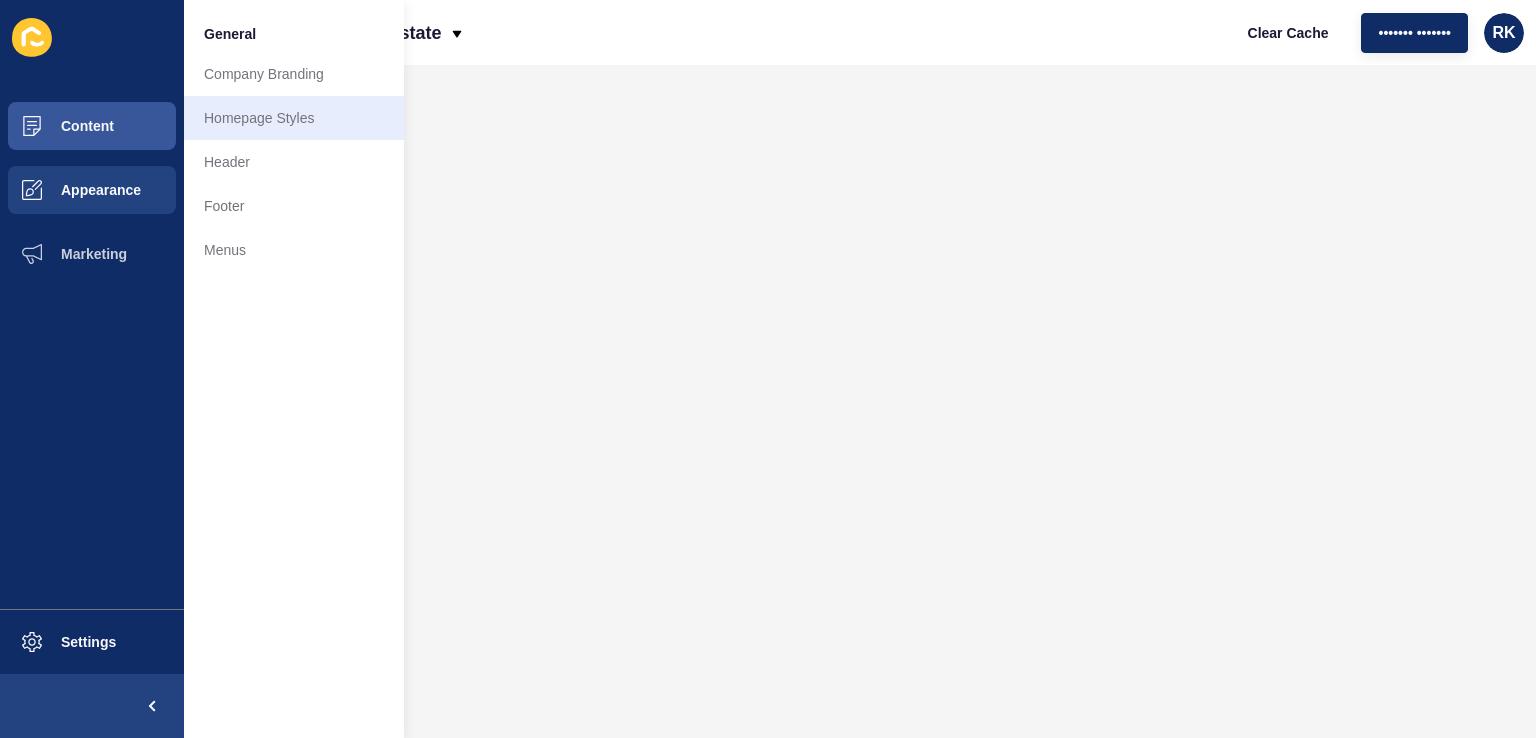 scroll, scrollTop: 0, scrollLeft: 0, axis: both 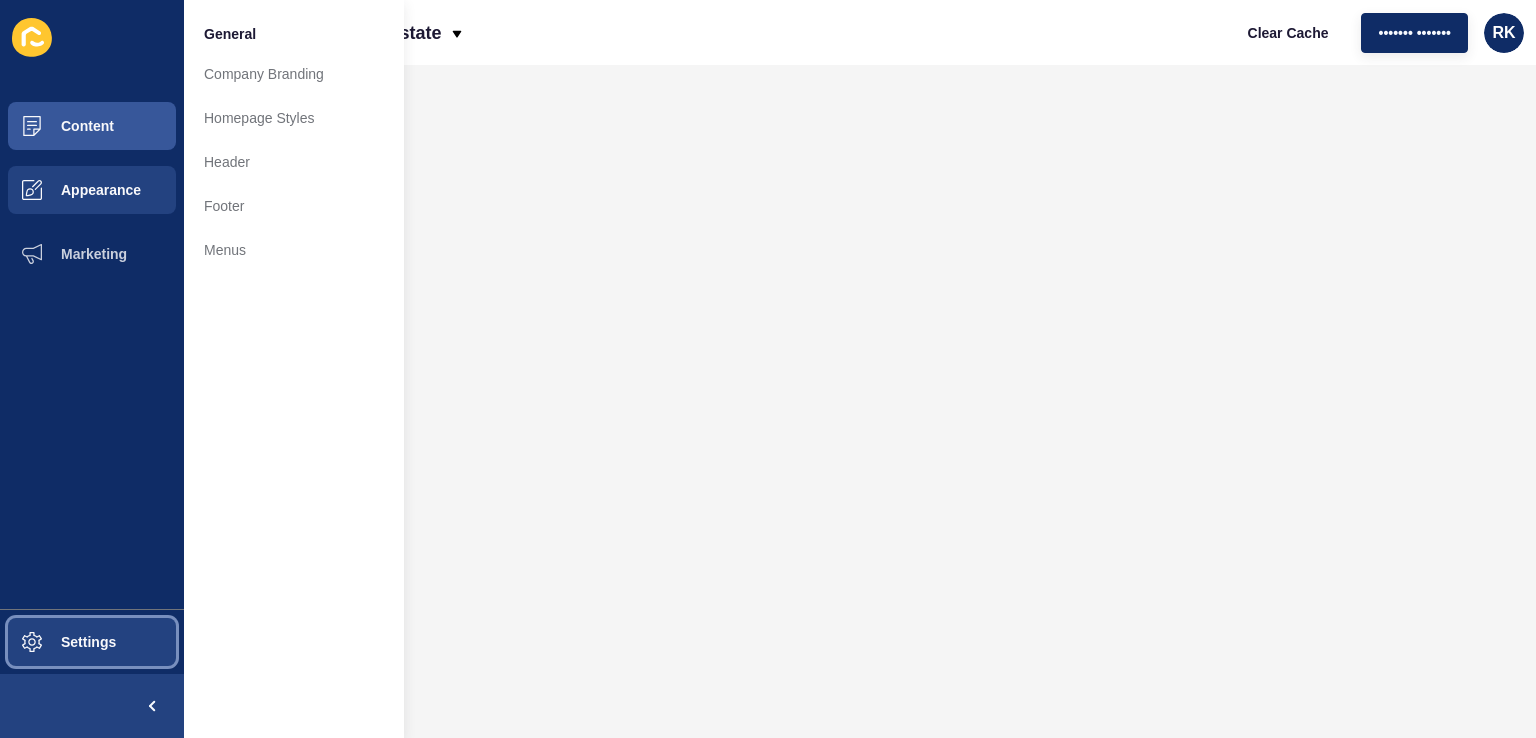 click on "Settings" at bounding box center (92, 642) 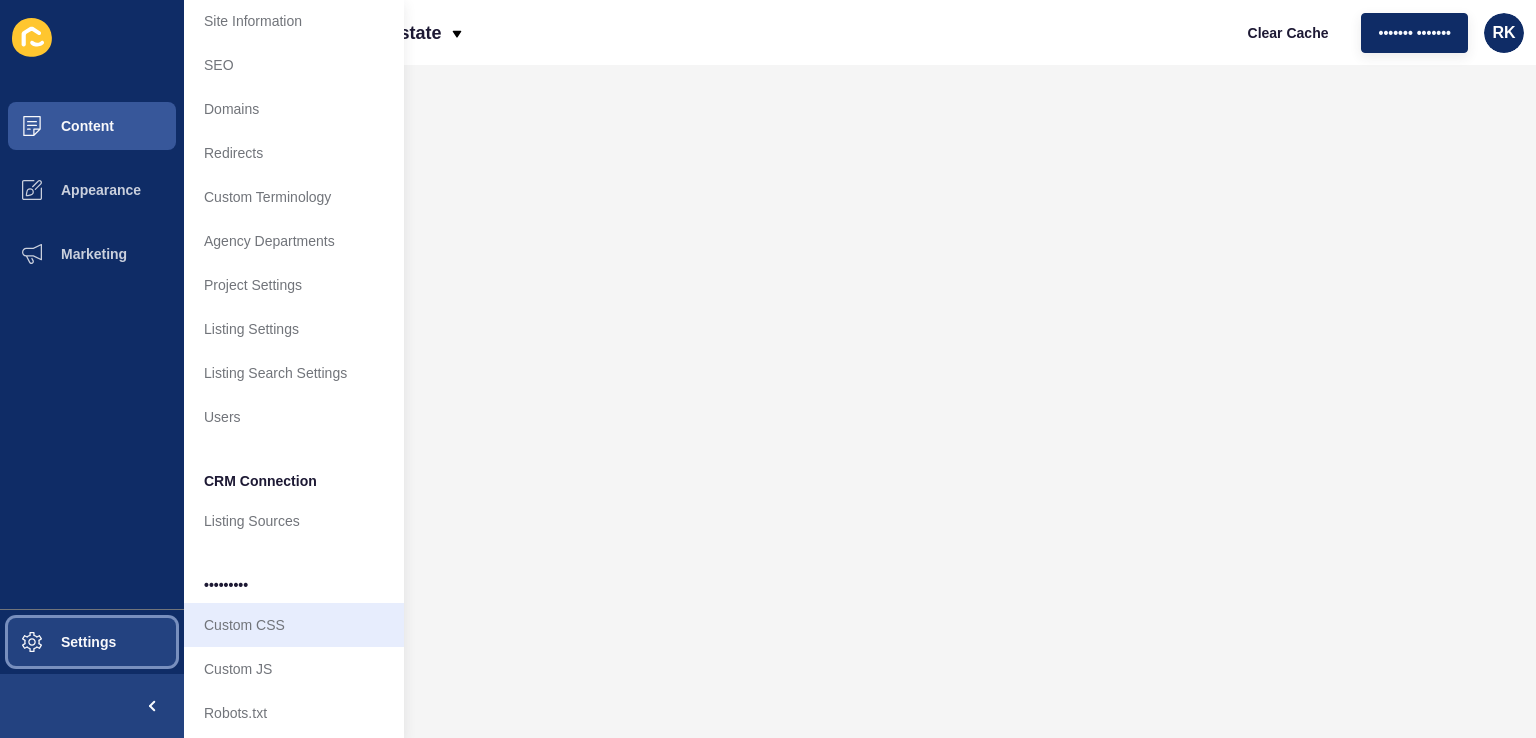 scroll, scrollTop: 77, scrollLeft: 0, axis: vertical 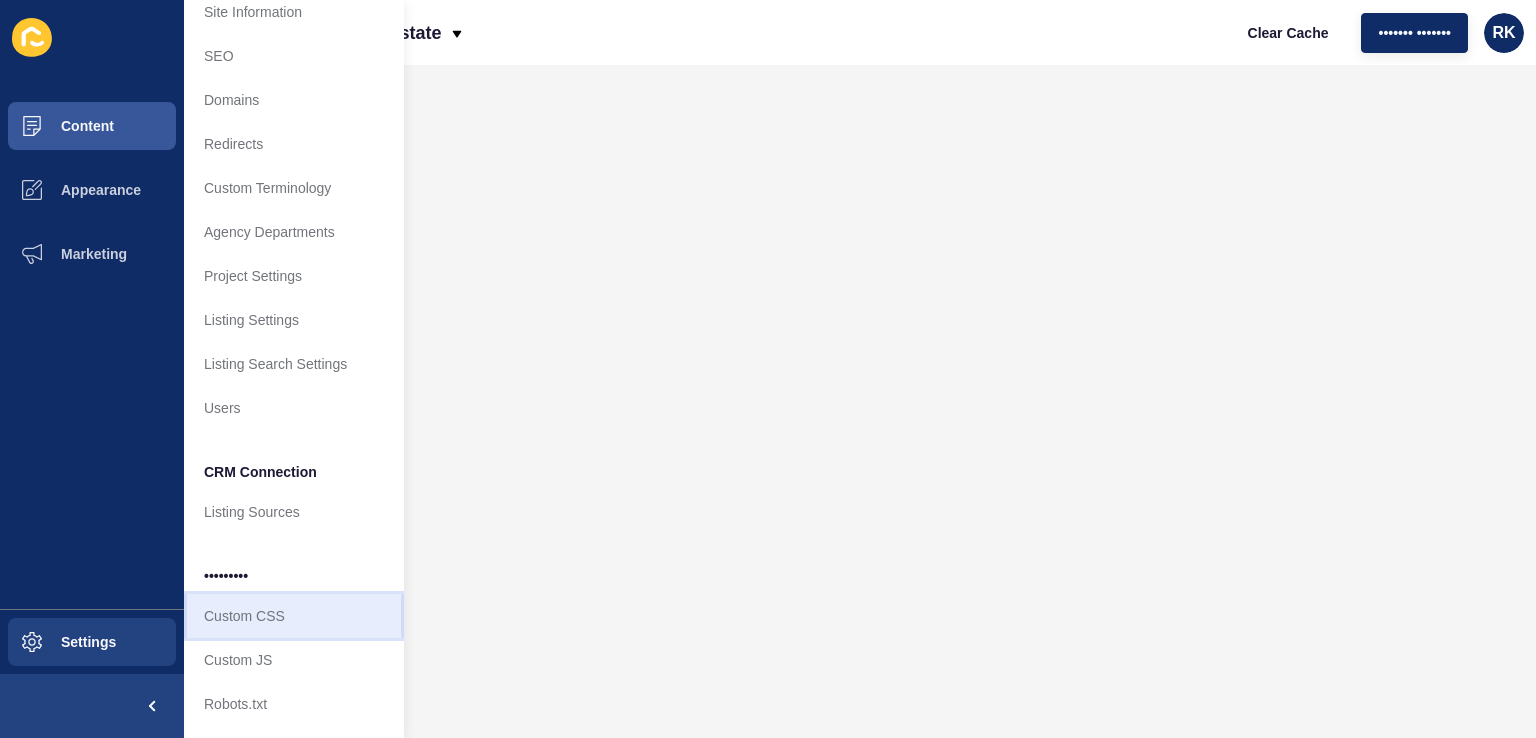 click on "Custom CSS" at bounding box center (294, 616) 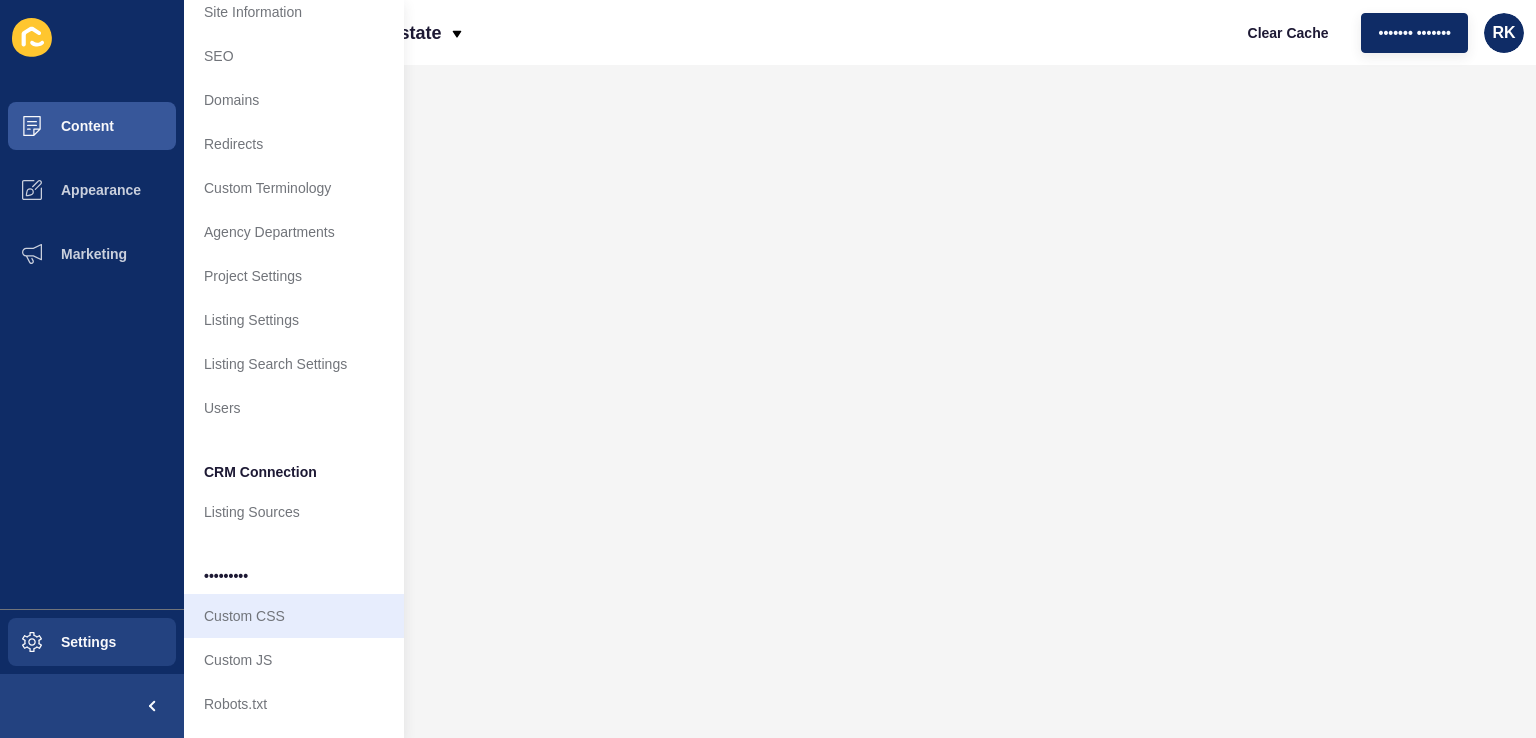 scroll, scrollTop: 0, scrollLeft: 0, axis: both 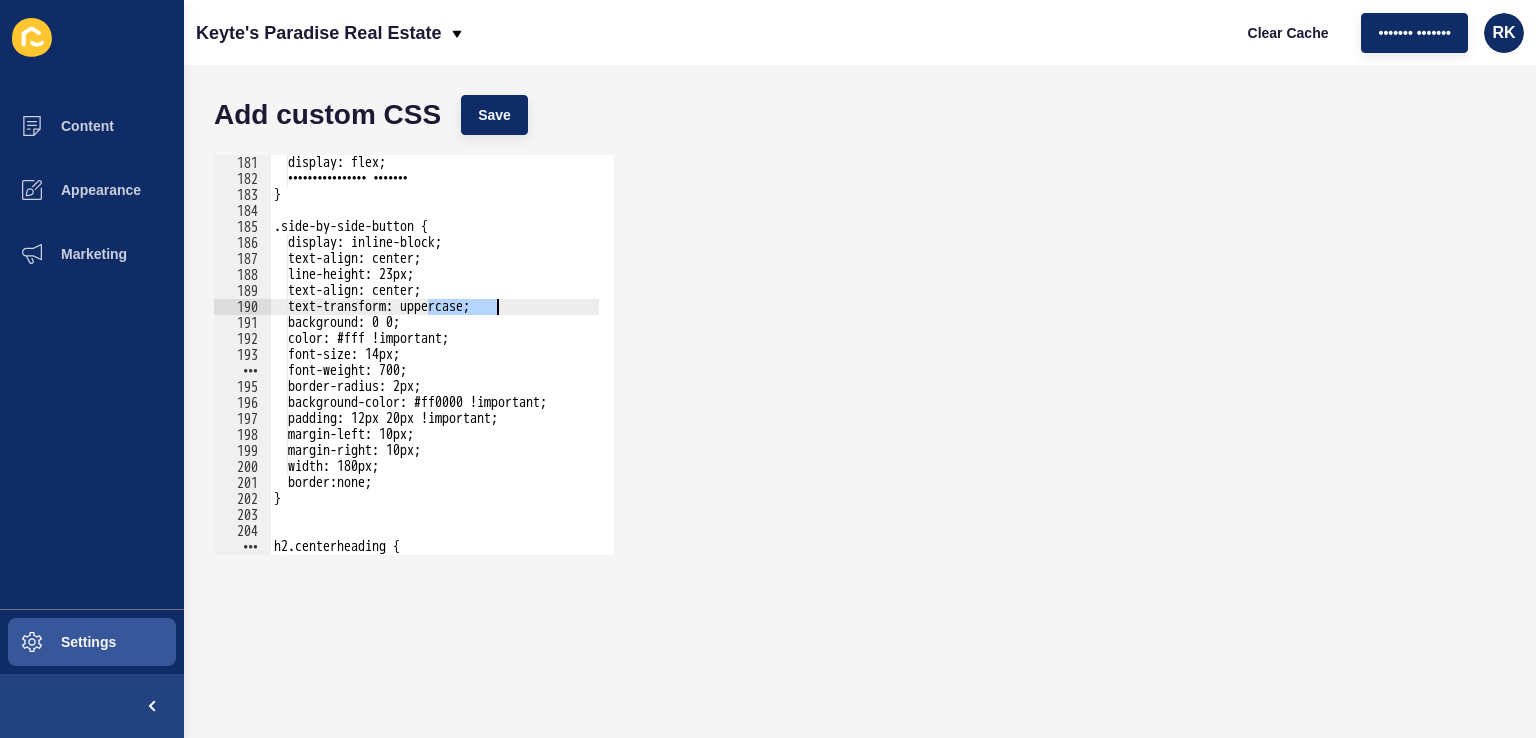 drag, startPoint x: 431, startPoint y: 305, endPoint x: 499, endPoint y: 305, distance: 68 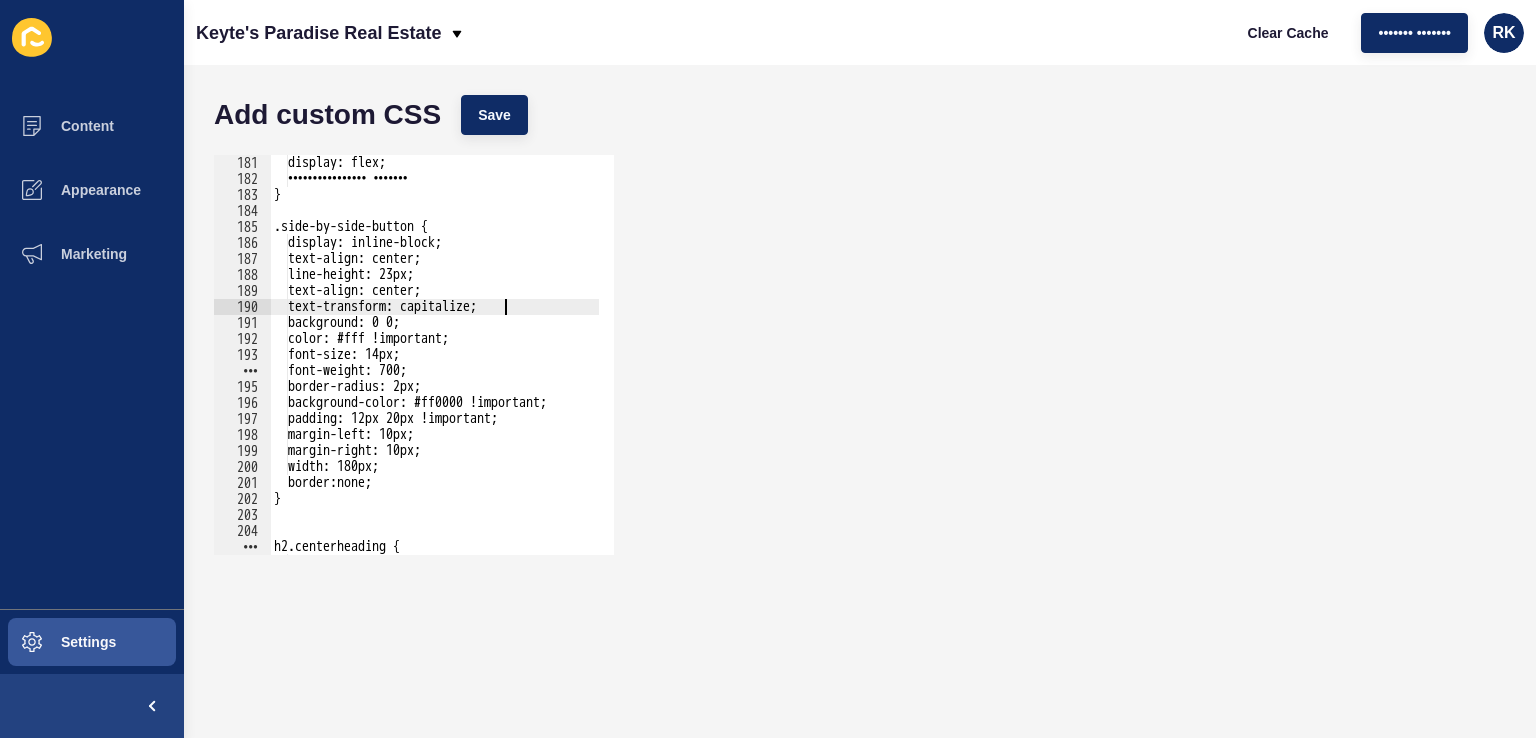scroll, scrollTop: 0, scrollLeft: 16, axis: horizontal 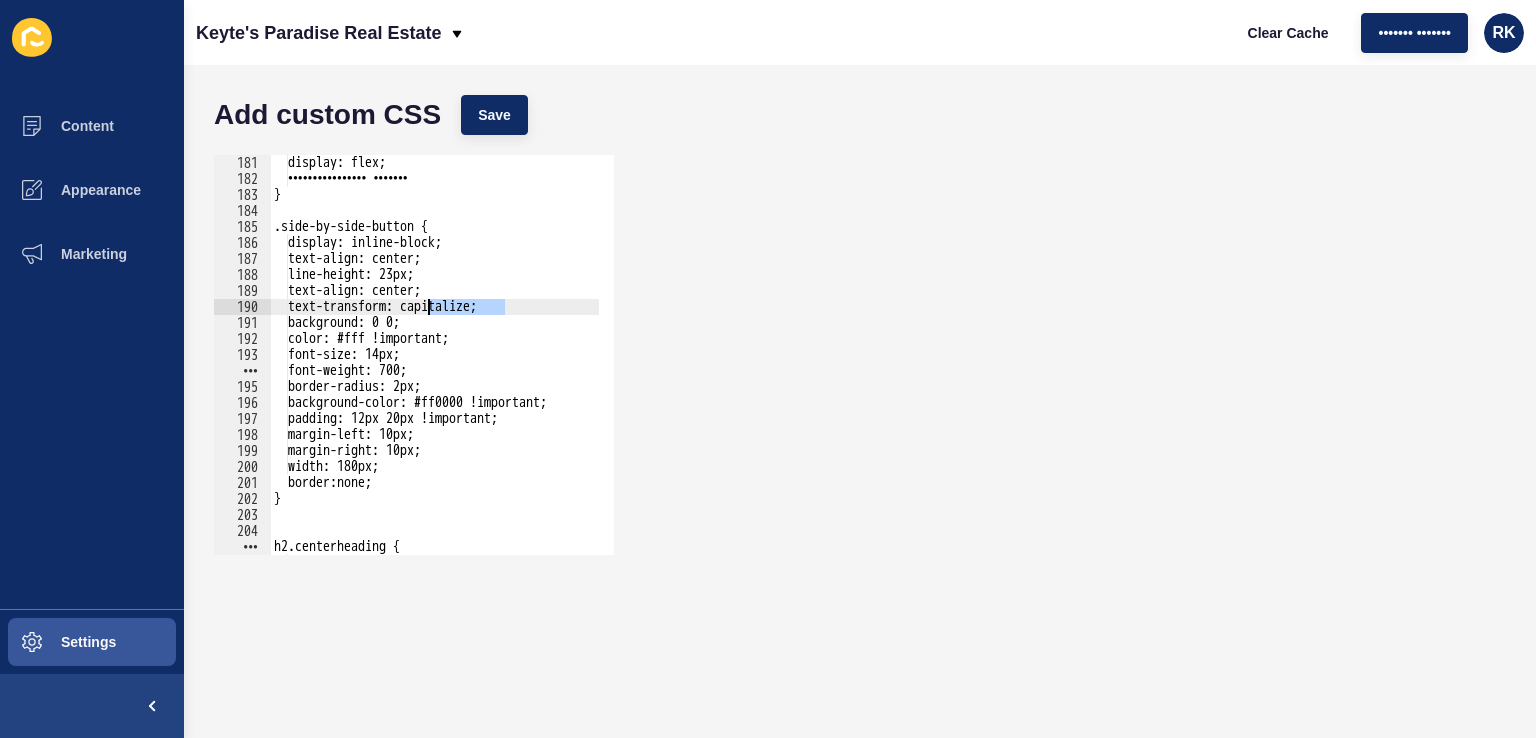 click on "display: flex;      justify-content: center; } .side-by-side-button {      display: inline-block;      text-align: center;      line-height: 23px;      text-align: center;      text-transform: capitalize;      background: 0 0;      color: #fff !important;      font-size: 14px;      font-weight: 700;      border-radius: 2px;      background-color: #ff0000 !important;      padding: 12px 20px !important;      margin-left: 10px;      margin-right: 10px;      width: 180px;    border:none; } h2.centerheading {      color: #f00 !important;" at bounding box center (636, 363) 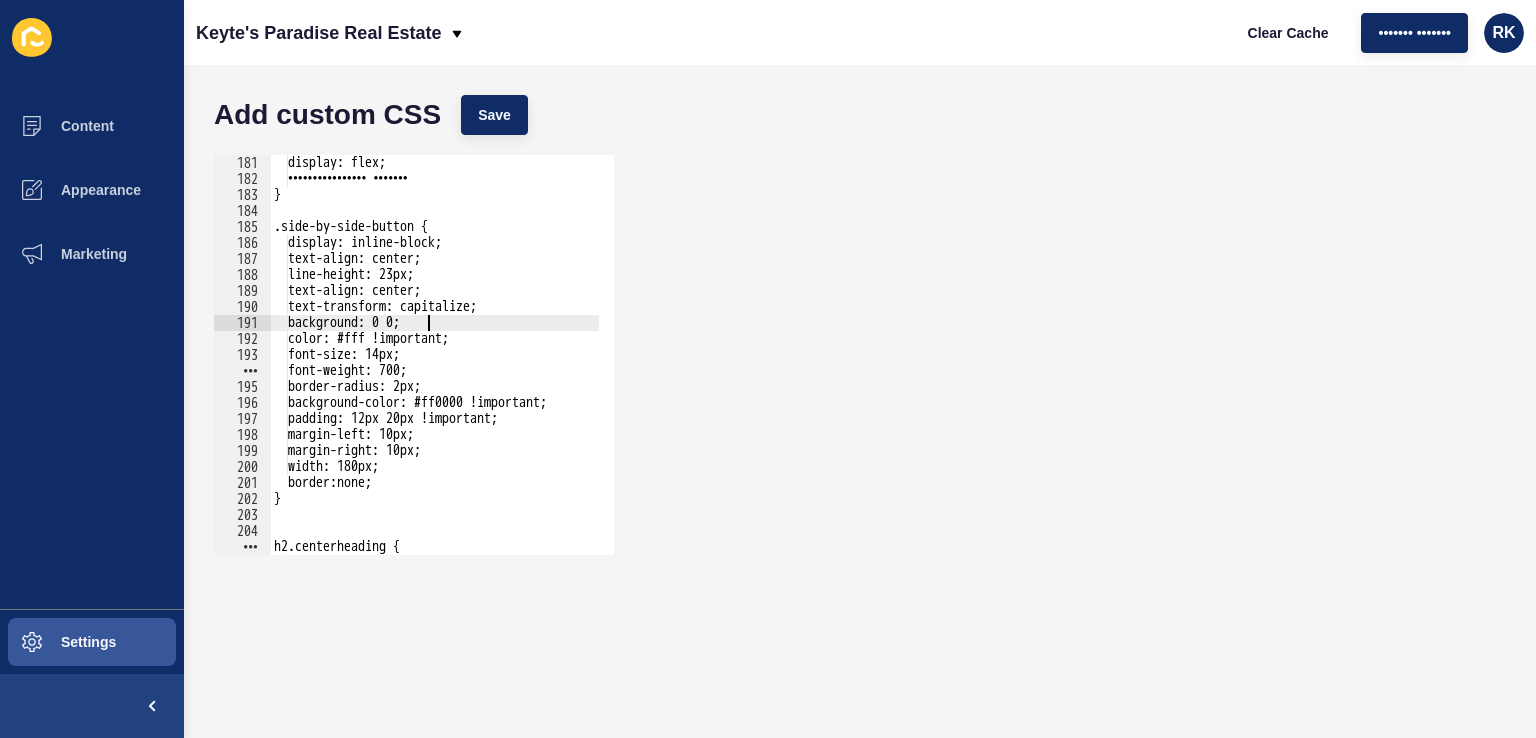 click on "display: flex;      justify-content: center; } .side-by-side-button {      display: inline-block;      text-align: center;      line-height: 23px;      text-align: center;      text-transform: capitalize;      background: 0 0;      color: #fff !important;      font-size: 14px;      font-weight: 700;      border-radius: 2px;      background-color: #ff0000 !important;      padding: 12px 20px !important;      margin-left: 10px;      margin-right: 10px;      width: 180px;    border:none; } h2.centerheading {      color: #f00 !important;" at bounding box center [636, 363] 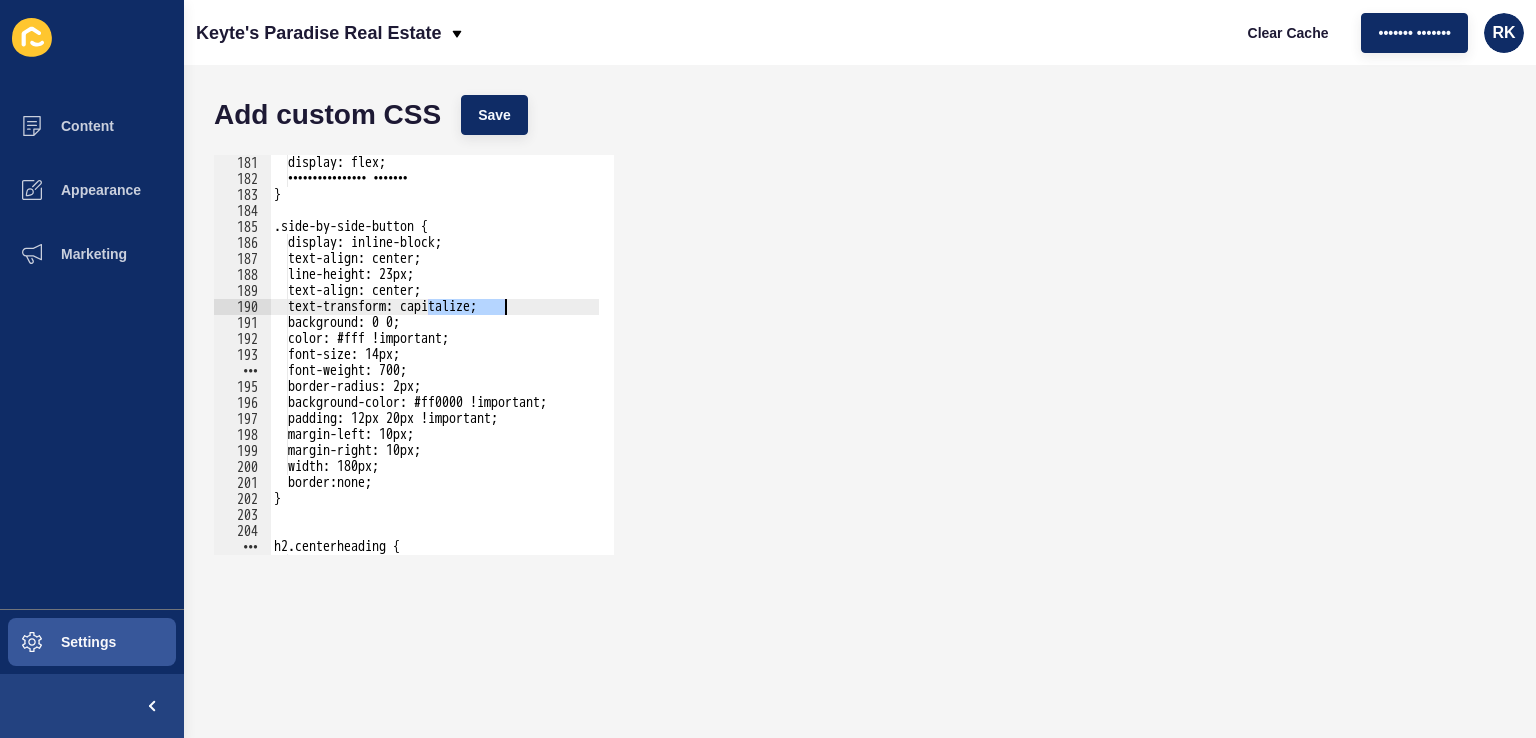 click on "display: flex;      justify-content: center; } .side-by-side-button {      display: inline-block;      text-align: center;      line-height: 23px;      text-align: center;      text-transform: capitalize;      background: 0 0;      color: #fff !important;      font-size: 14px;      font-weight: 700;      border-radius: 2px;      background-color: #ff0000 !important;      padding: 12px 20px !important;      margin-left: 10px;      margin-right: 10px;      width: 180px;    border:none; } h2.centerheading {      color: #f00 !important;" at bounding box center [636, 363] 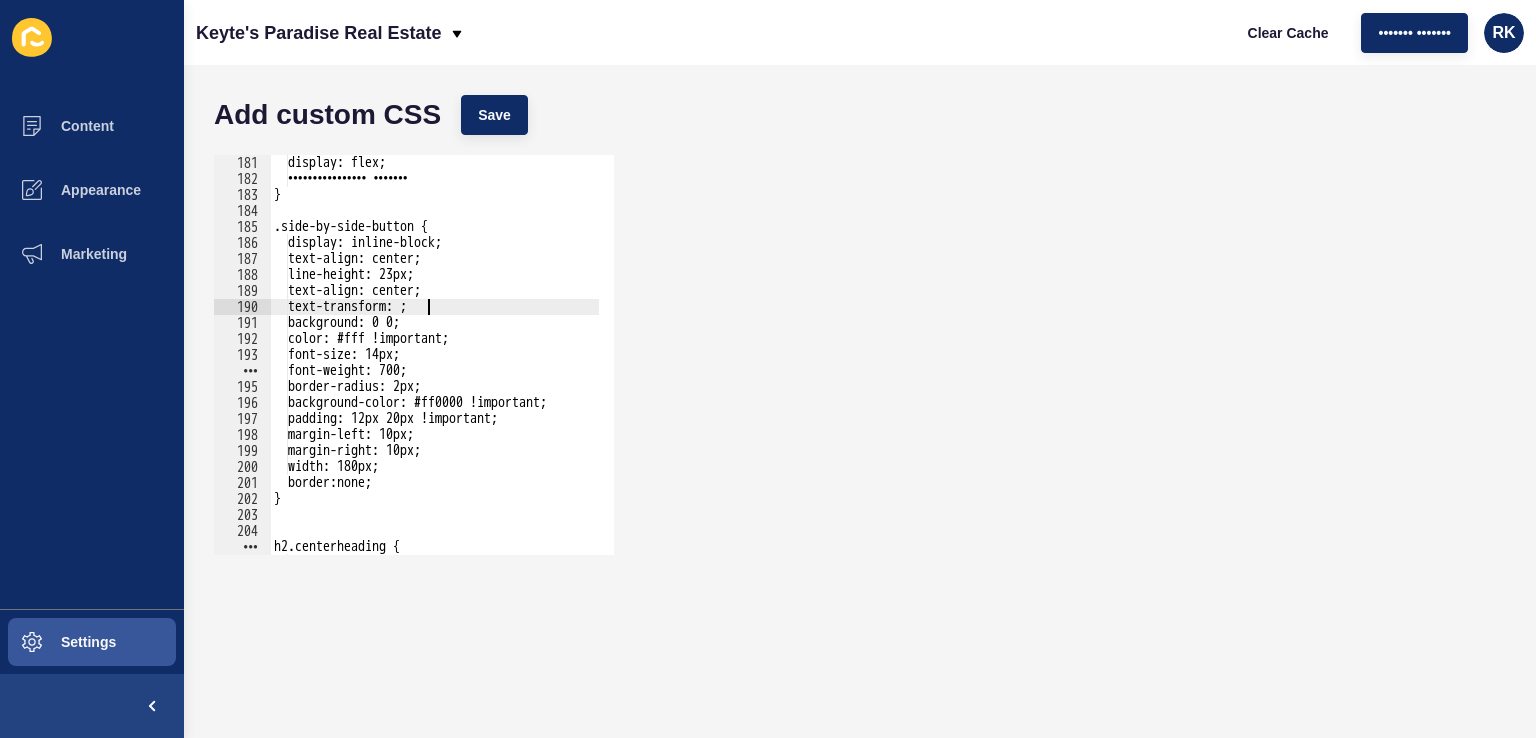 paste on "capitalize" 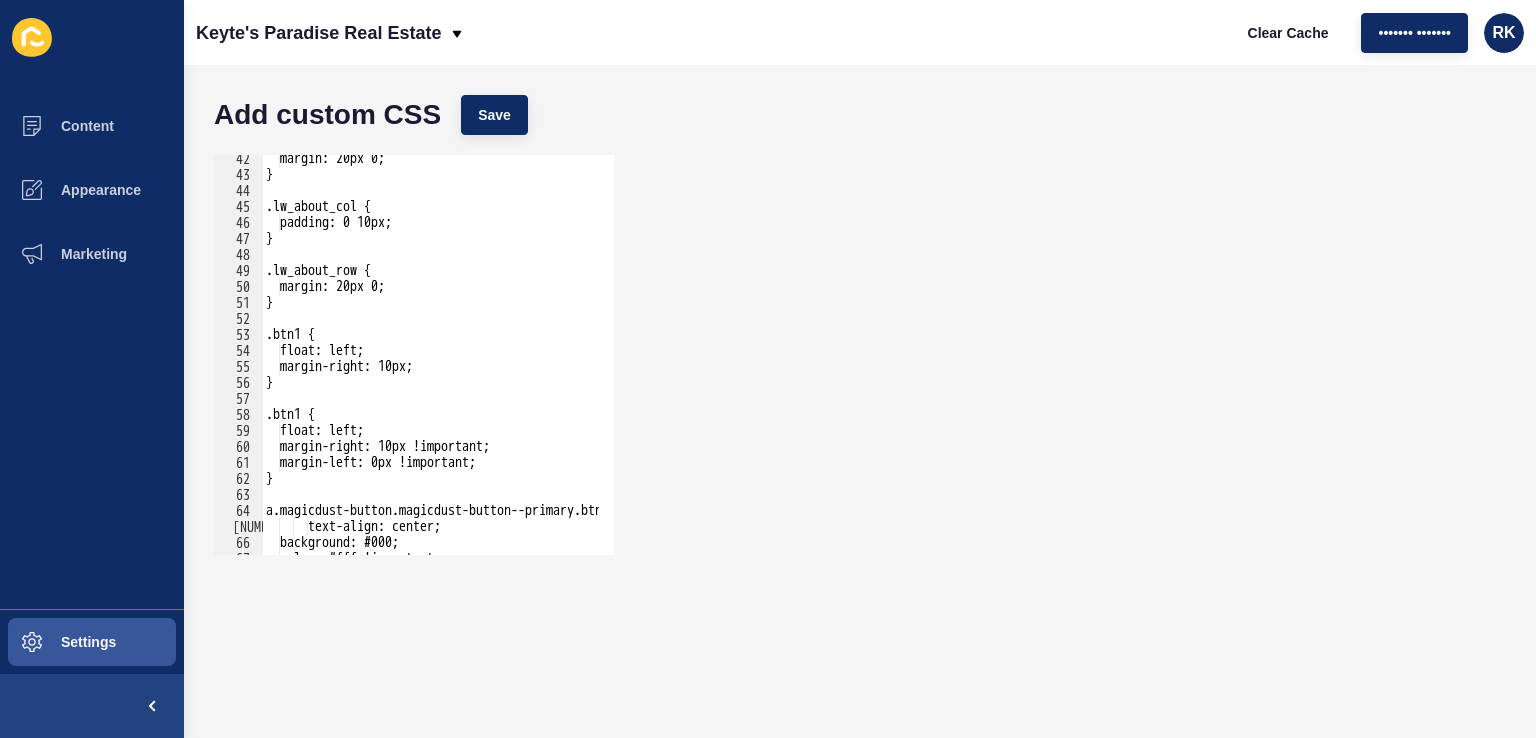 scroll, scrollTop: 900, scrollLeft: 0, axis: vertical 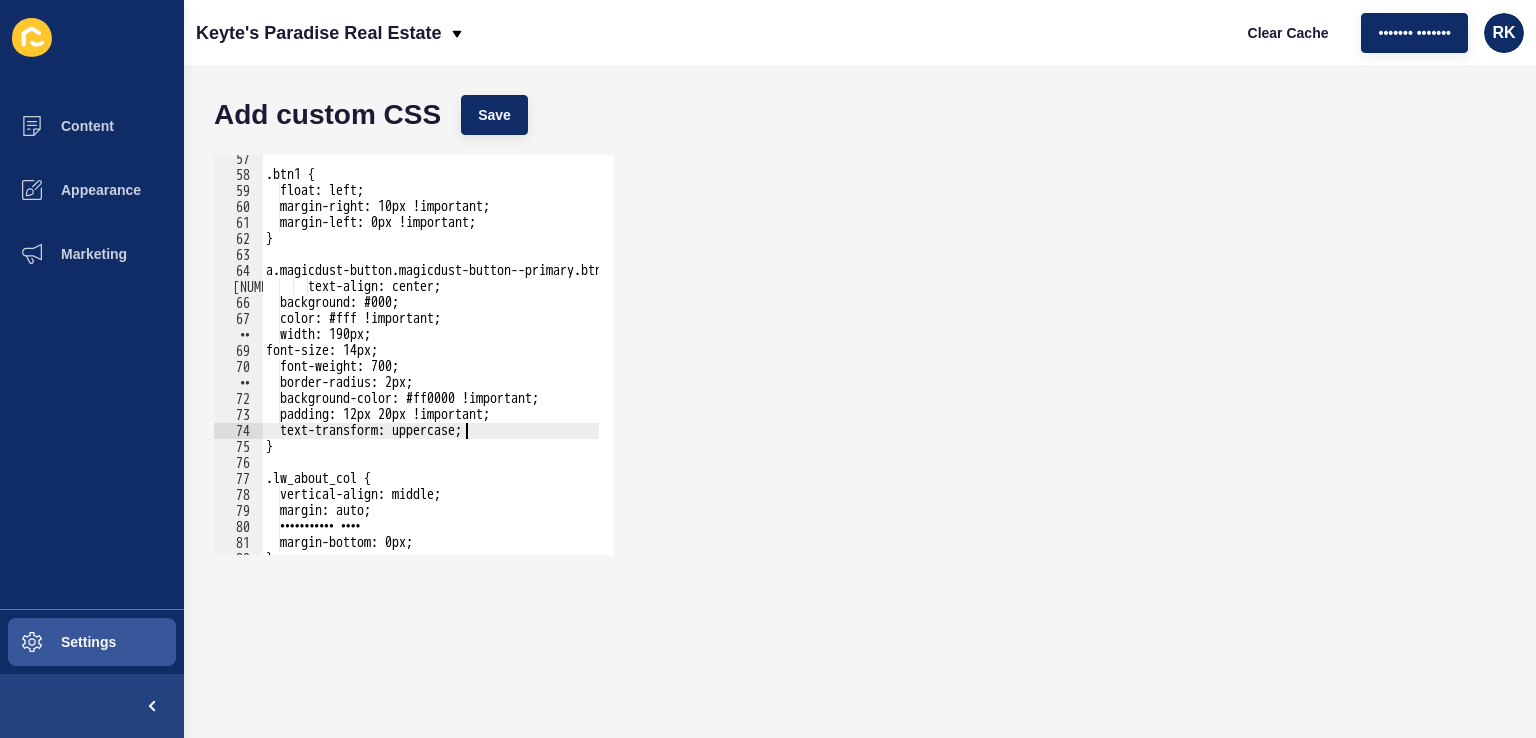 click on ".btn1 {      float: left;      margin-right: 10px !important;      margin-left: 0px !important; } a.magicdust-button.magicdust-button--primary.btn1 {           text-align: center;      background: #000;      color: #fff !important;      width: 190px;  font-size: 14px;      font-weight: 700;      border-radius: 2px;      background-color: #ff0000 !important;      padding: 12px 20px !important;        text-transform: uppercase; } .lw_about_col {      vertical-align: middle;      margin: auto;      margin-top: 0px;      margin-bottom: 0px; }" at bounding box center [628, 359] 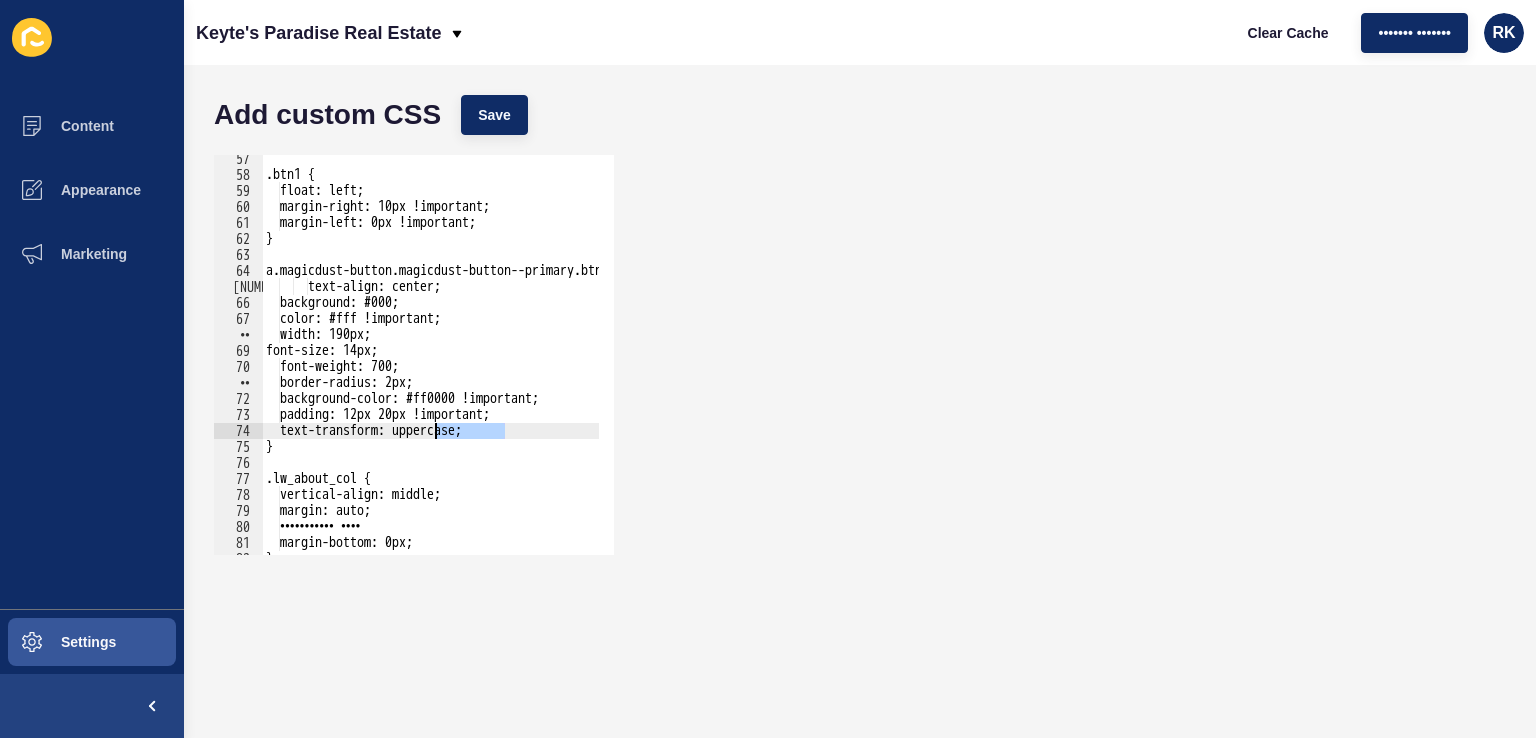 paste on "capitaliz" 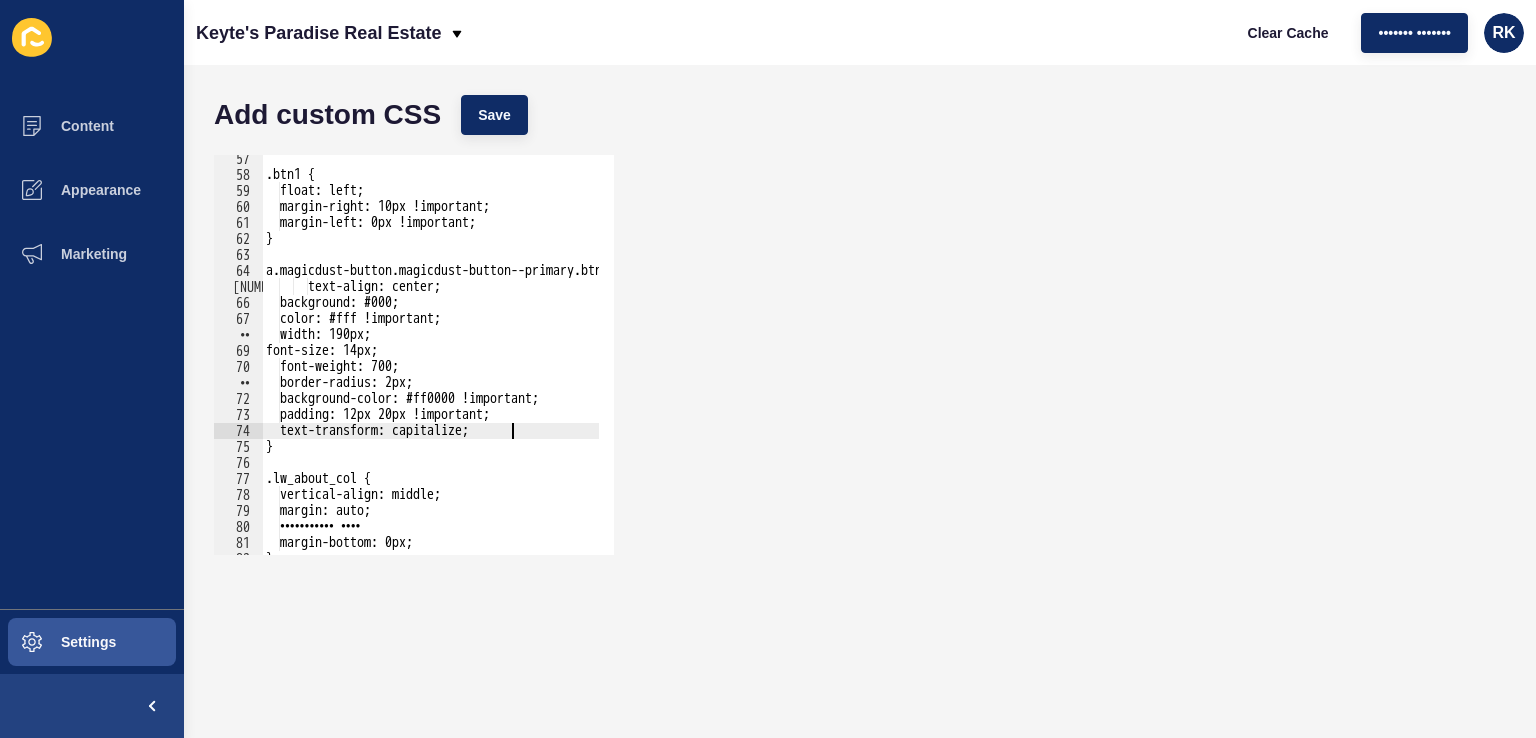 click on ".btn1 {
float: left;
margin-right: 10px !important;
margin-left: 0px !important;
}
a.magicdust-button.magicdust-button--primary.btn1 {
text-align: center;
background: #000;
color: #fff !important;
width: 190px;
font-size: 14px;
font-weight: 700;
border-radius: 2px;
background-color: #ff0000 !important;
padding: 12px 20px !important;
text-transform: capitalize;
}
.lw_about_col {
vertical-align: middle;
margin: auto;
margin-top: 0px;
margin-bottom: 0px;
}" at bounding box center [628, 359] 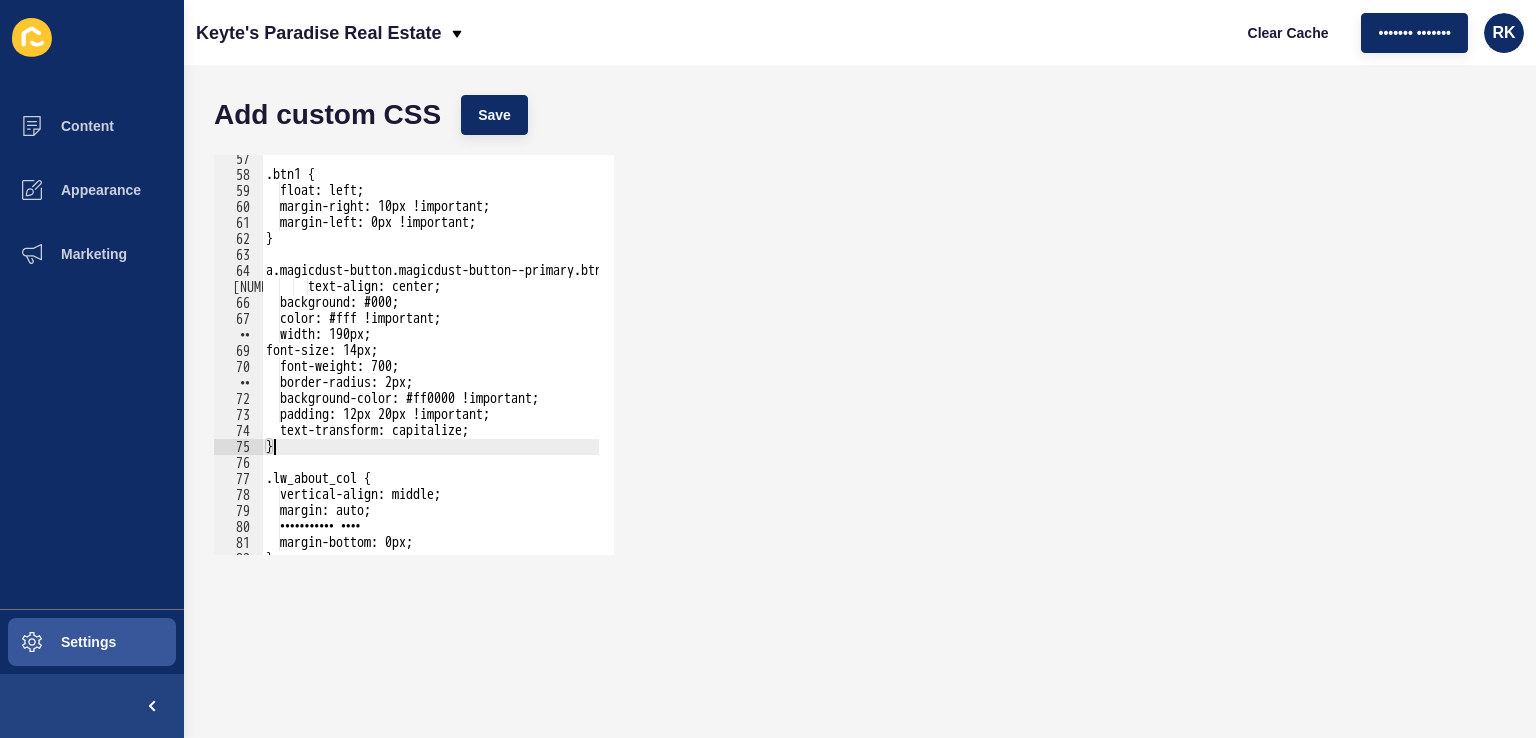 scroll, scrollTop: 0, scrollLeft: 0, axis: both 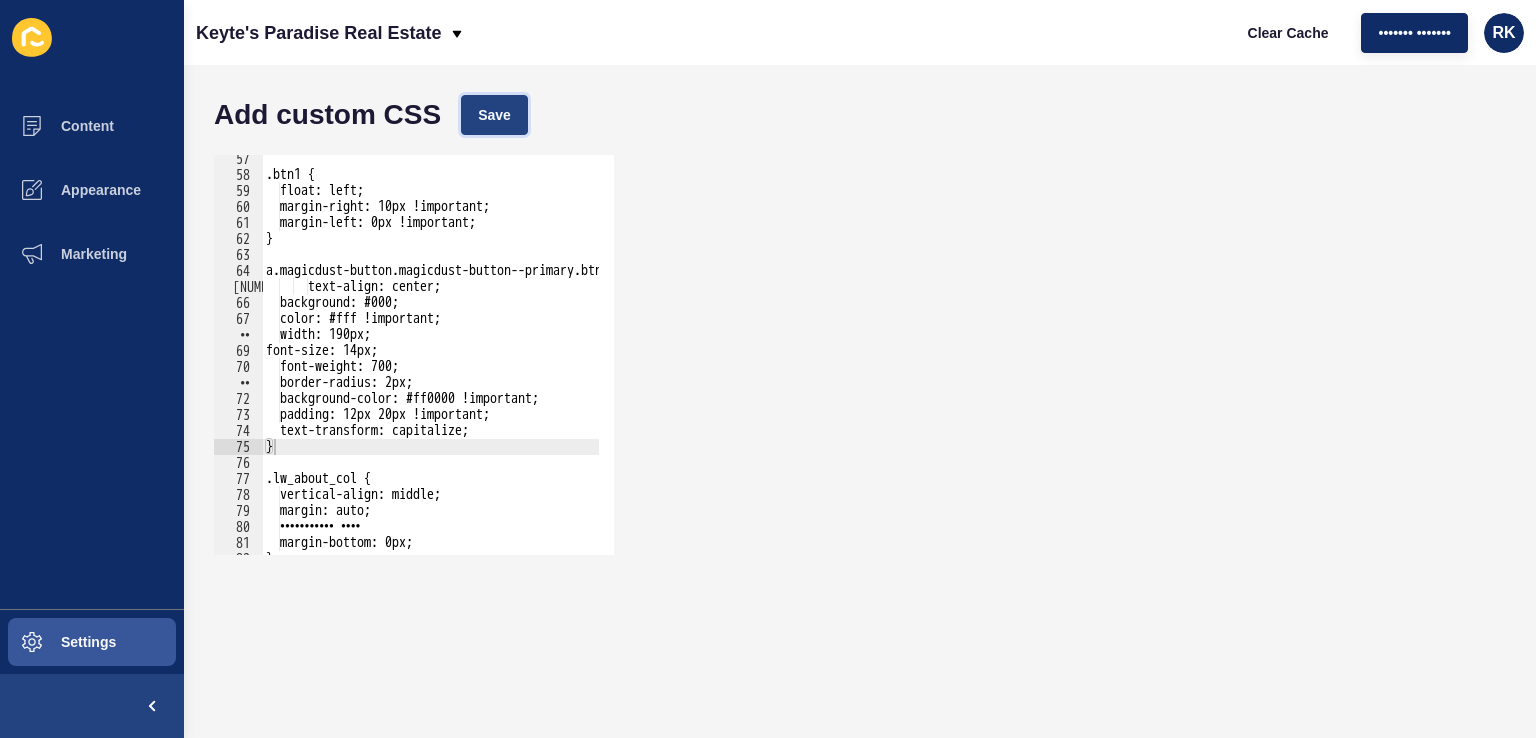 click on "Save" at bounding box center (494, 115) 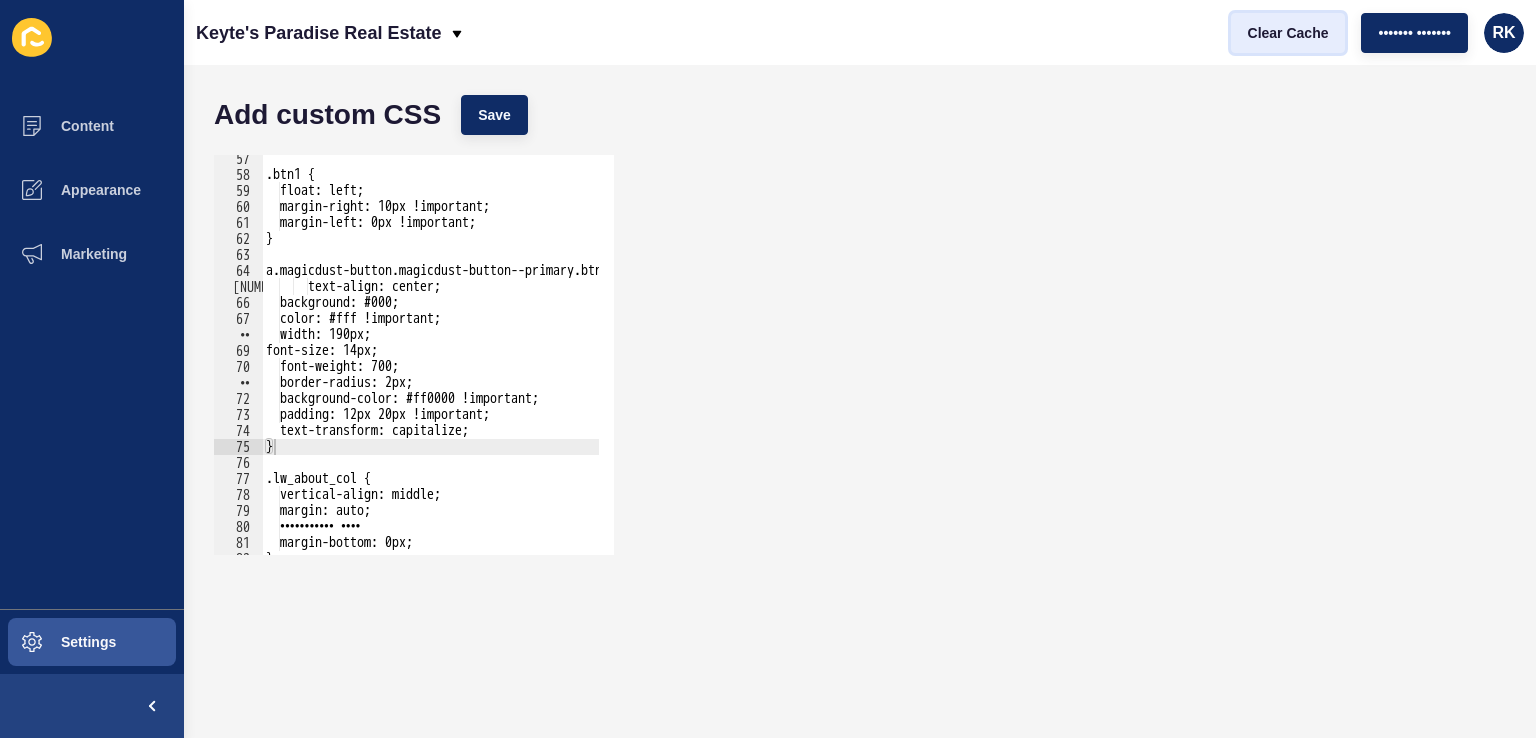 click on "Clear Cache" at bounding box center [1288, 33] 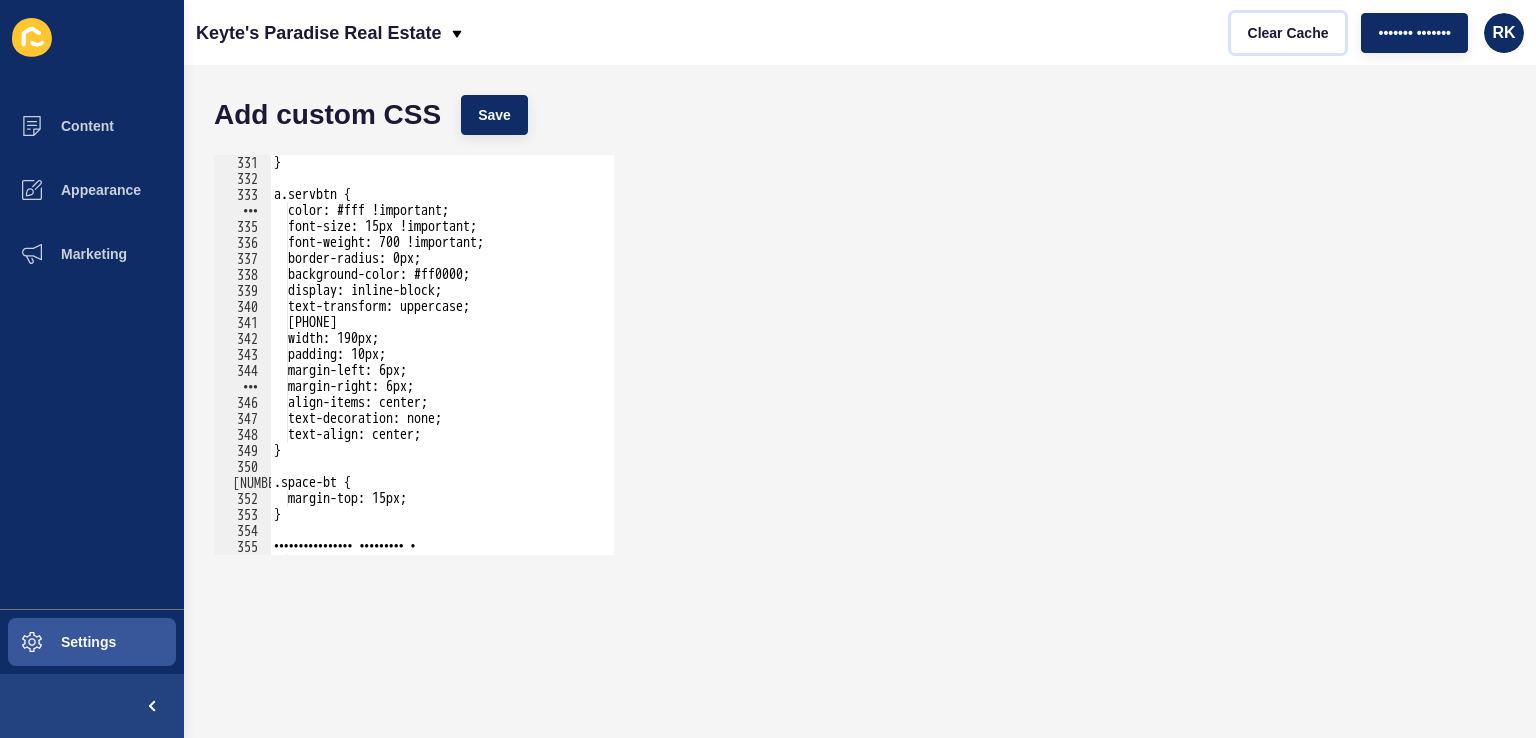 scroll, scrollTop: 5220, scrollLeft: 0, axis: vertical 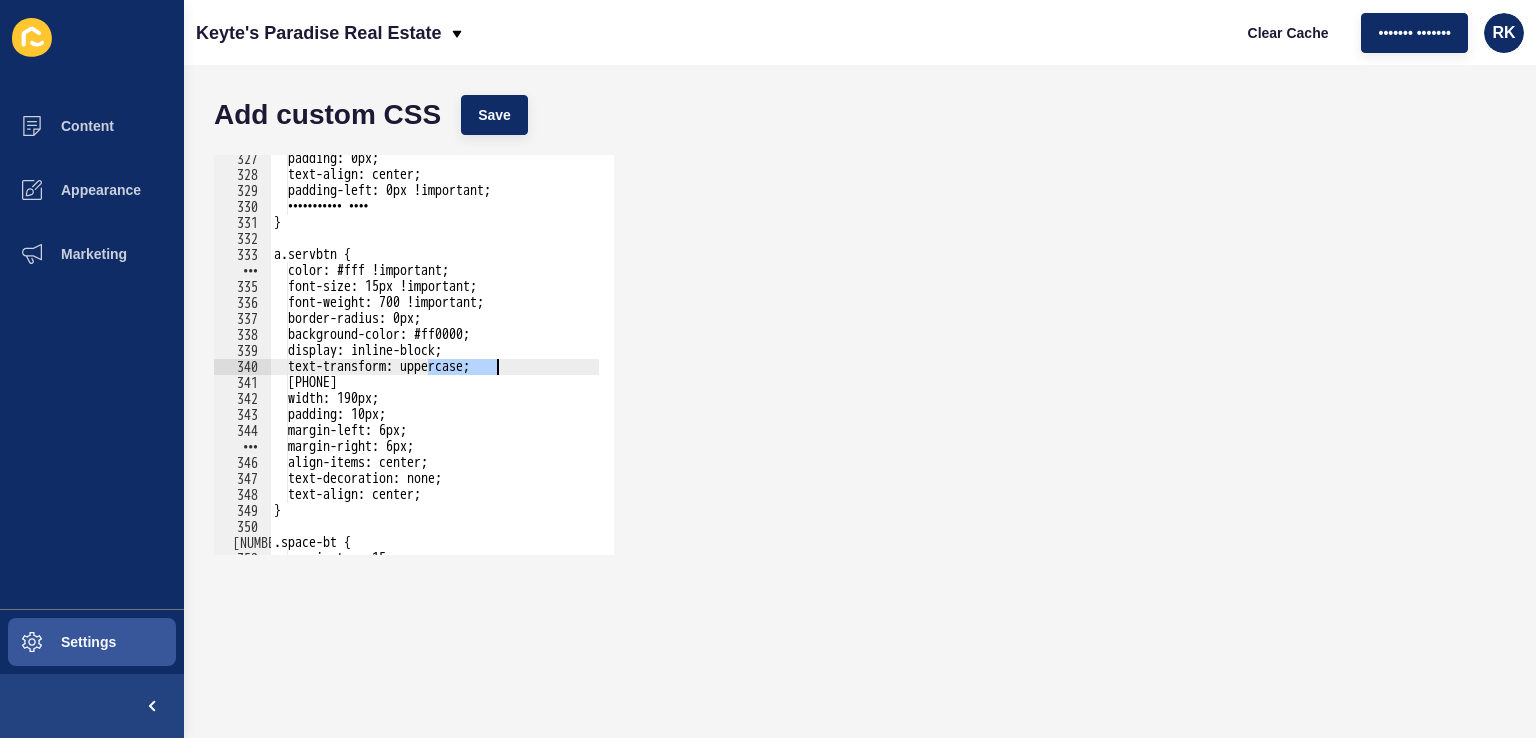 drag, startPoint x: 429, startPoint y: 365, endPoint x: 501, endPoint y: 368, distance: 72.06247 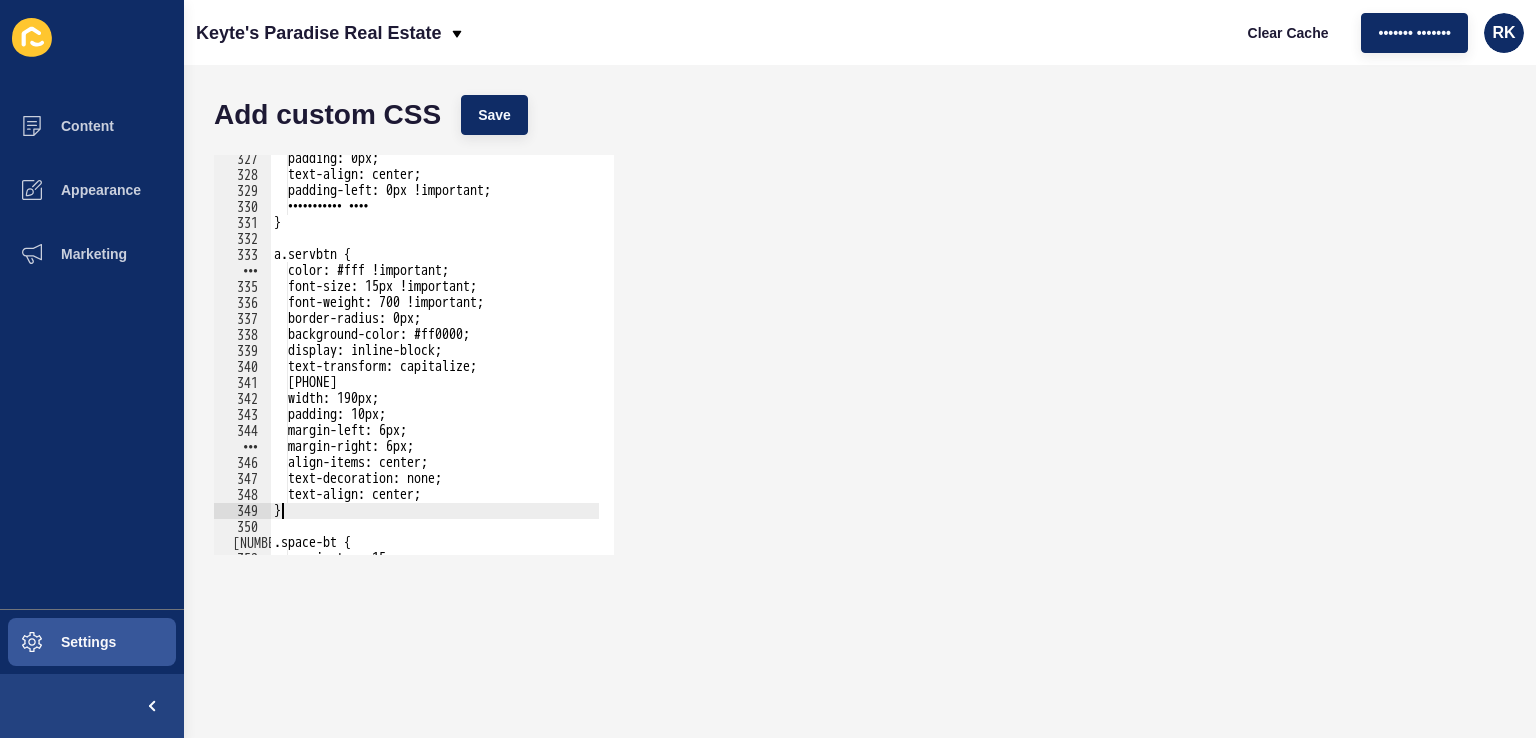 click on "padding: 0px;      text-align: center;      padding-left: 0px !important;      margin-top: 0px; } a.servbtn {      color: #fff !important;      font-size: 15px !important;      font-weight: 700 !important;      border-radius: 0px;      background-color: #ff0000;      display: inline-block;      text-transform: capitalize;      margin-top: 10px;      width: 190px;      padding: 10px;      margin-left: 6px;      margin-right: 6px;      align-items: center;      text-decoration: none;      text-align: center; } .space-bt {      margin-top: 15px;" at bounding box center (636, 359) 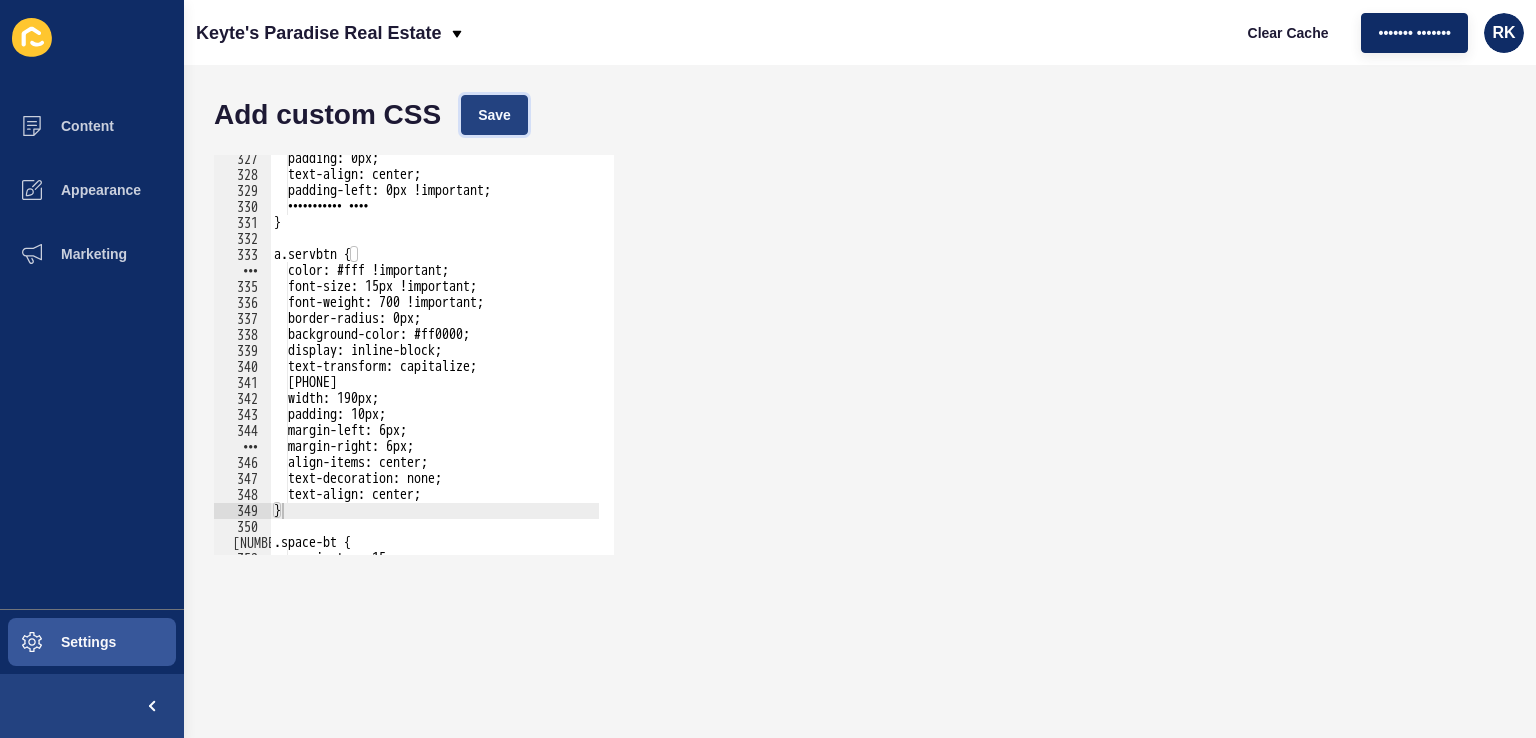 click on "Save" at bounding box center [494, 115] 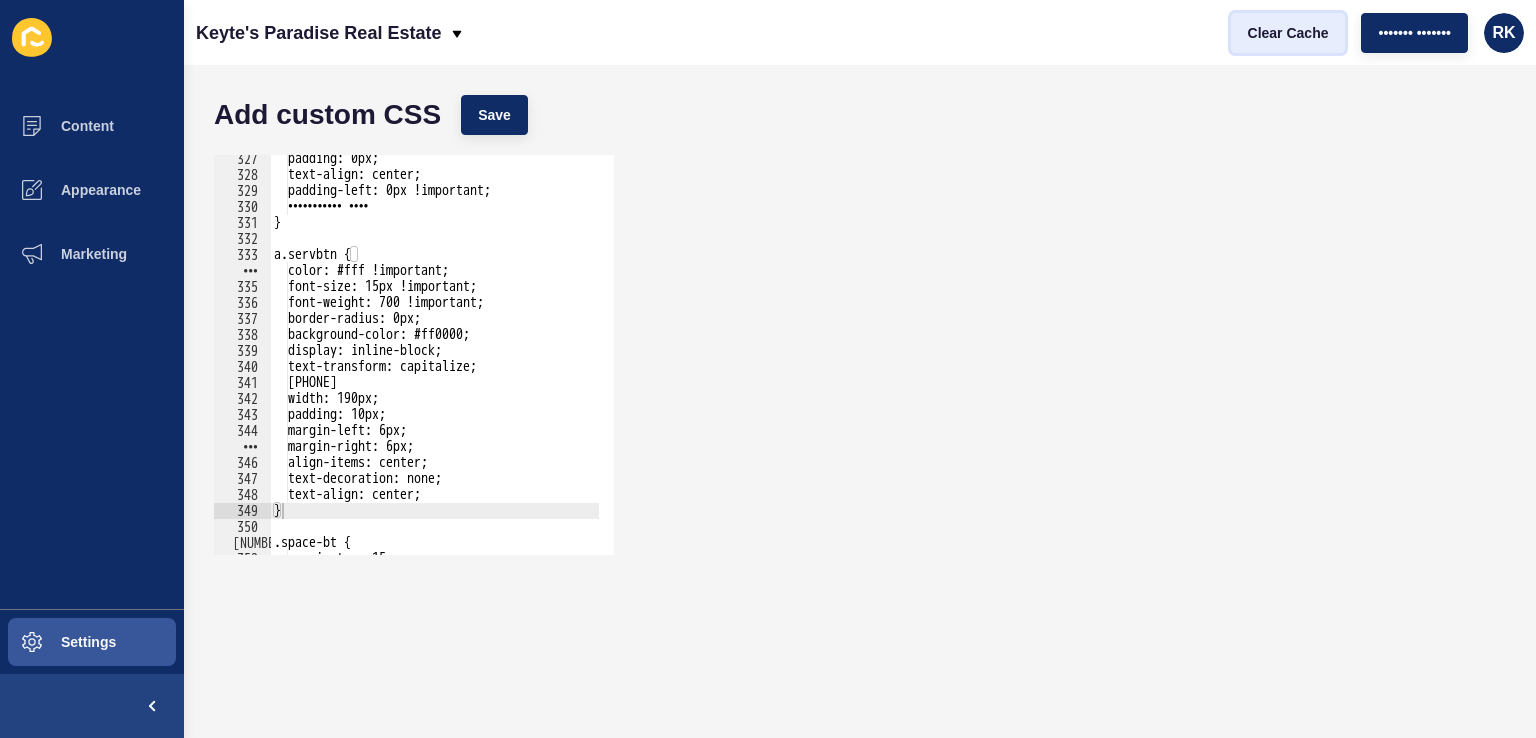 click on "Clear Cache" at bounding box center (1288, 33) 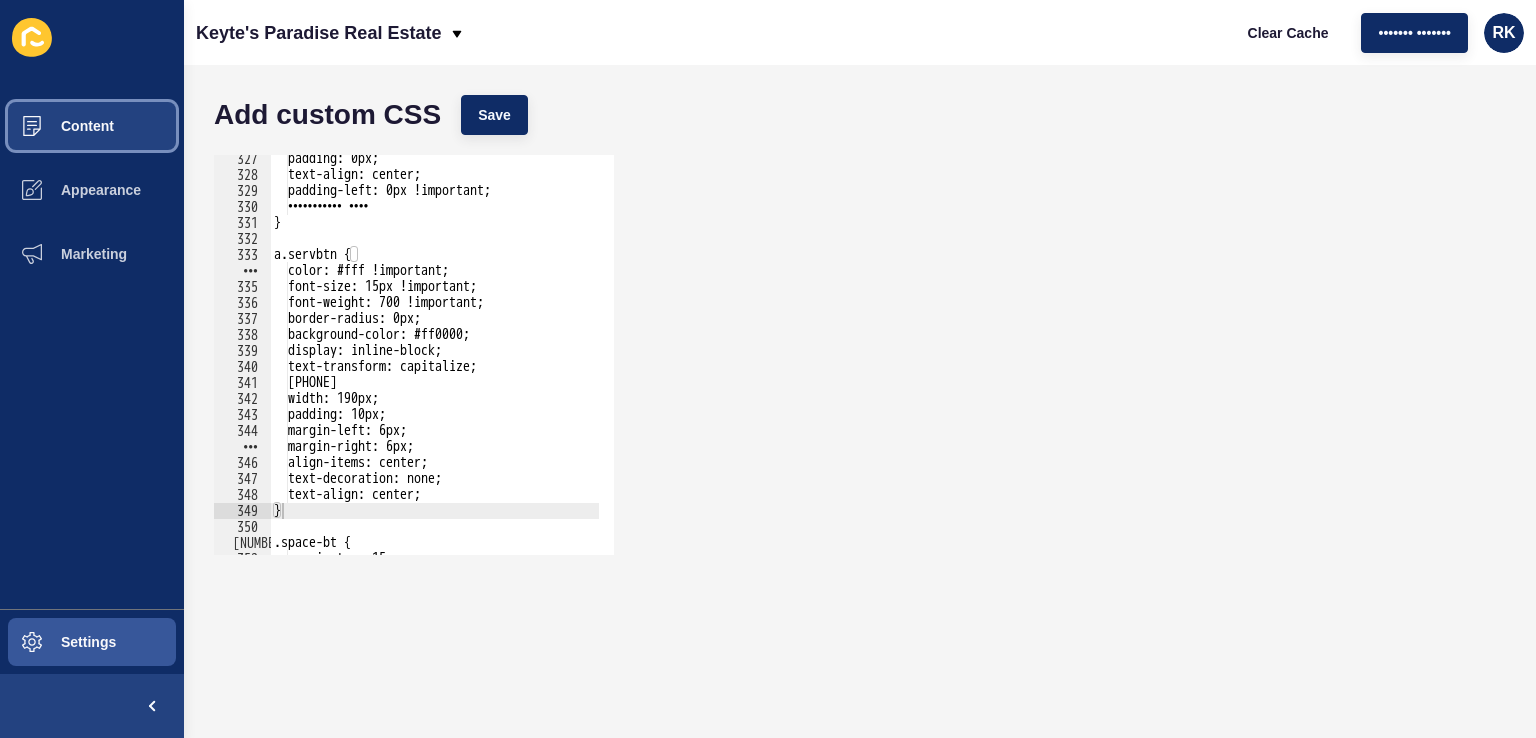 click on "Content" at bounding box center (92, 126) 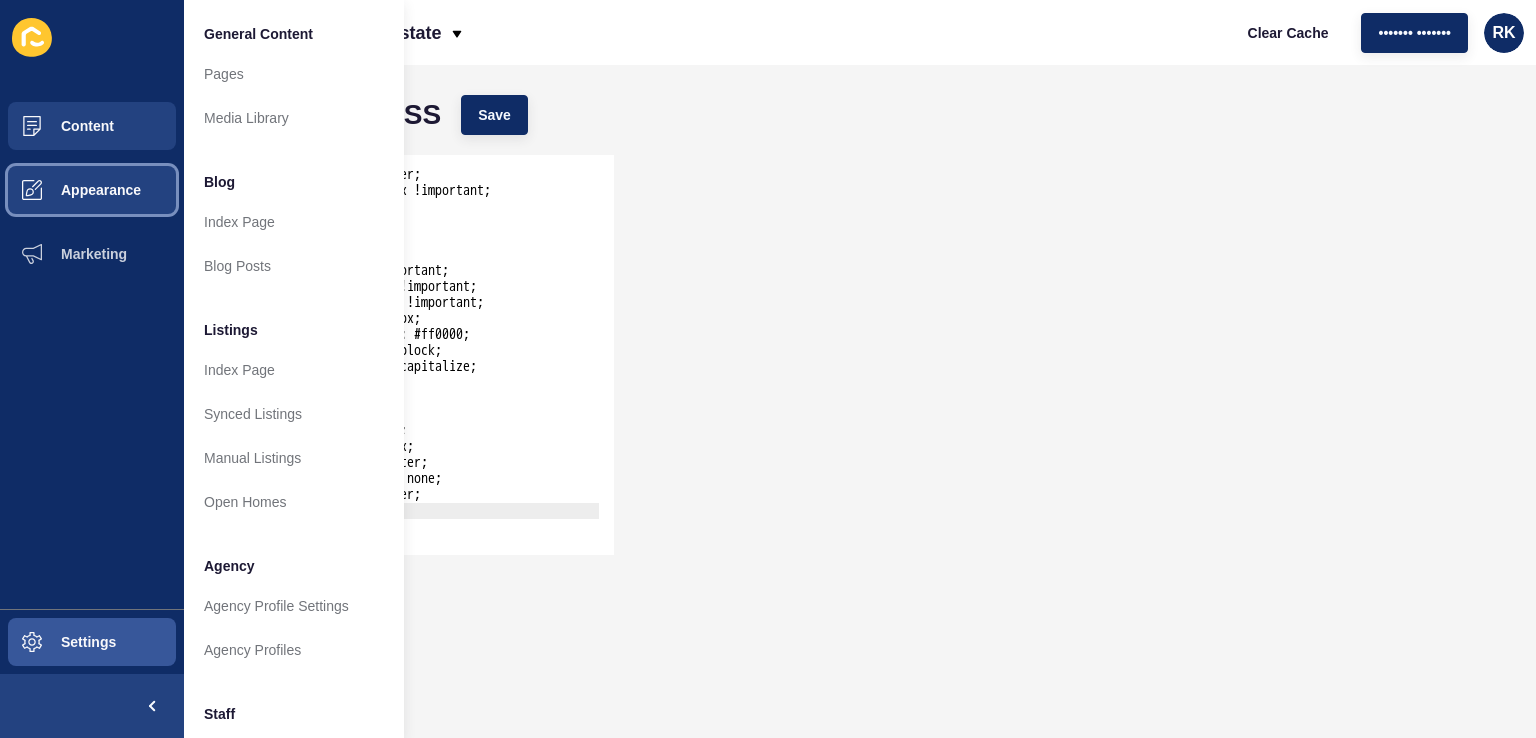 click on "Appearance" at bounding box center (92, 190) 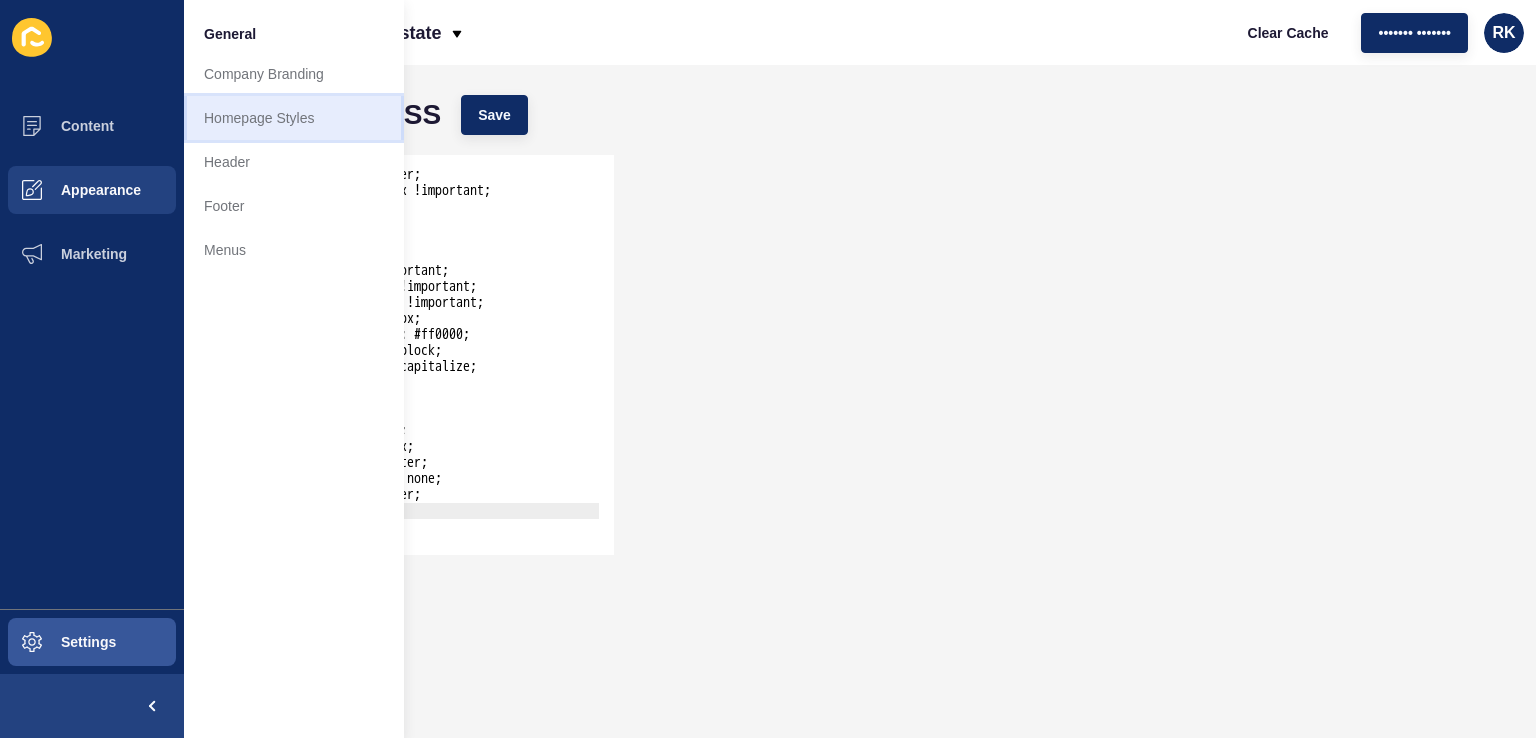 click on "Homepage Styles" at bounding box center (294, 118) 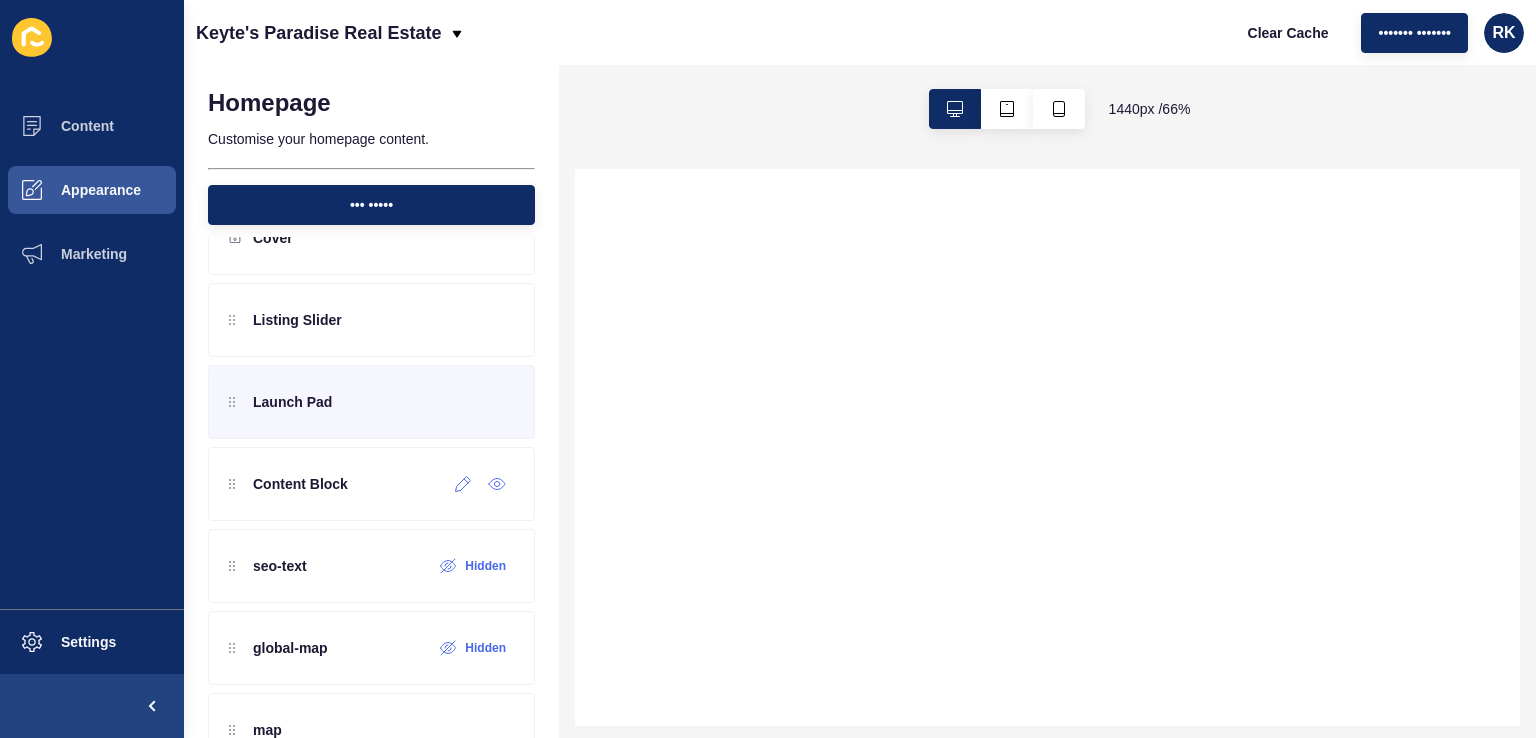 scroll, scrollTop: 114, scrollLeft: 0, axis: vertical 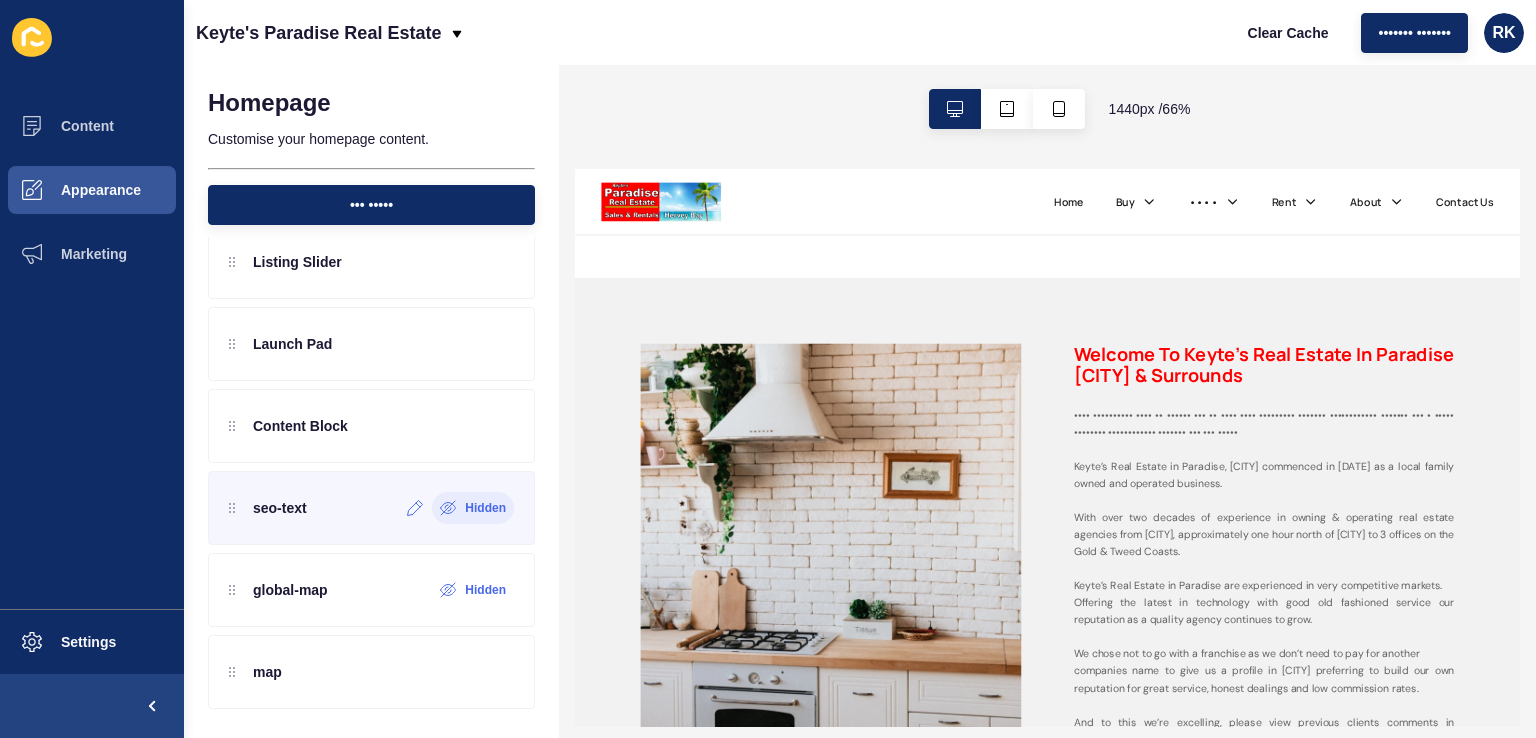 click on "Hidden" at bounding box center (485, 508) 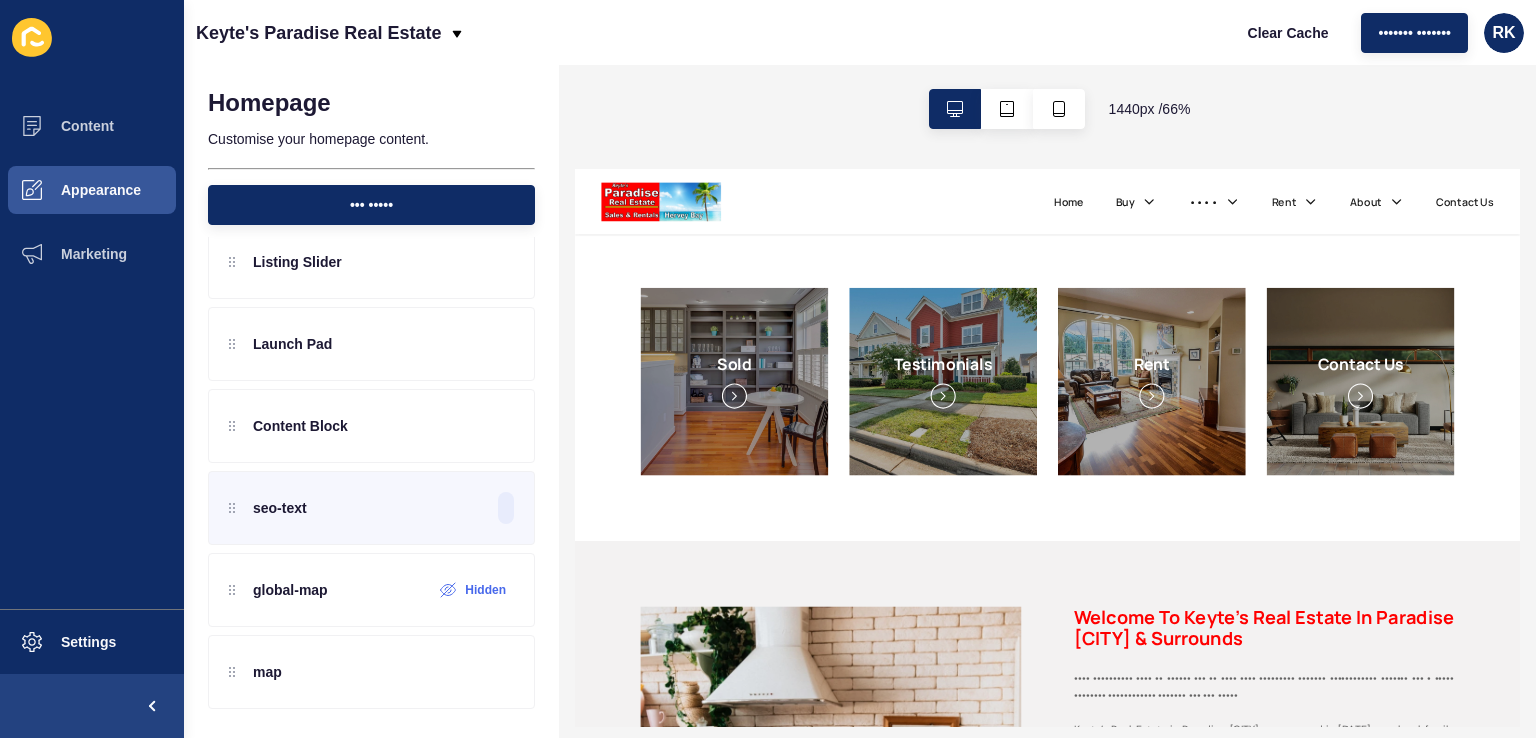 scroll, scrollTop: 1900, scrollLeft: 0, axis: vertical 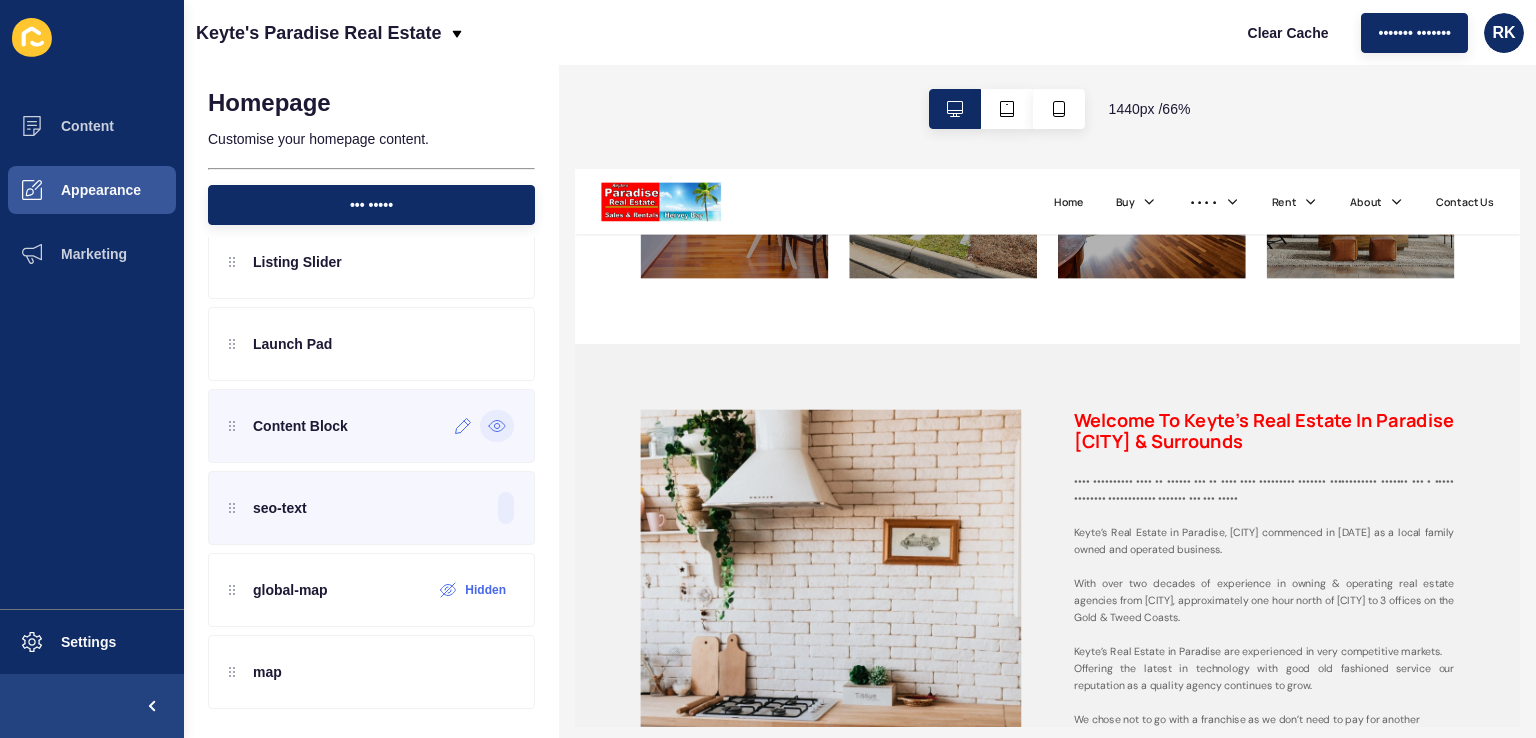 click at bounding box center (497, 426) 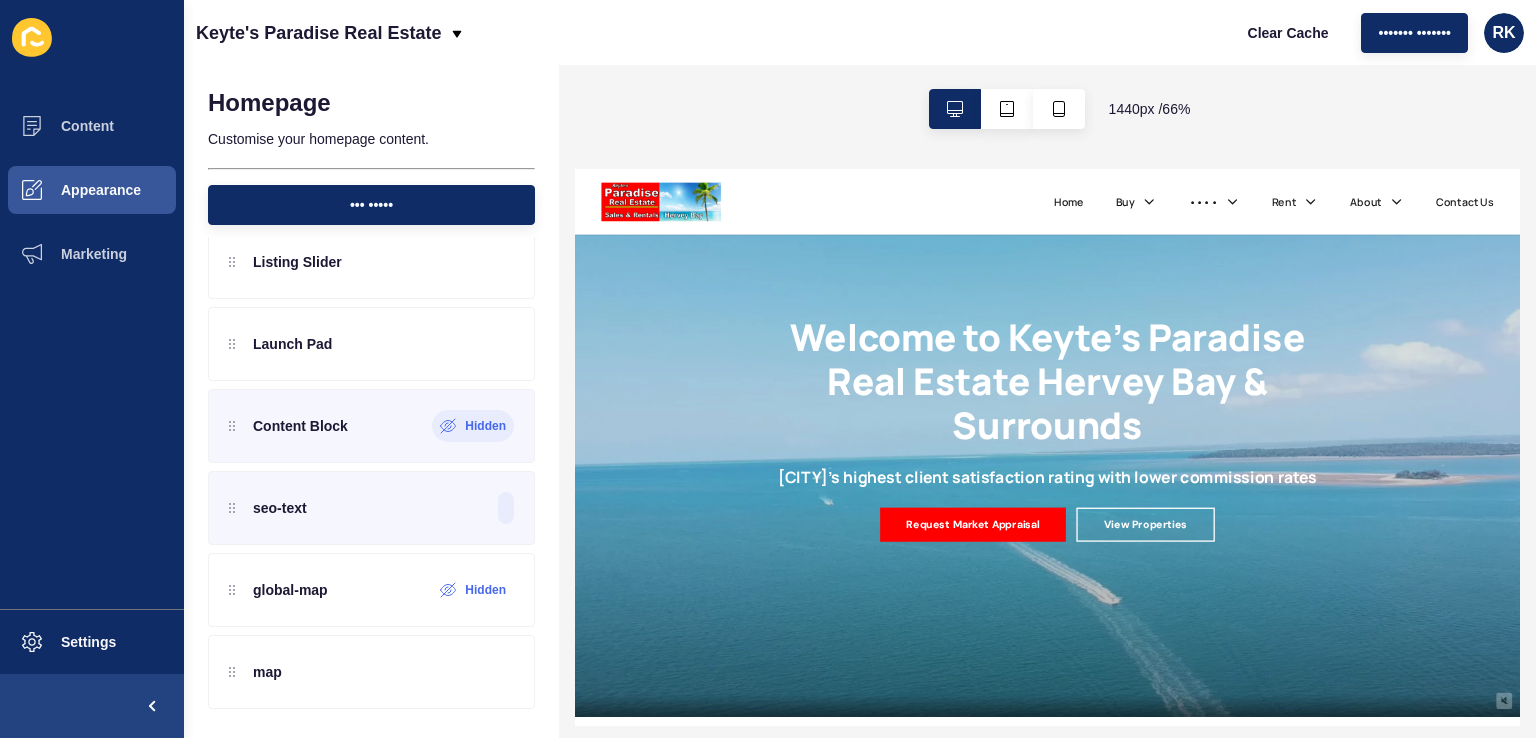 scroll, scrollTop: 0, scrollLeft: 0, axis: both 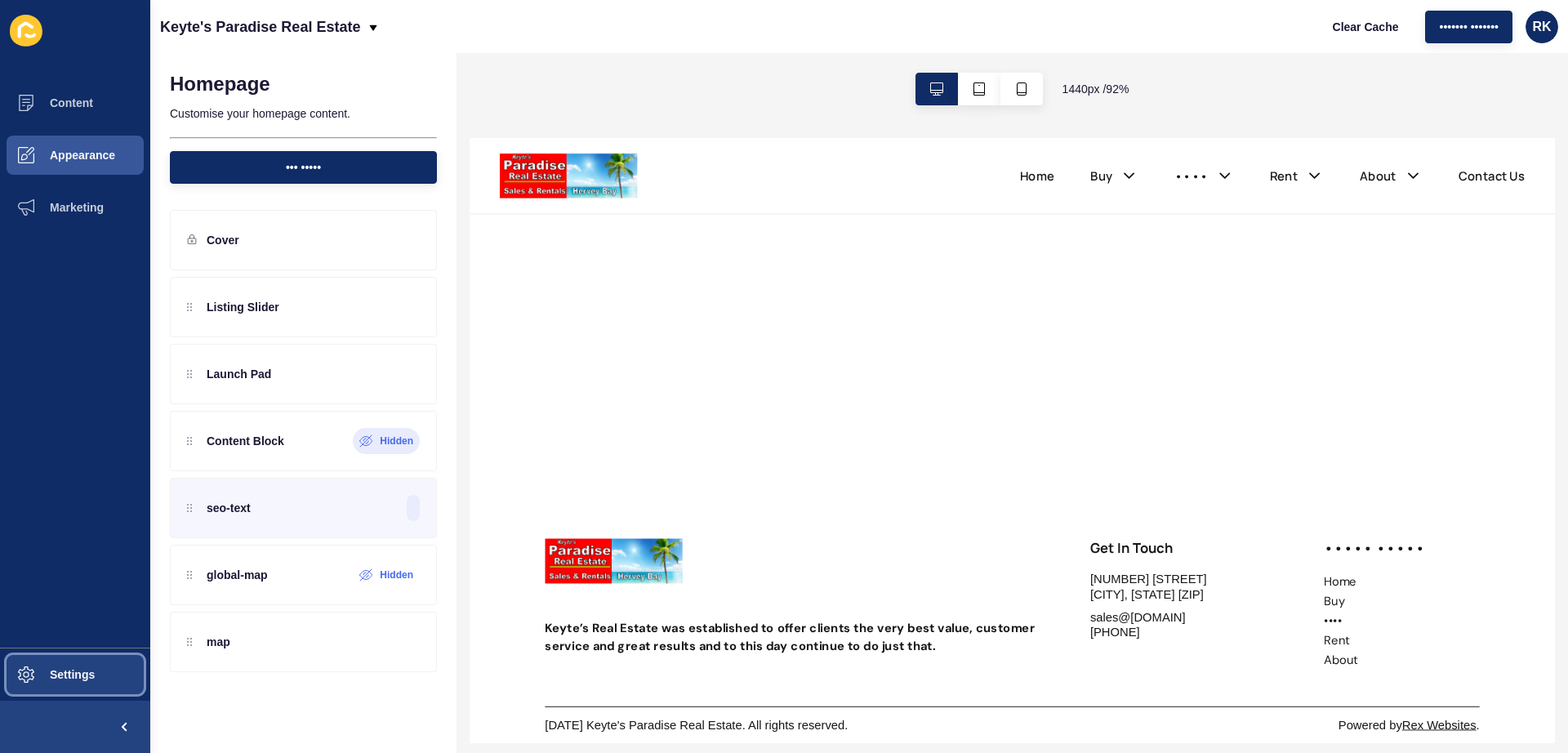 click on "Settings" at bounding box center (46, 675) 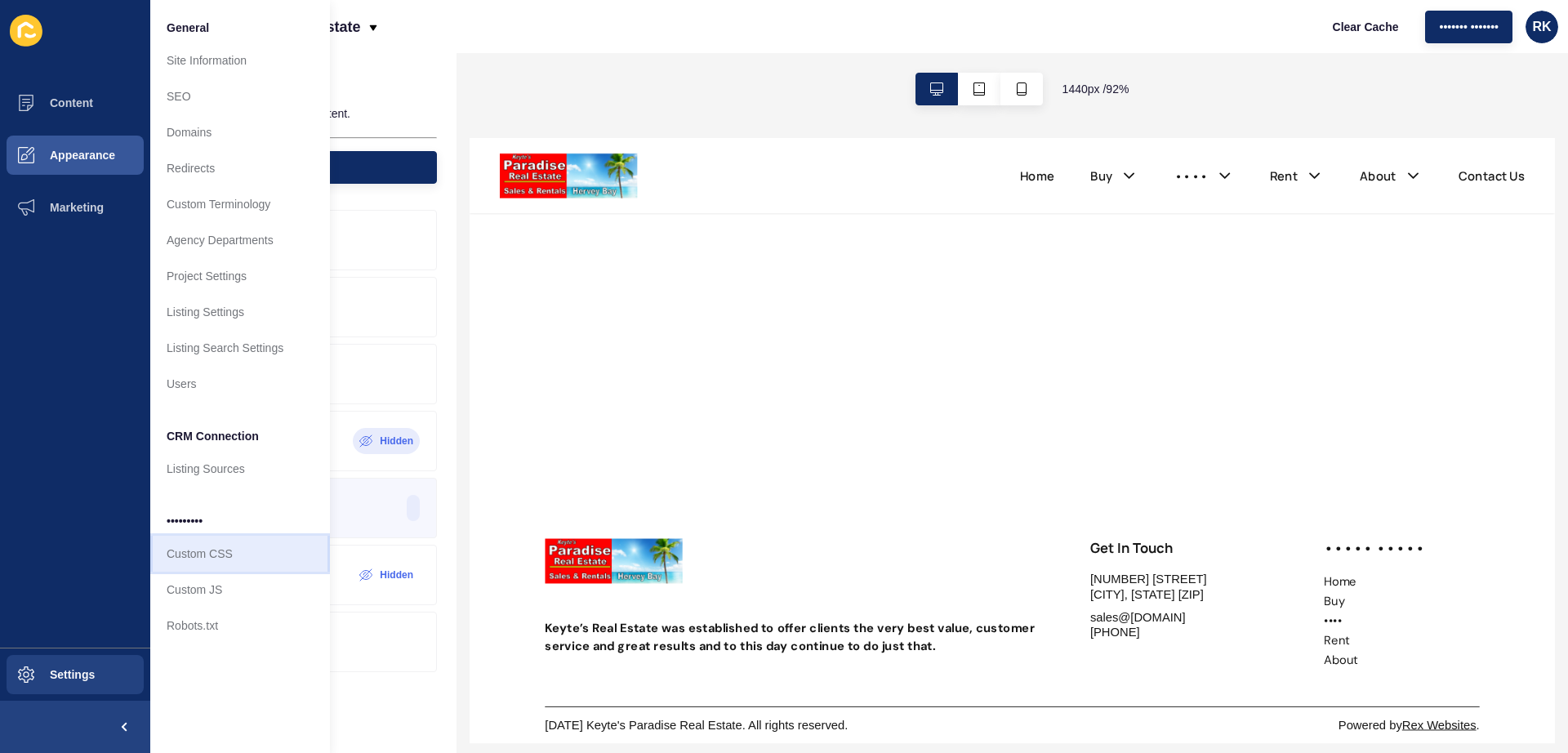 click on "Custom CSS" at bounding box center (240, 554) 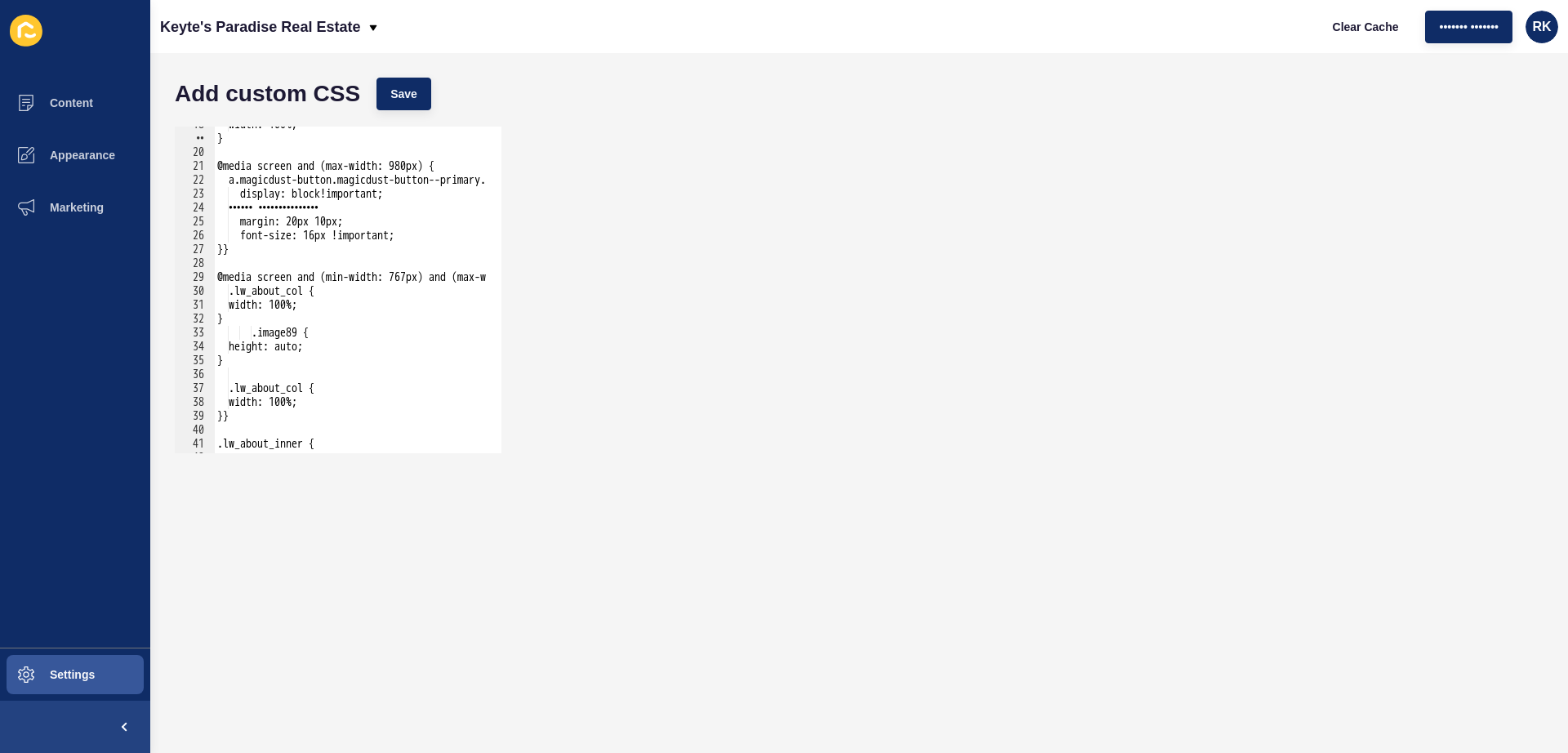 scroll, scrollTop: 245, scrollLeft: 0, axis: vertical 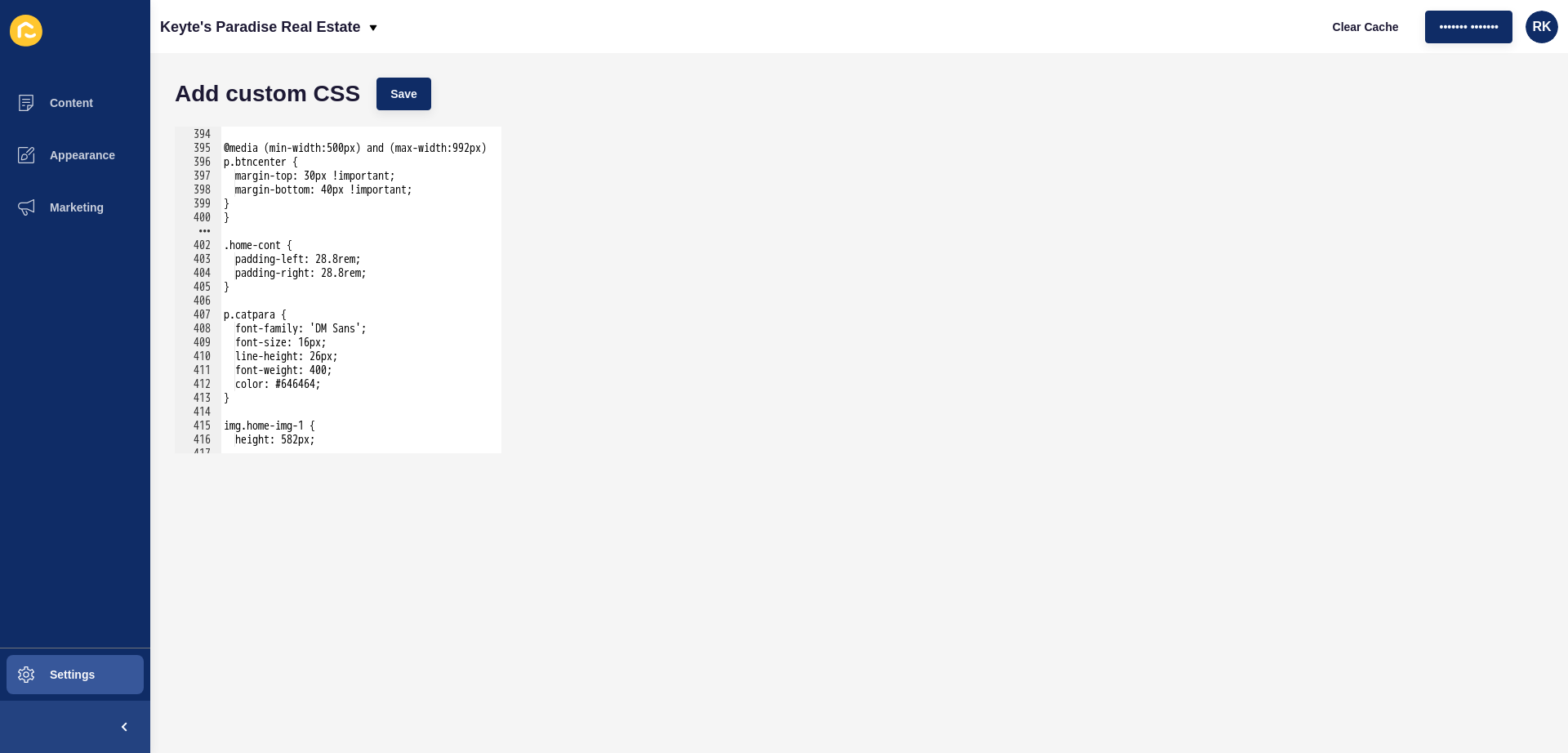 click on "} @media (min-width:500px) and (max-width:992px){ p.btncenter {      margin-top: 30px !important;      margin-bottom: 40px !important; } } .home-cont {      padding-left: 28.8rem;      padding-right: 28.8rem; } p.catpara {      font-family: 'DM Sans';      font-size: 16px;      line-height: 26px;      font-weight: 400;      color: #646464; } img.home-img-1 {      height: 582px;" at bounding box center [519, 283] 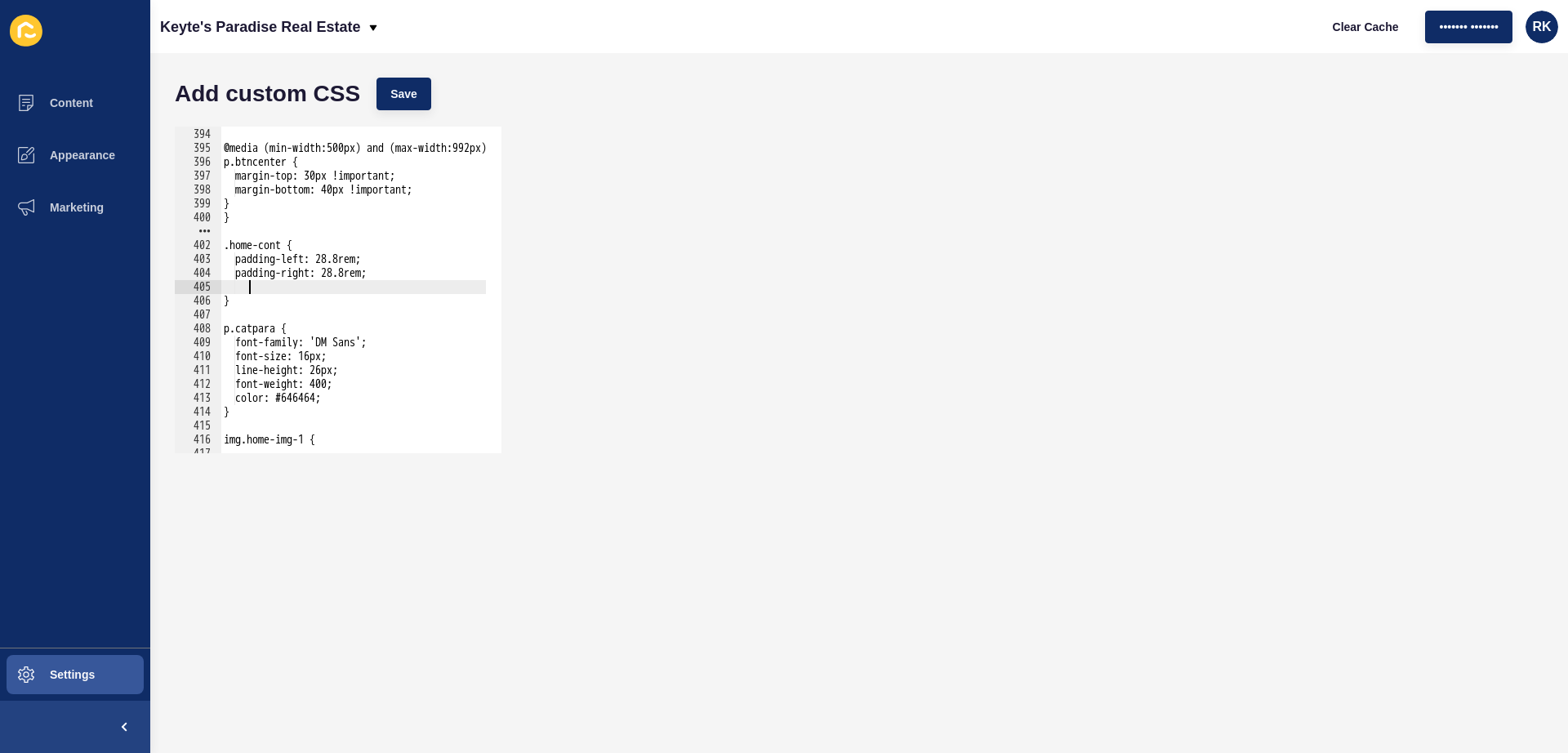 scroll, scrollTop: 0, scrollLeft: 1, axis: horizontal 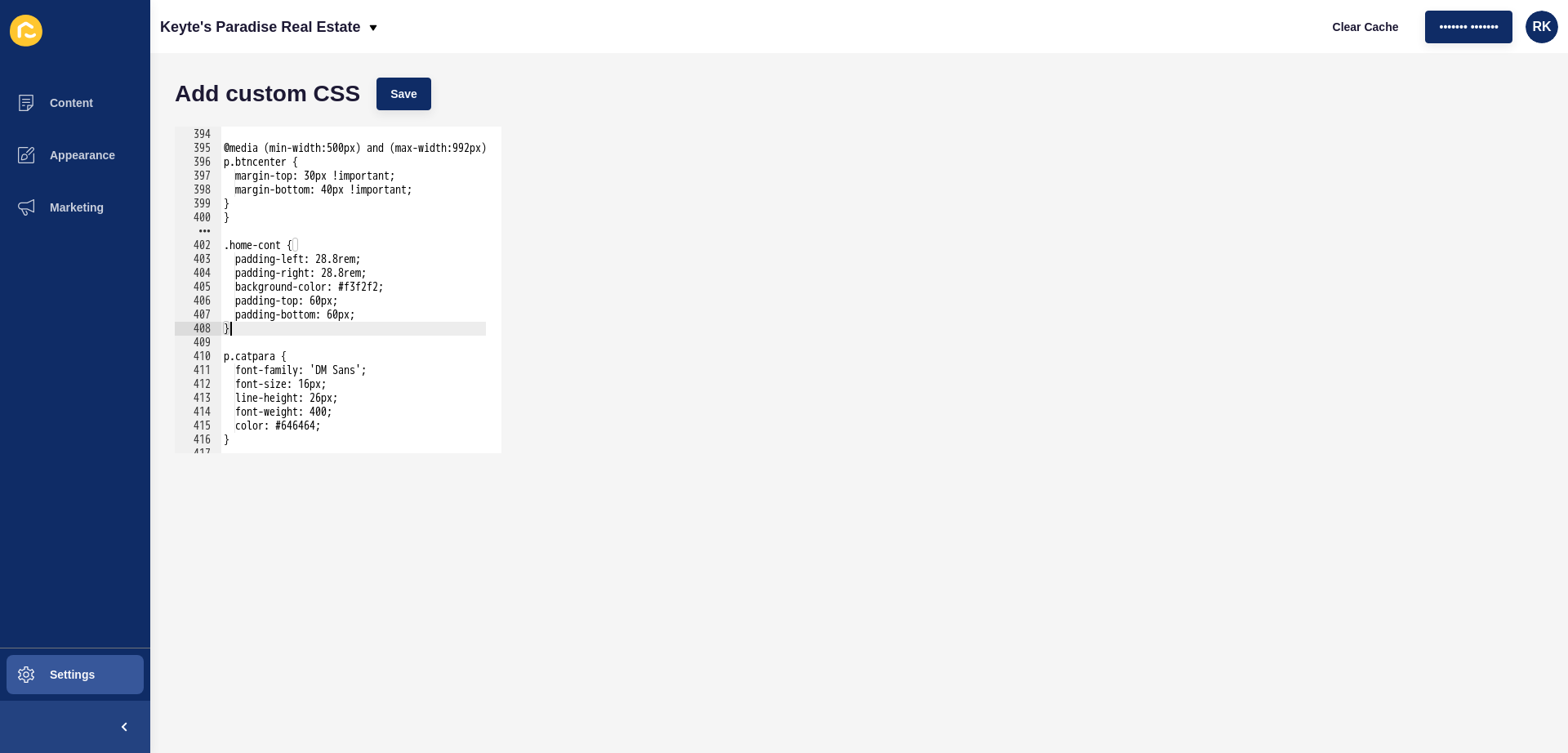 click on "} @media (min-width:500px) and (max-width:992px){ p.btncenter {      margin-top: 30px !important;      margin-bottom: 40px !important; } } .home-cont {      padding-left: 28.8rem;      padding-right: 28.8rem;      background-color: #f3f2f2;      padding-top: 60px;      padding-bottom: 60px; } p.catpara {      font-family: 'DM Sans';      font-size: 16px;      line-height: 26px;      font-weight: 400;      color: #646464; }" at bounding box center [519, 283] 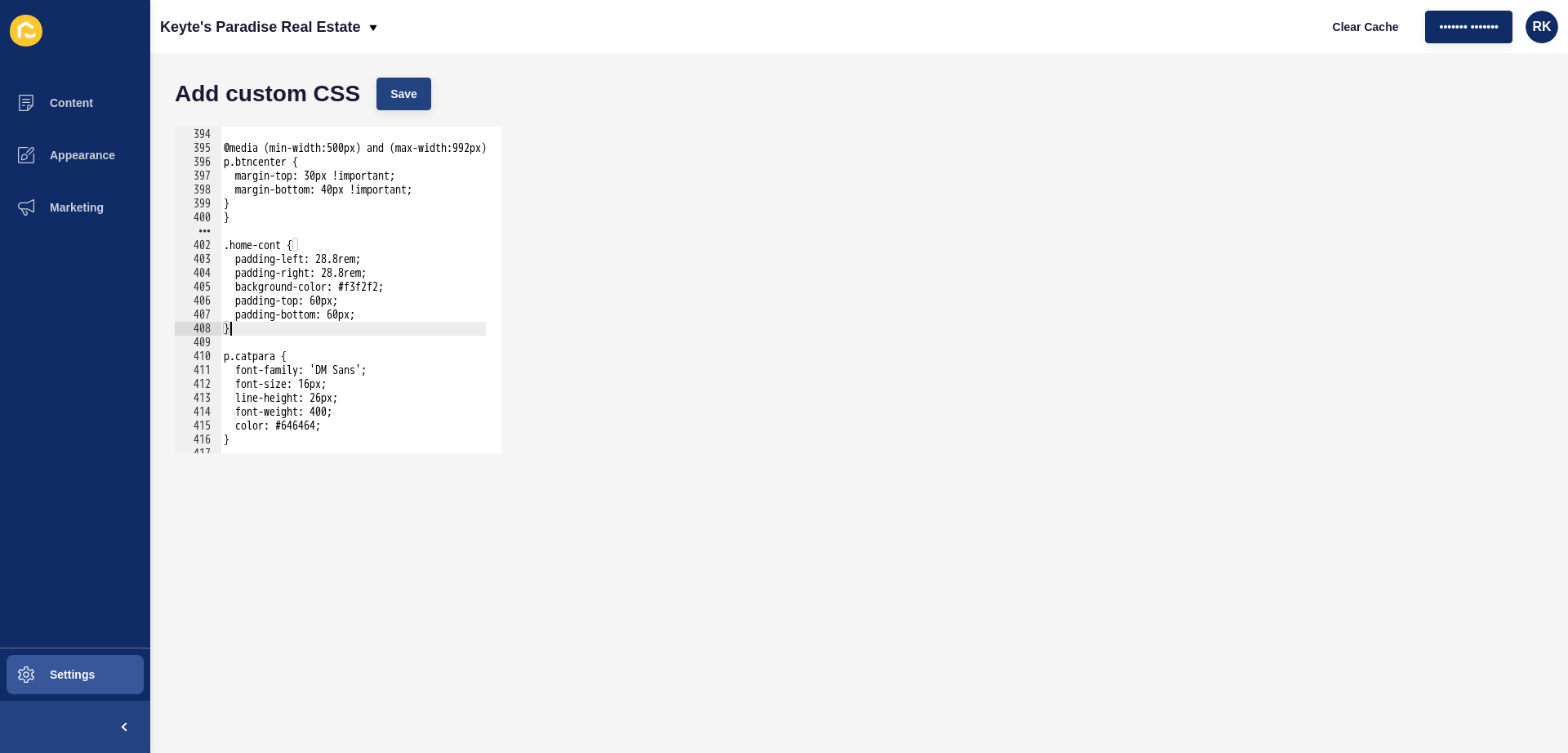 type on "}" 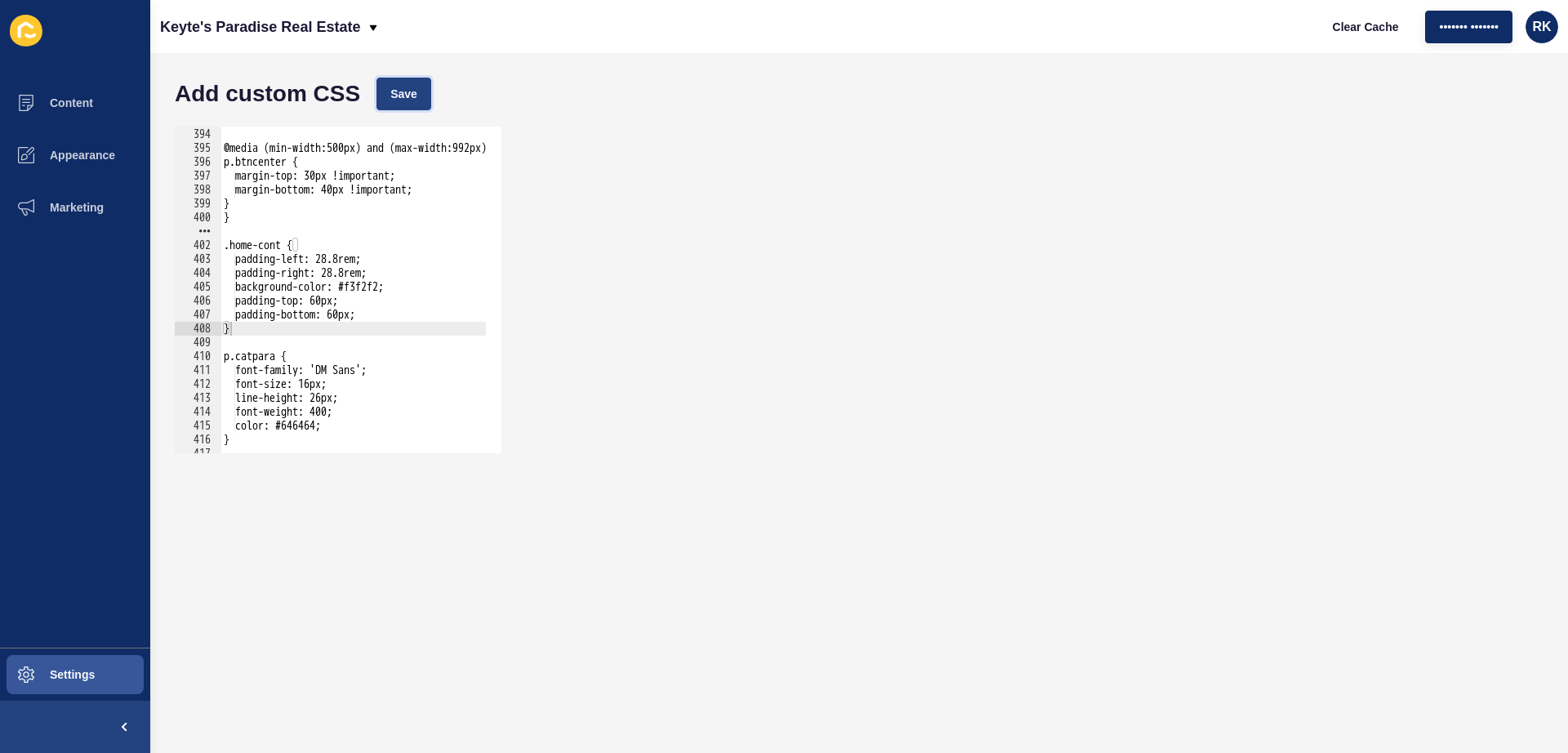 click on "Save" at bounding box center (403, 94) 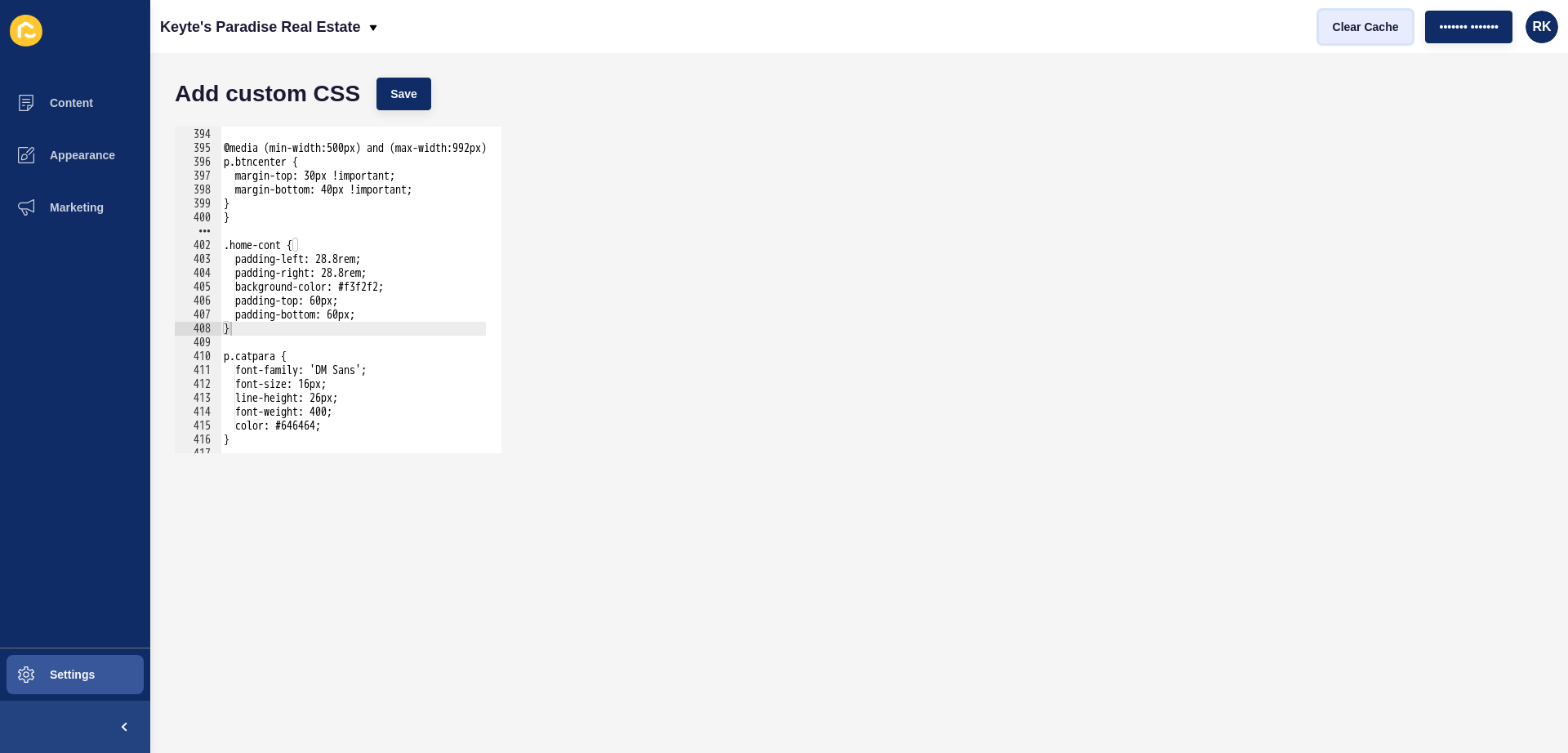 click on "Clear Cache" at bounding box center (1365, 27) 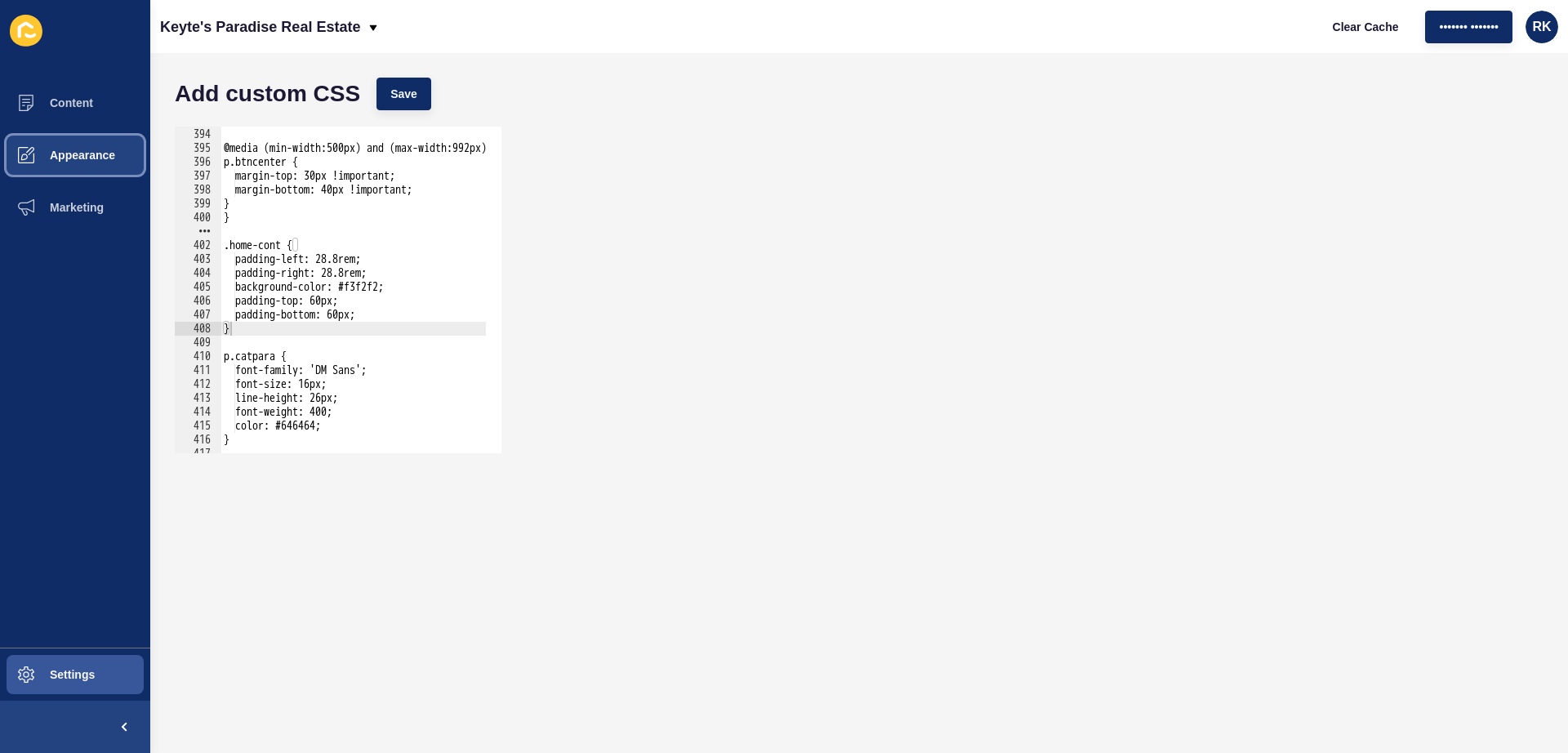 click on "Appearance" at bounding box center [56, 155] 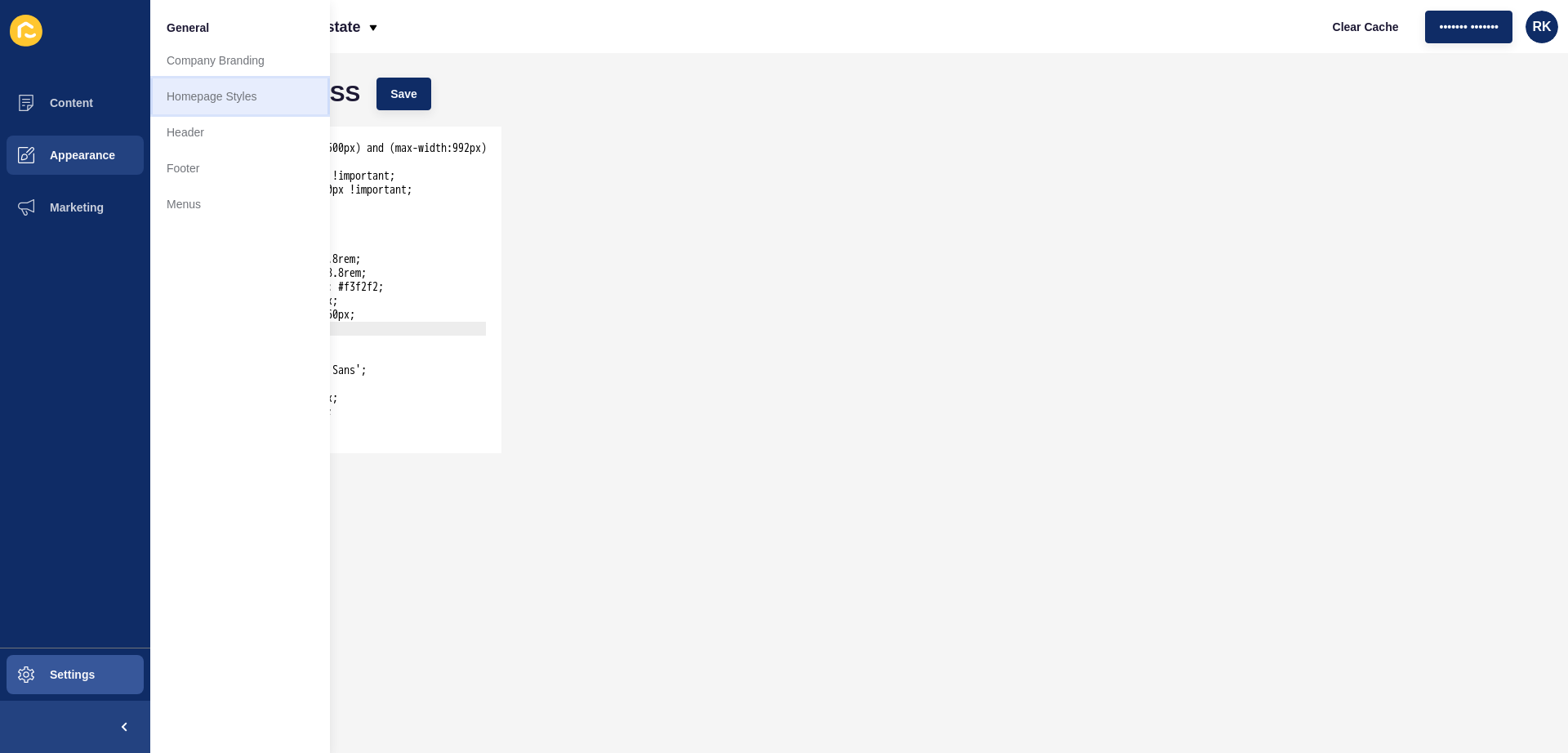 click on "Homepage Styles" at bounding box center [240, 96] 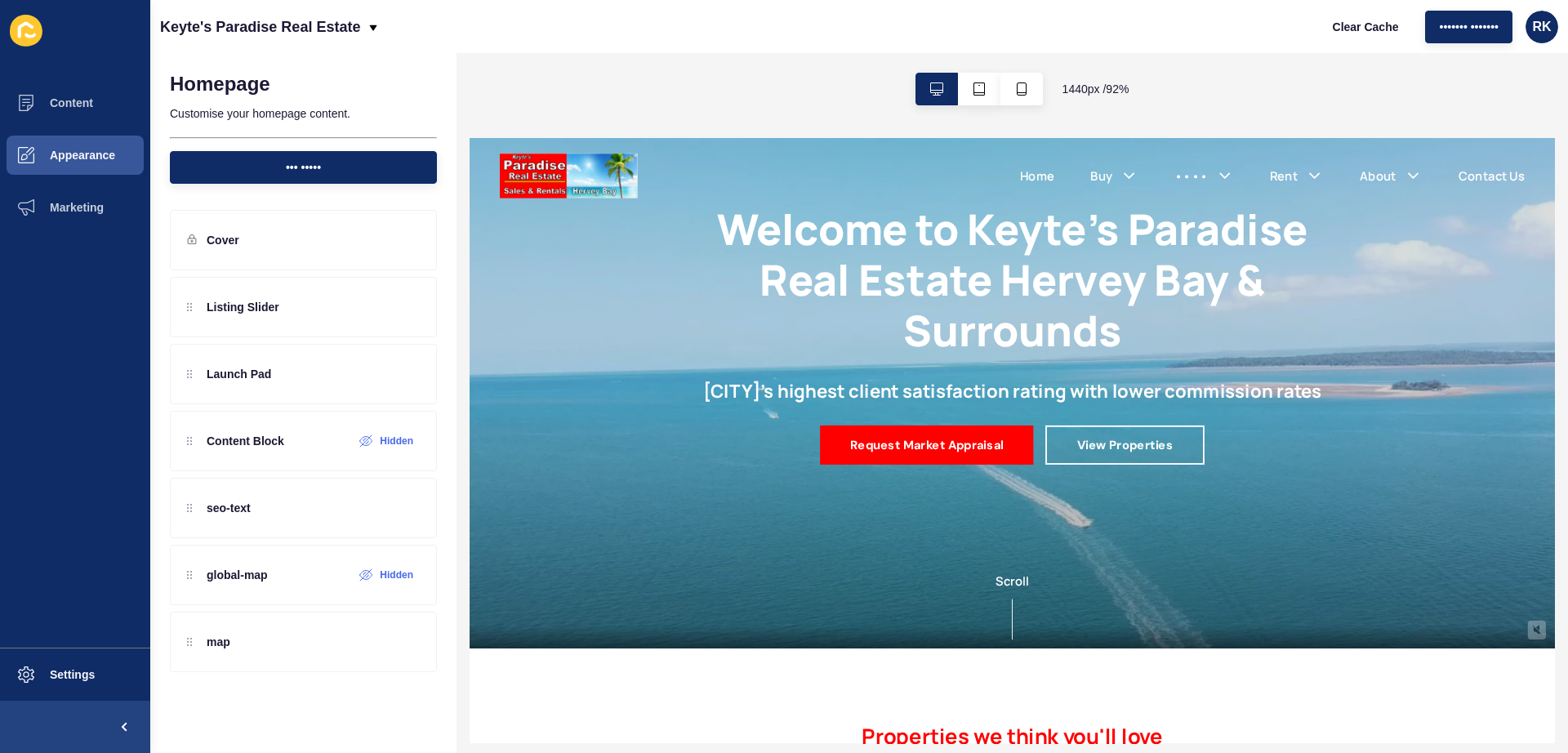 scroll, scrollTop: 204, scrollLeft: 0, axis: vertical 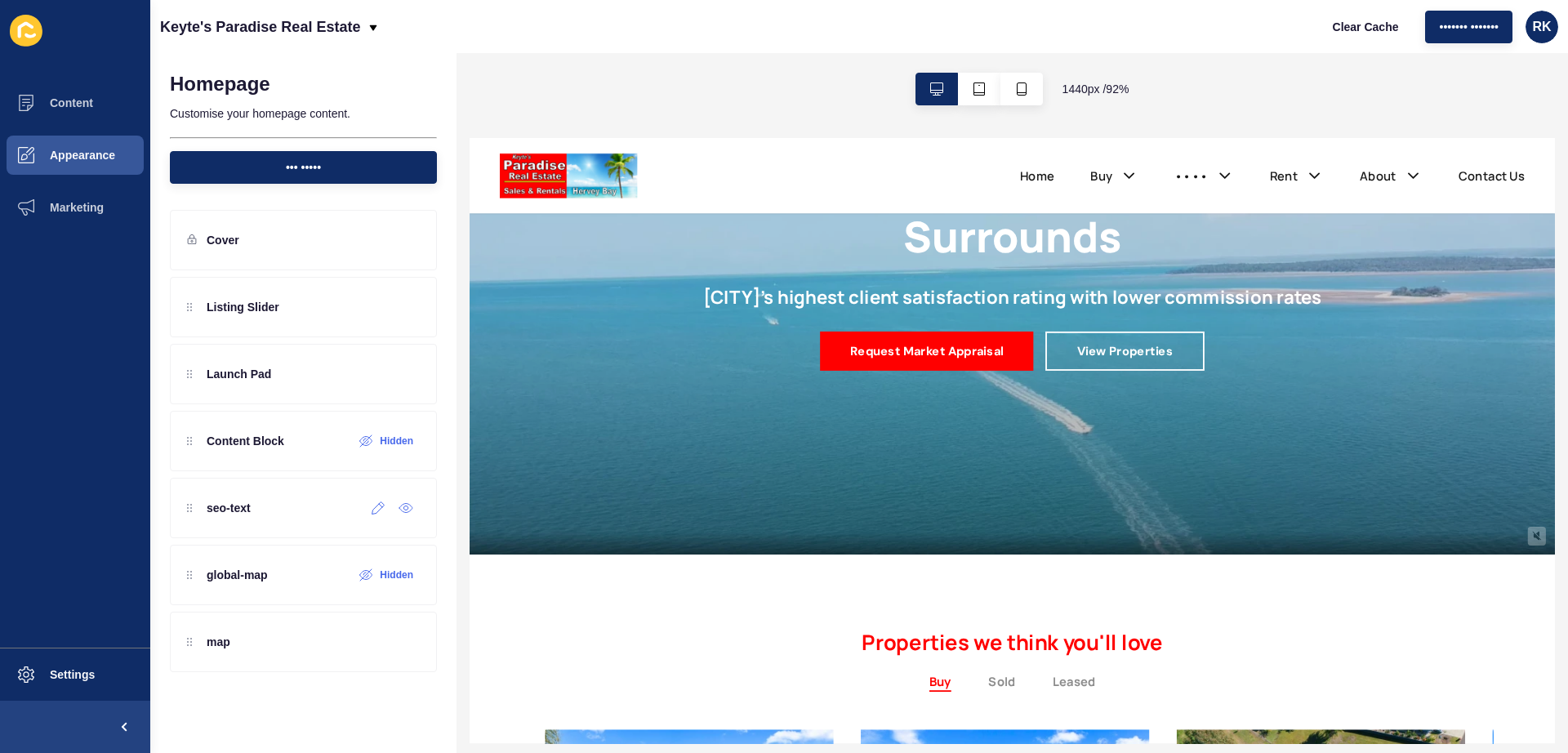 click at bounding box center (378, 508) 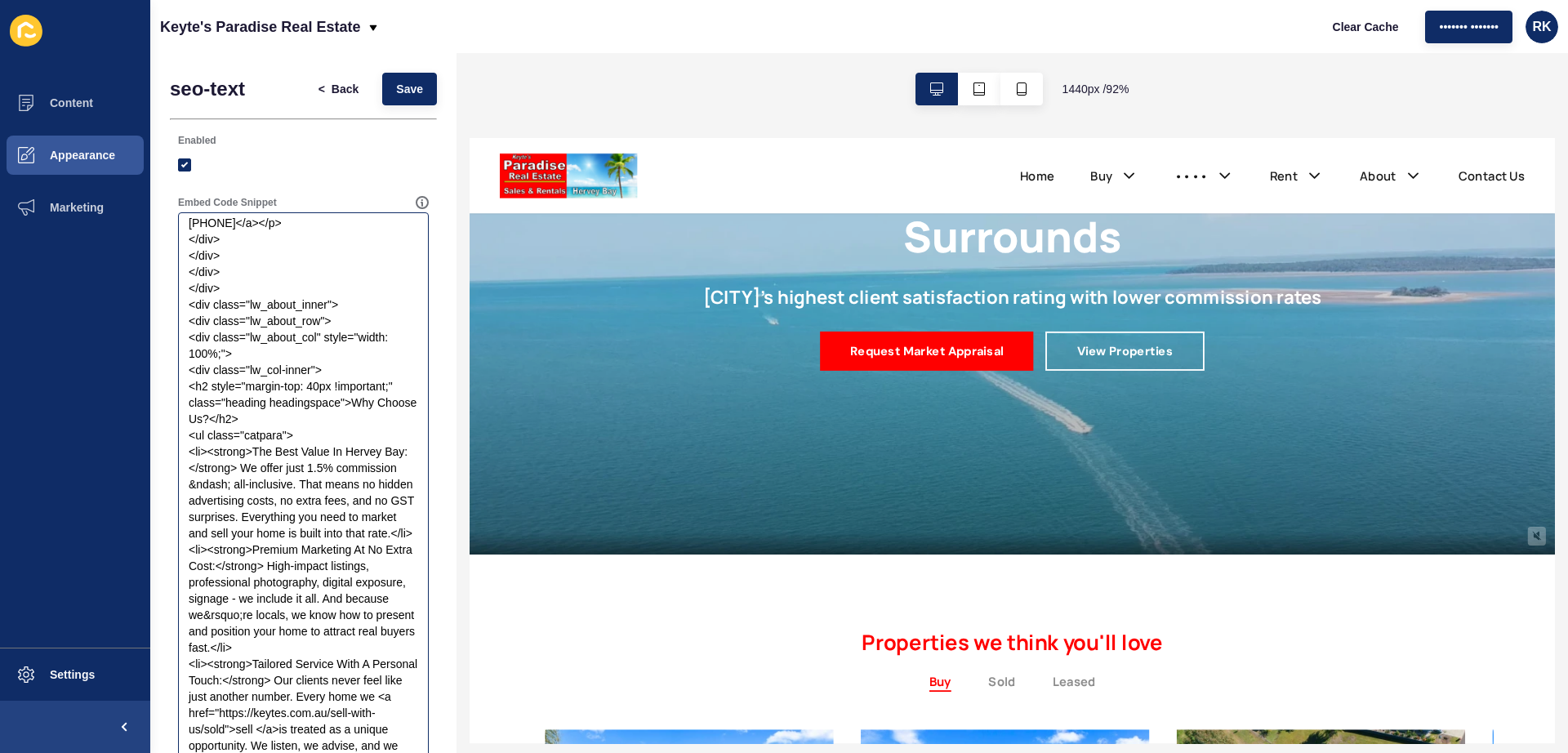 scroll, scrollTop: 1531, scrollLeft: 0, axis: vertical 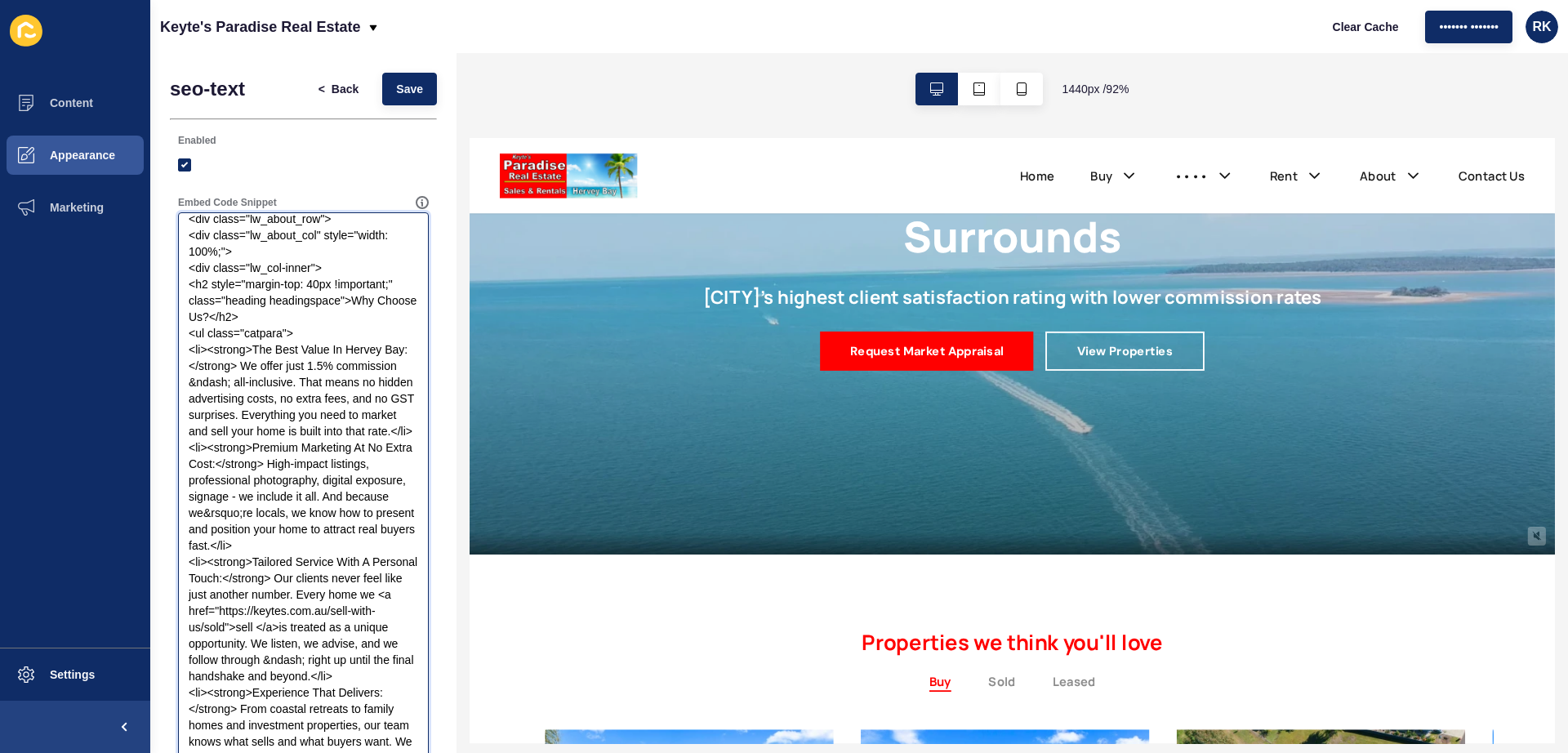 click on "Embed Code Snippet" at bounding box center (303, 541) 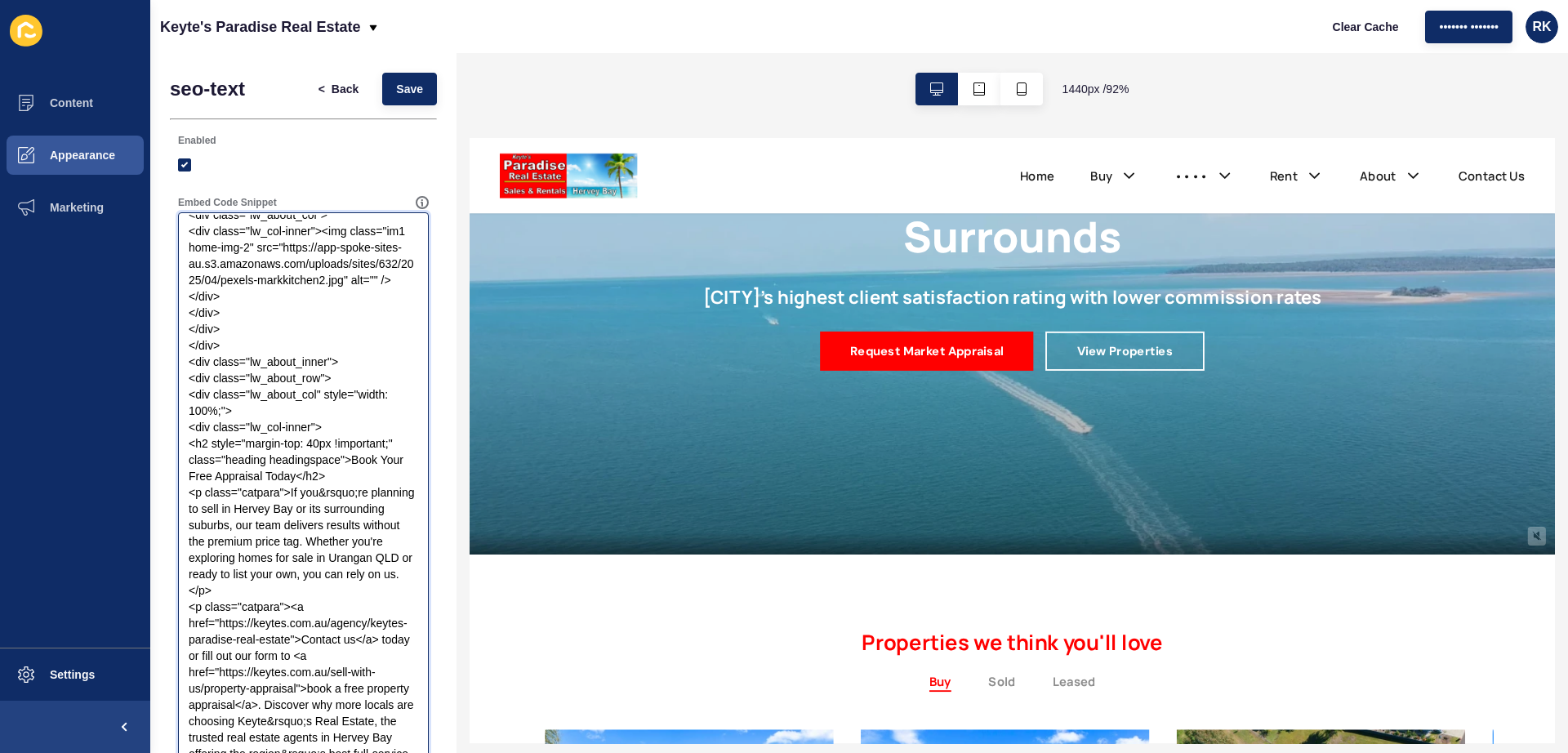 scroll, scrollTop: 3414, scrollLeft: 0, axis: vertical 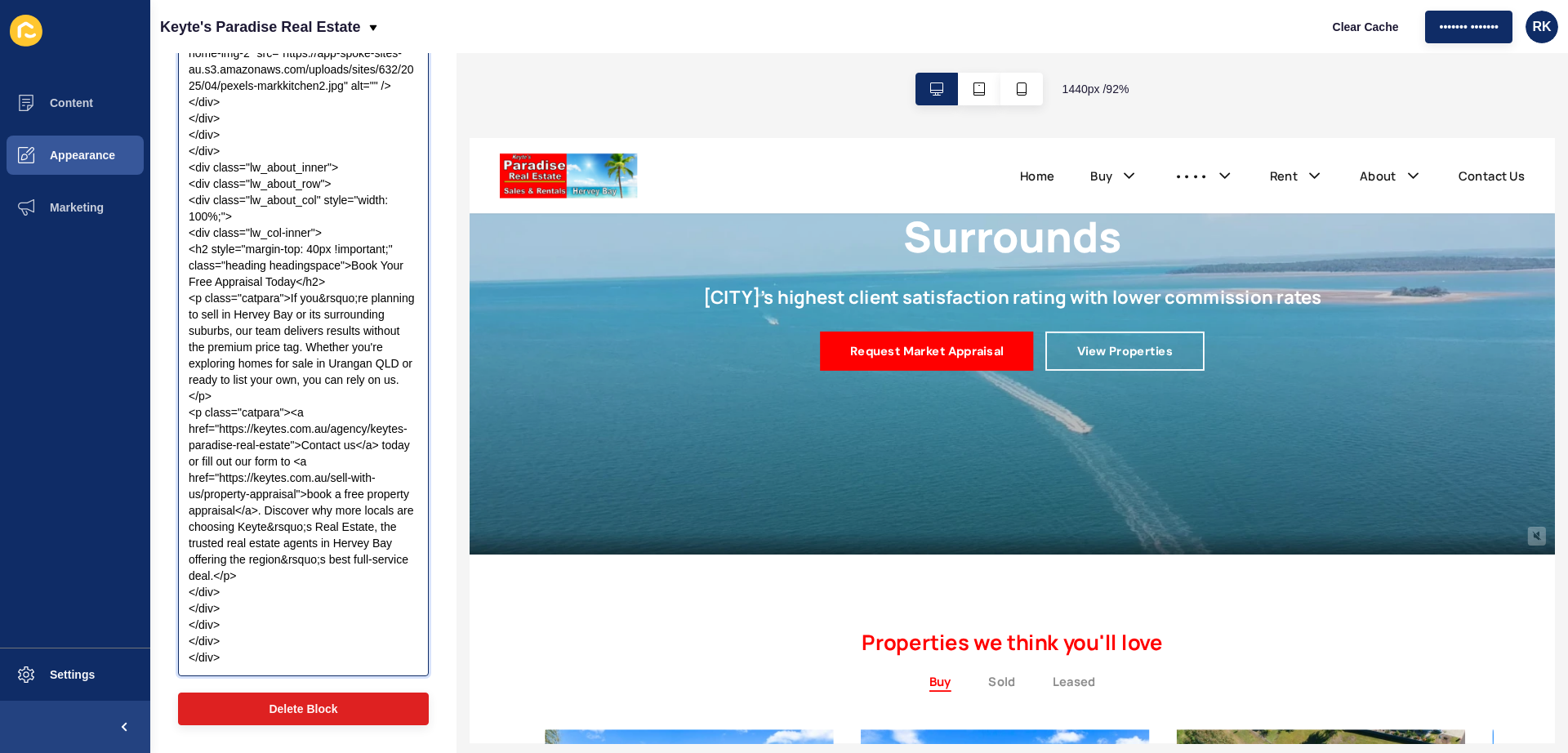 click on "Embed Code Snippet" at bounding box center [303, 347] 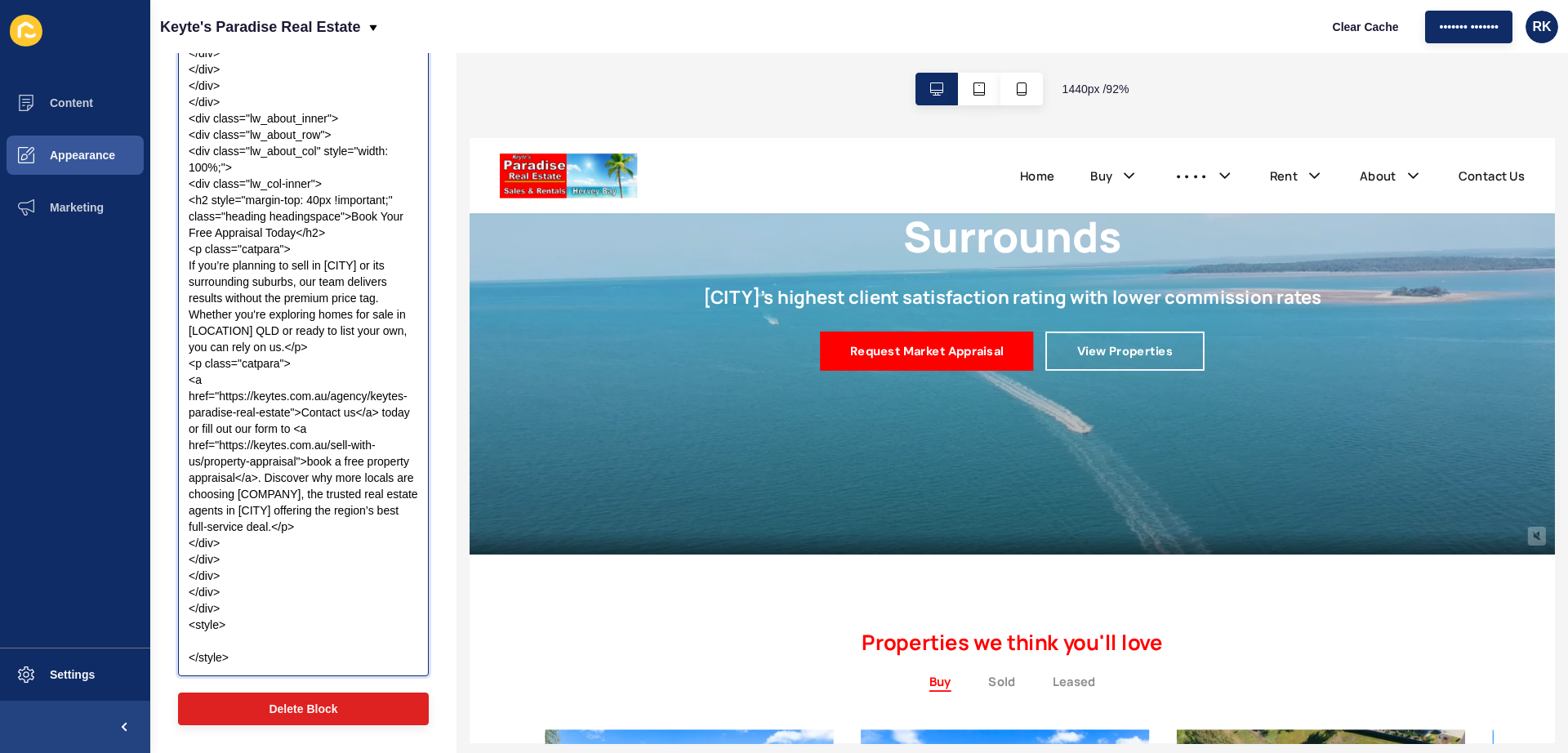 scroll, scrollTop: 3453, scrollLeft: 0, axis: vertical 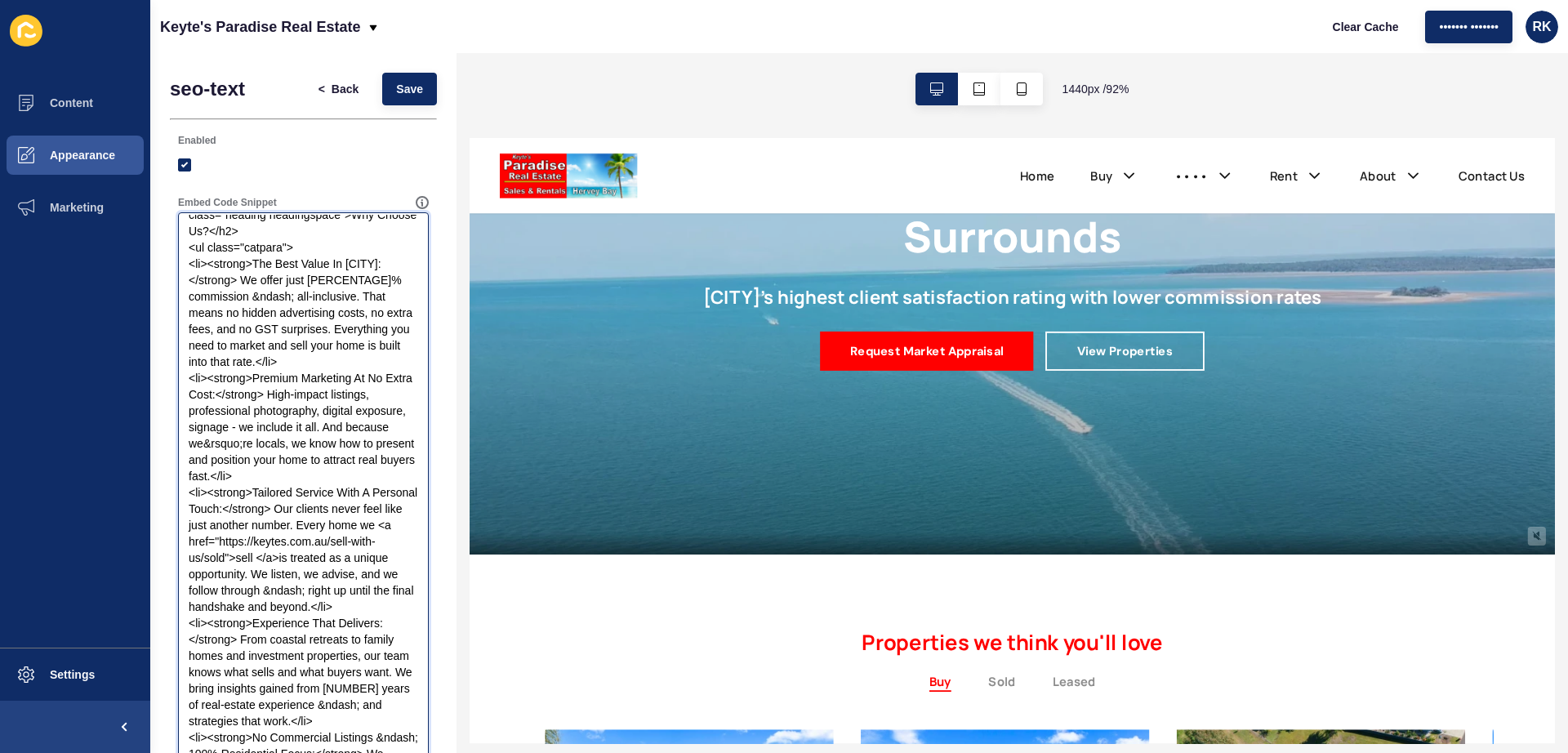 click on "Embed Code Snippet" at bounding box center (303, 541) 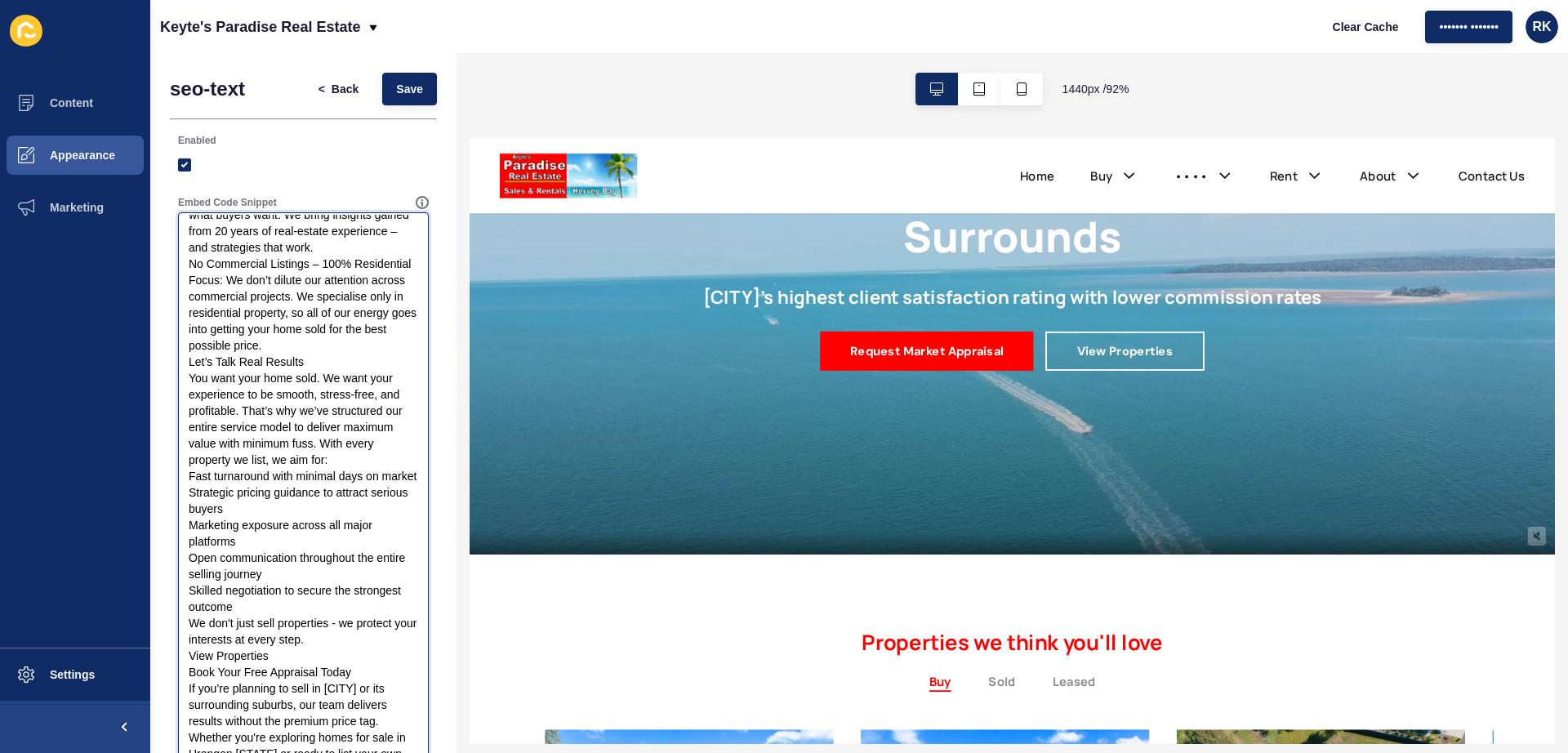 paste on "style="background-color: #f3f2f2;"" 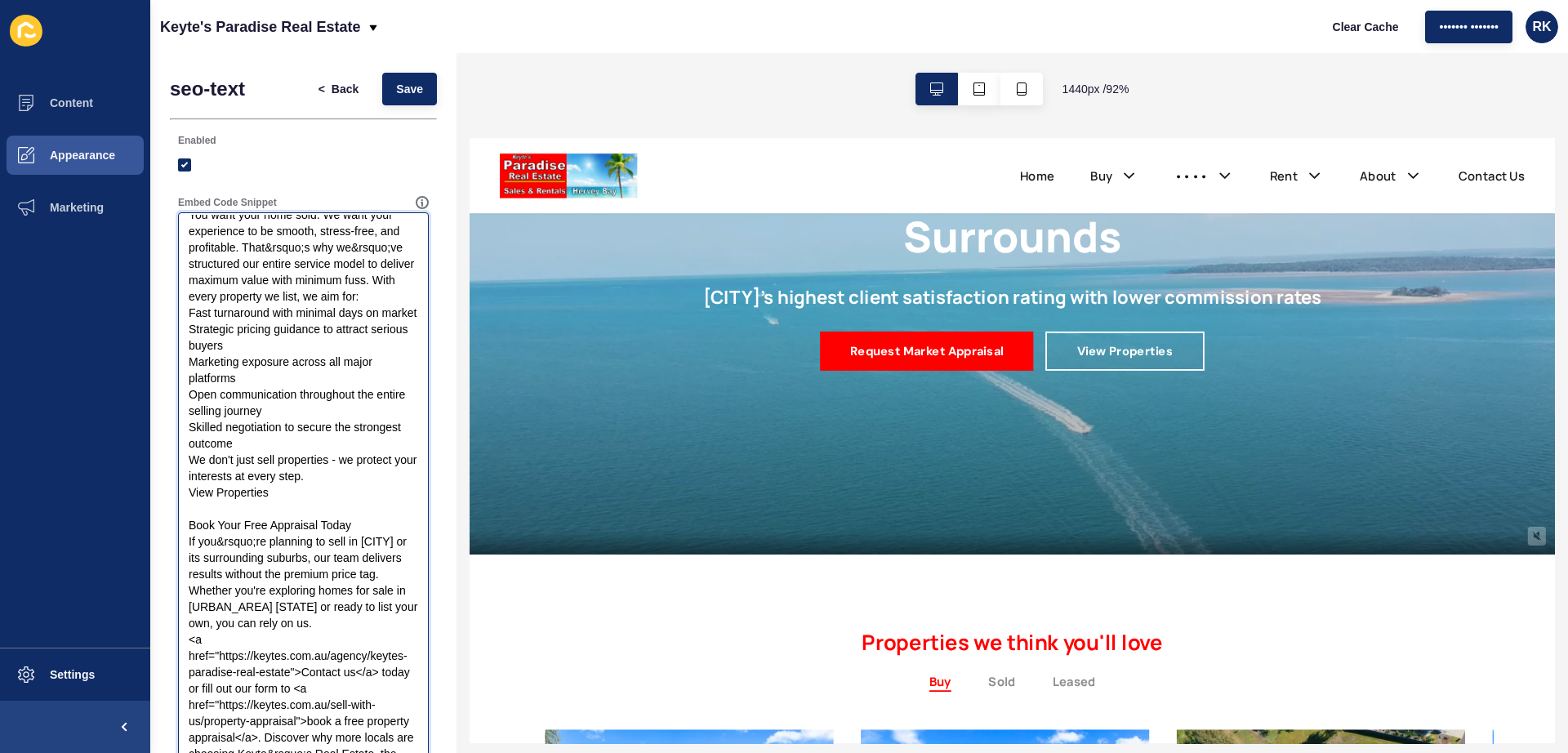 scroll, scrollTop: 2654, scrollLeft: 0, axis: vertical 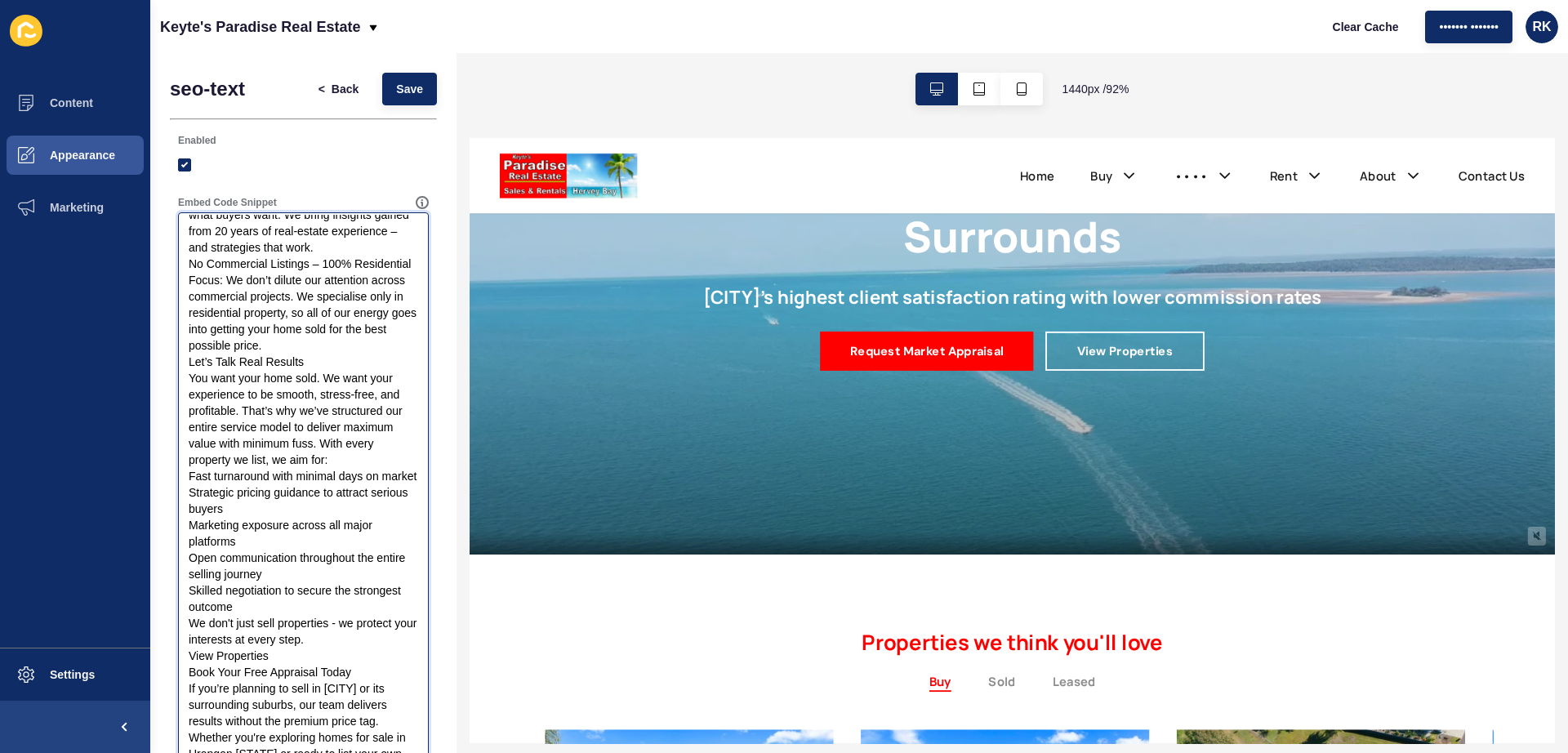 paste on "style="background-color: #f3f2f2;"" 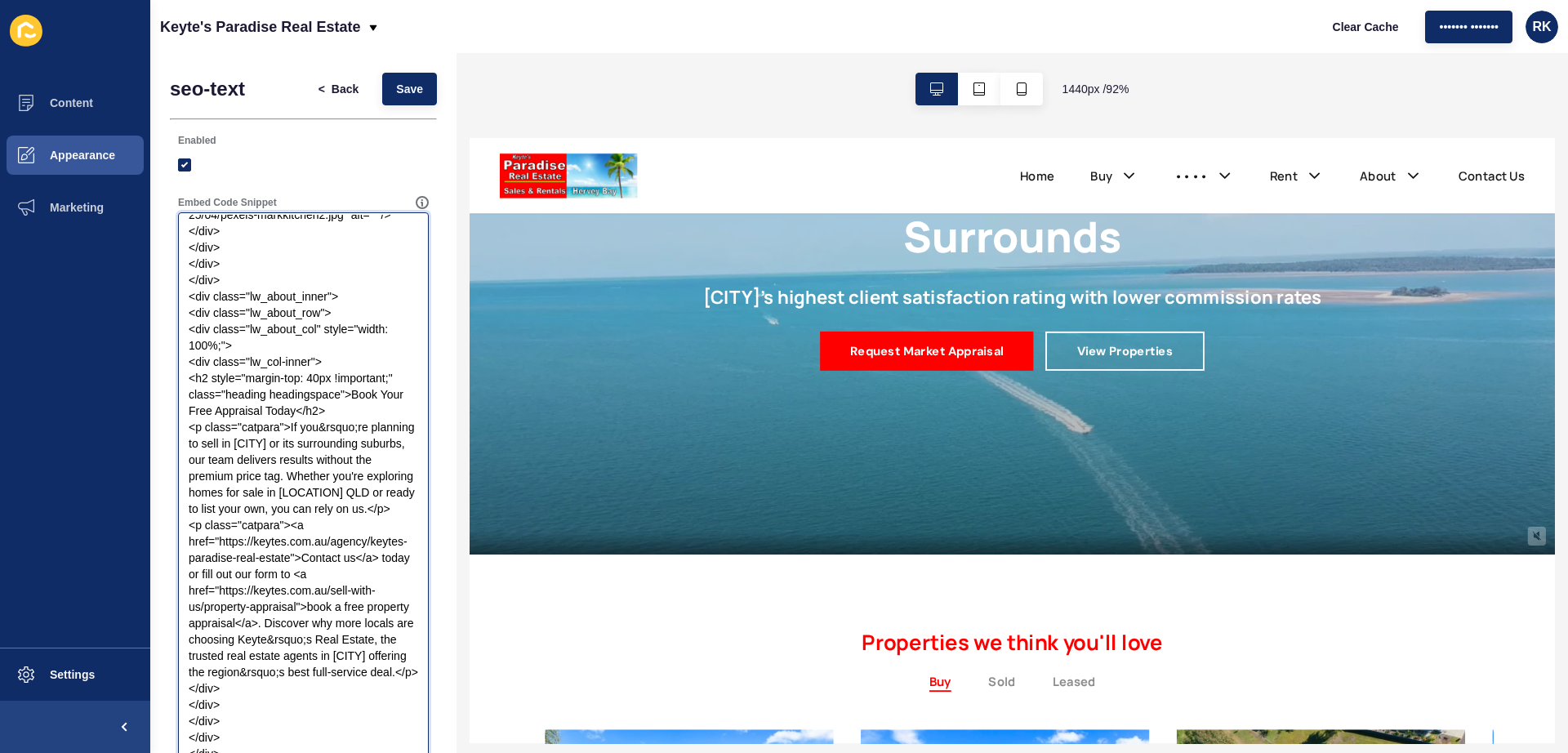 scroll, scrollTop: 3369, scrollLeft: 0, axis: vertical 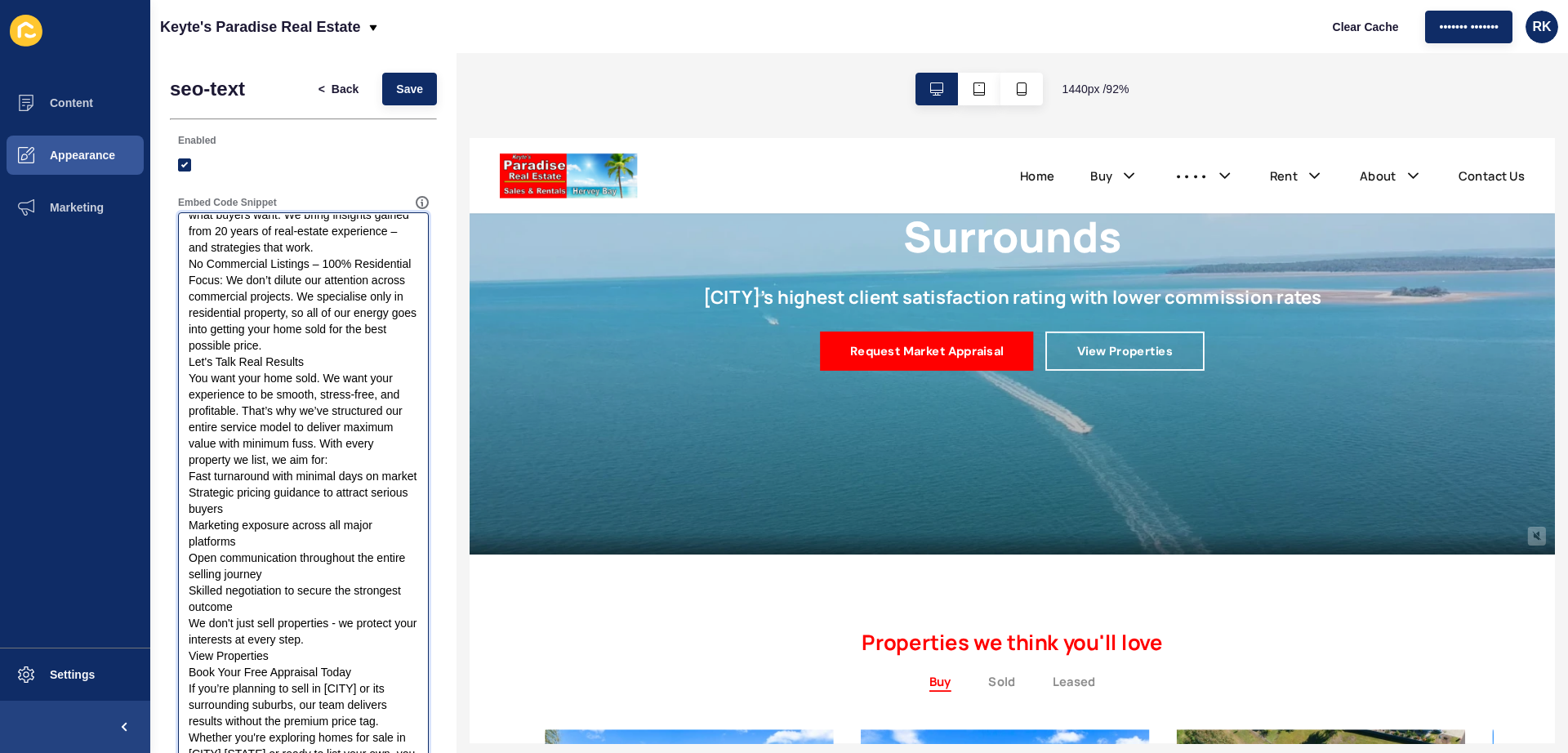 paste on "style="background-color: #f3f2f2;"" 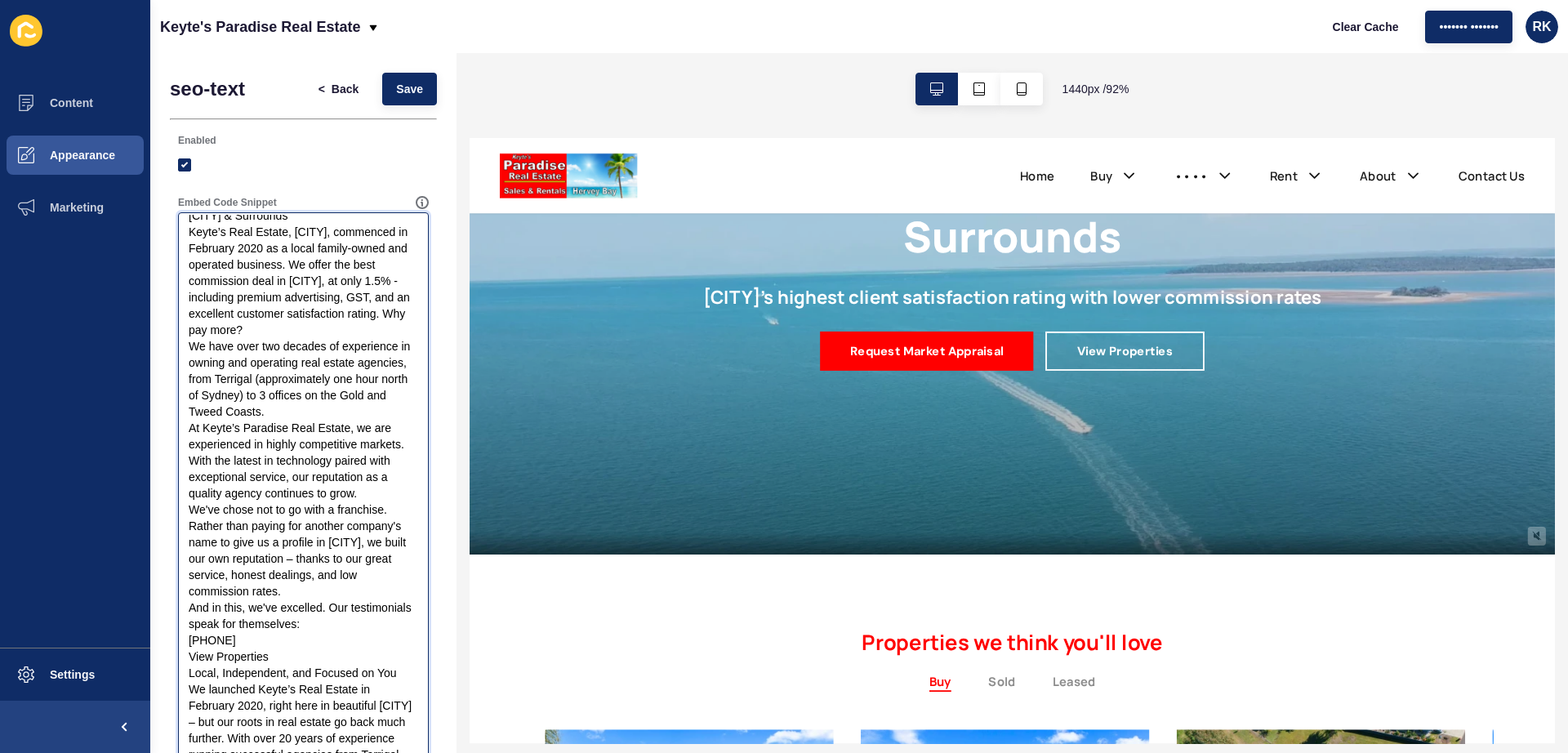 scroll, scrollTop: 0, scrollLeft: 0, axis: both 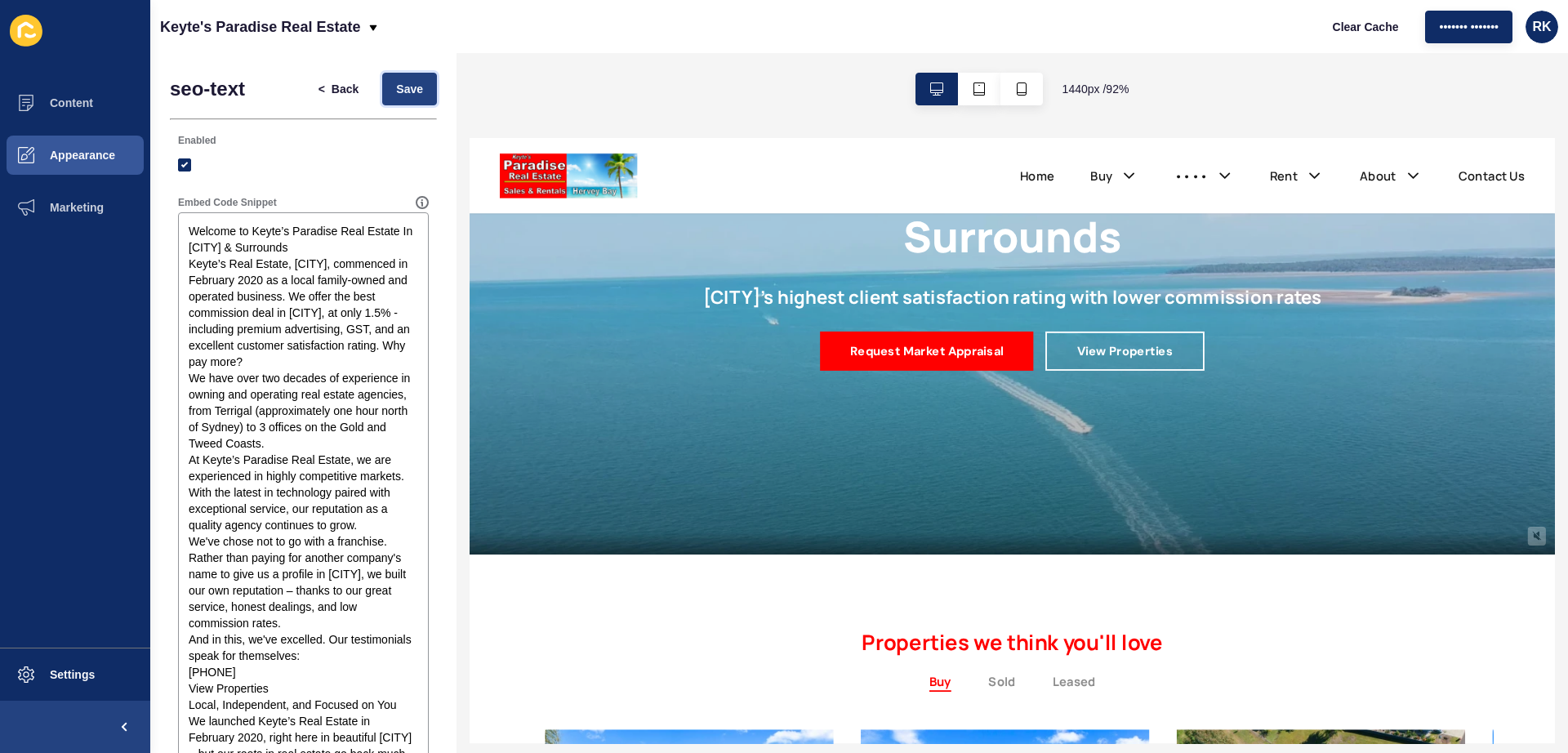 click on "Save" at bounding box center [409, 89] 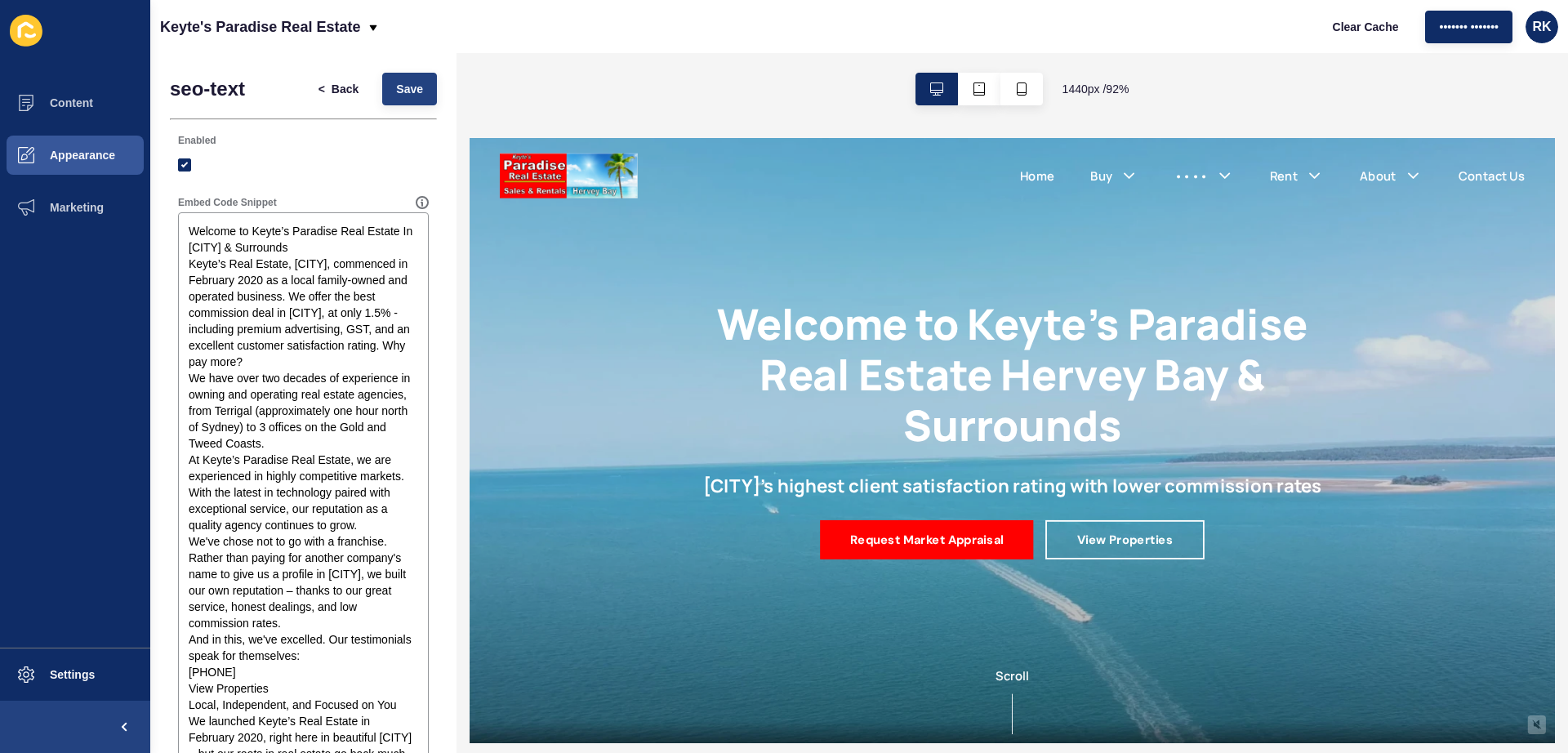 scroll, scrollTop: 0, scrollLeft: 0, axis: both 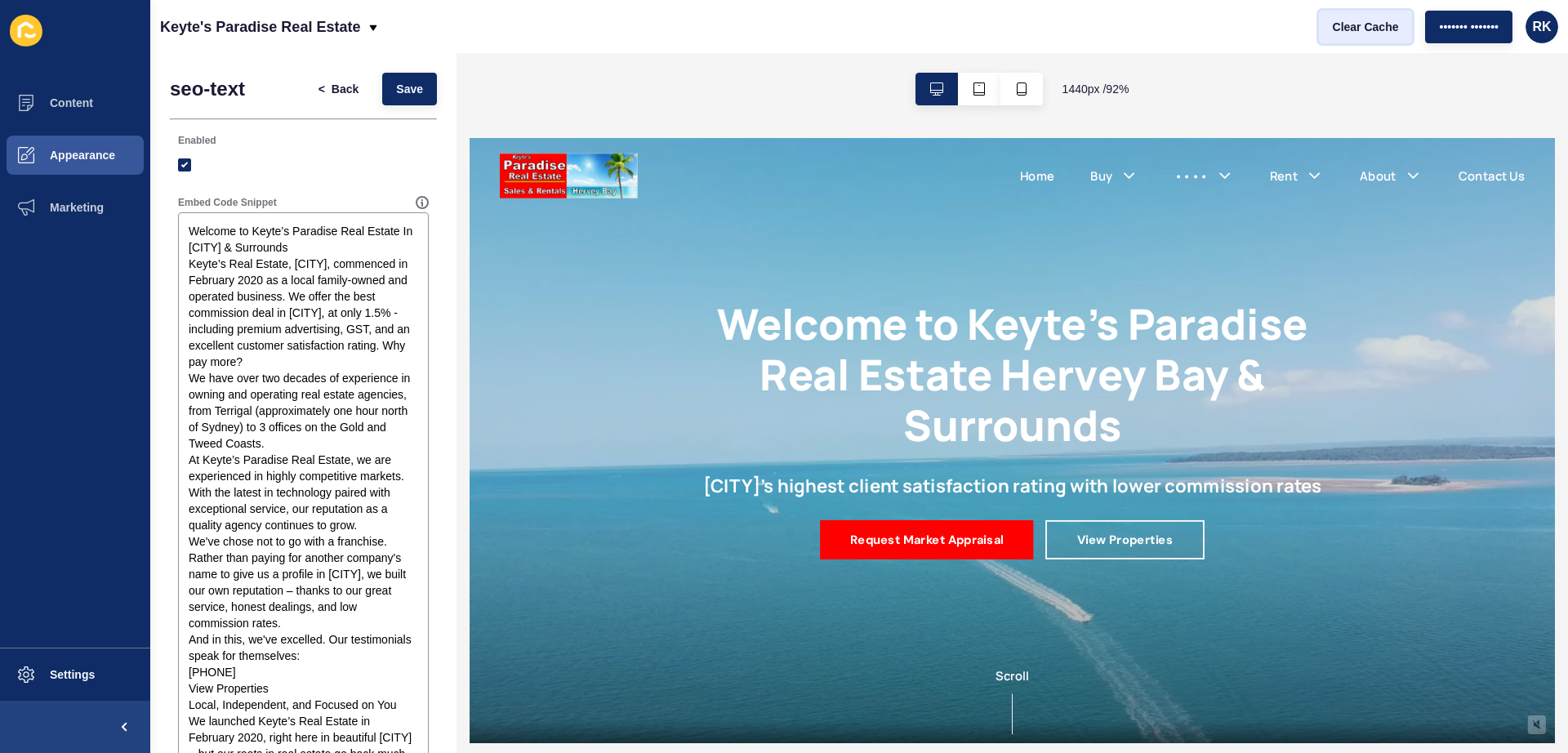 click on "Clear Cache" at bounding box center (1365, 27) 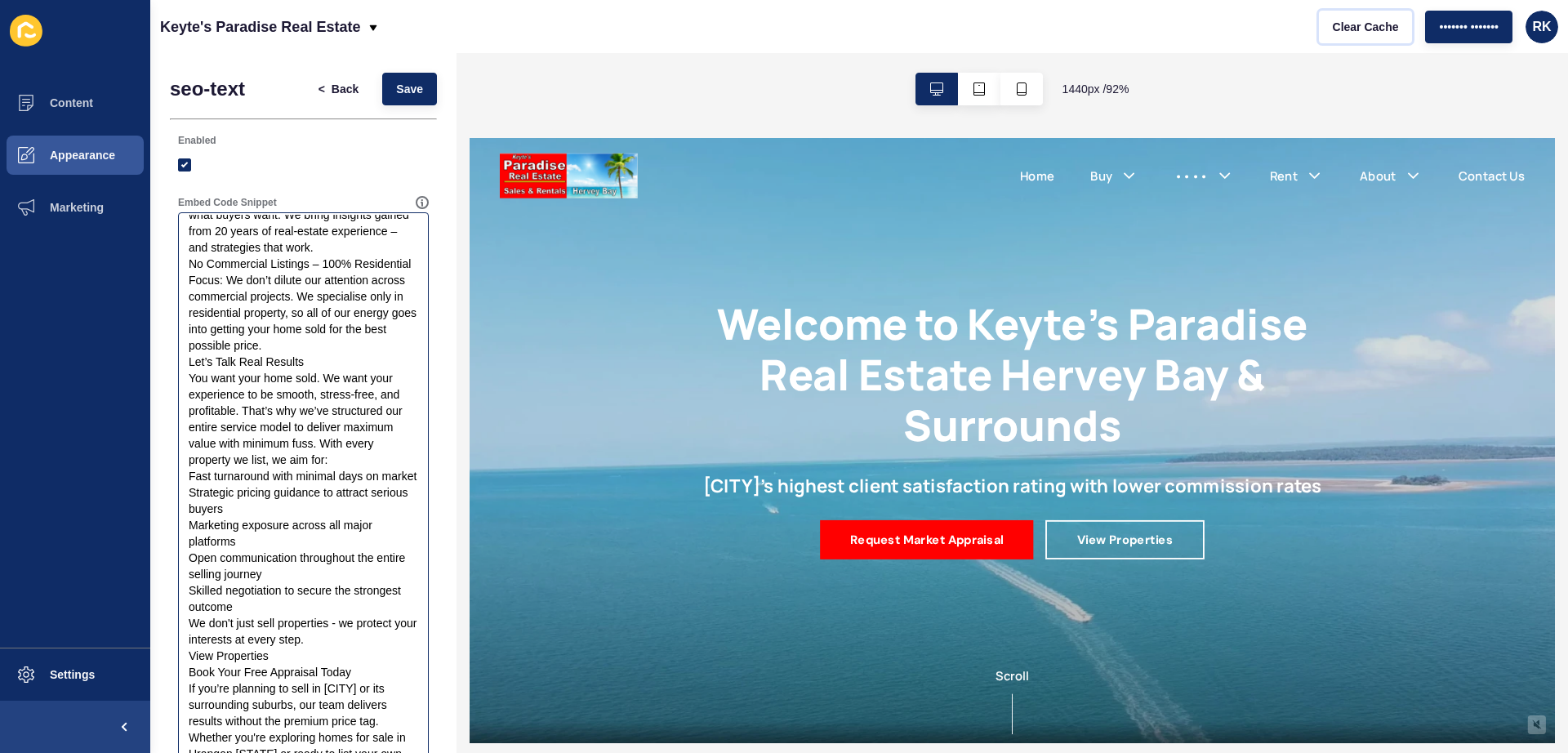 scroll, scrollTop: 1531, scrollLeft: 0, axis: vertical 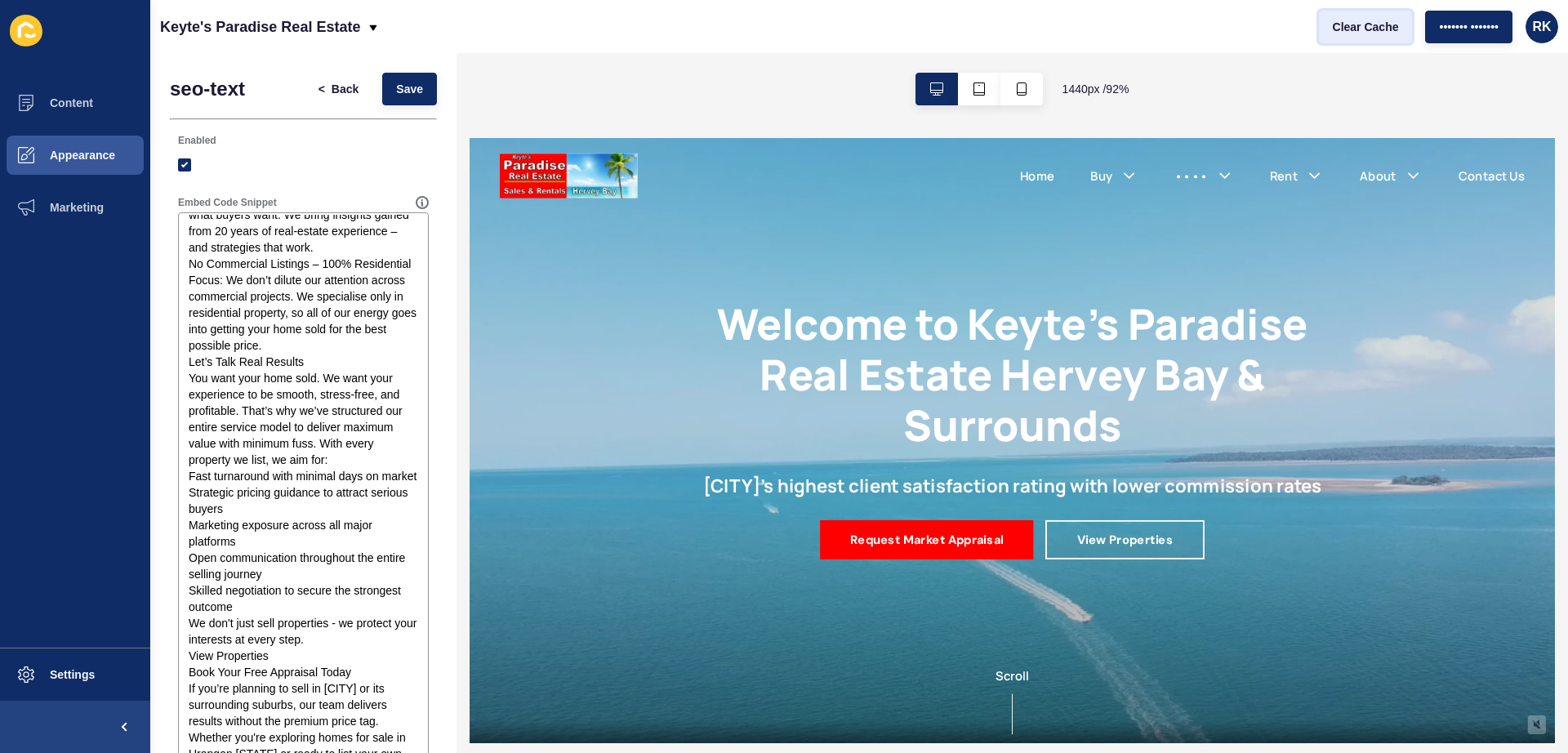 click on "Clear Cache" at bounding box center (1365, 27) 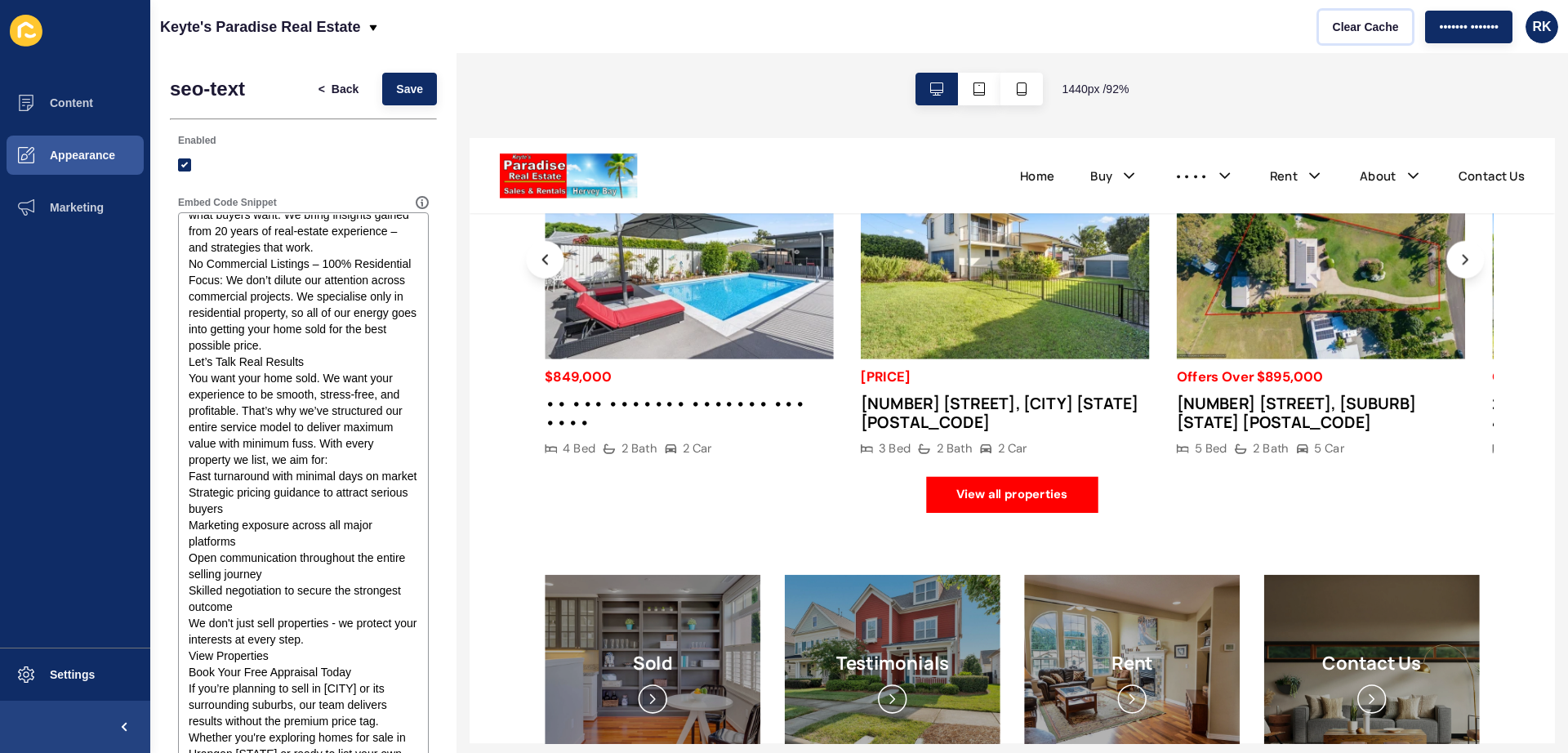 scroll, scrollTop: 817, scrollLeft: 0, axis: vertical 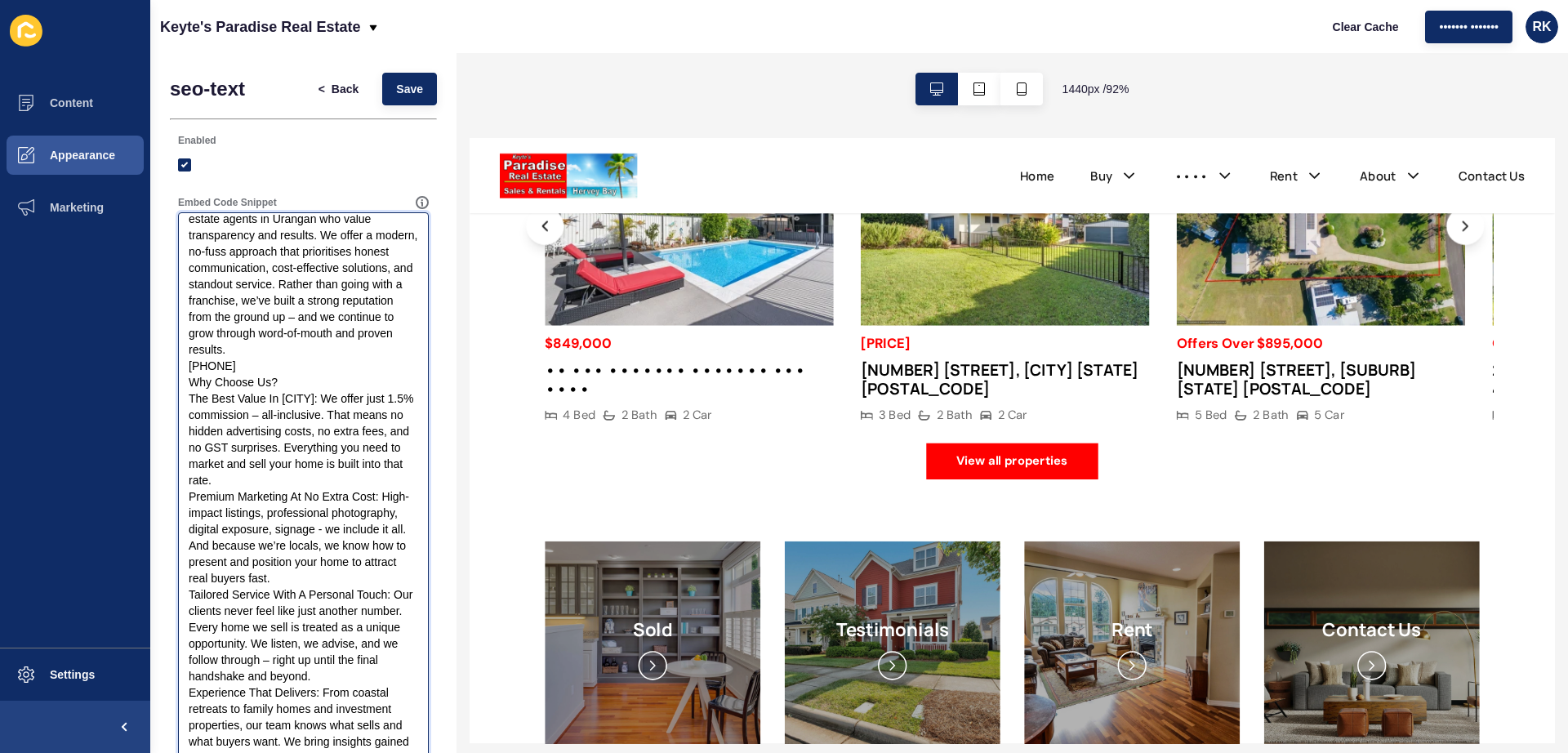 click on "Embed Code Snippet" at bounding box center (303, 541) 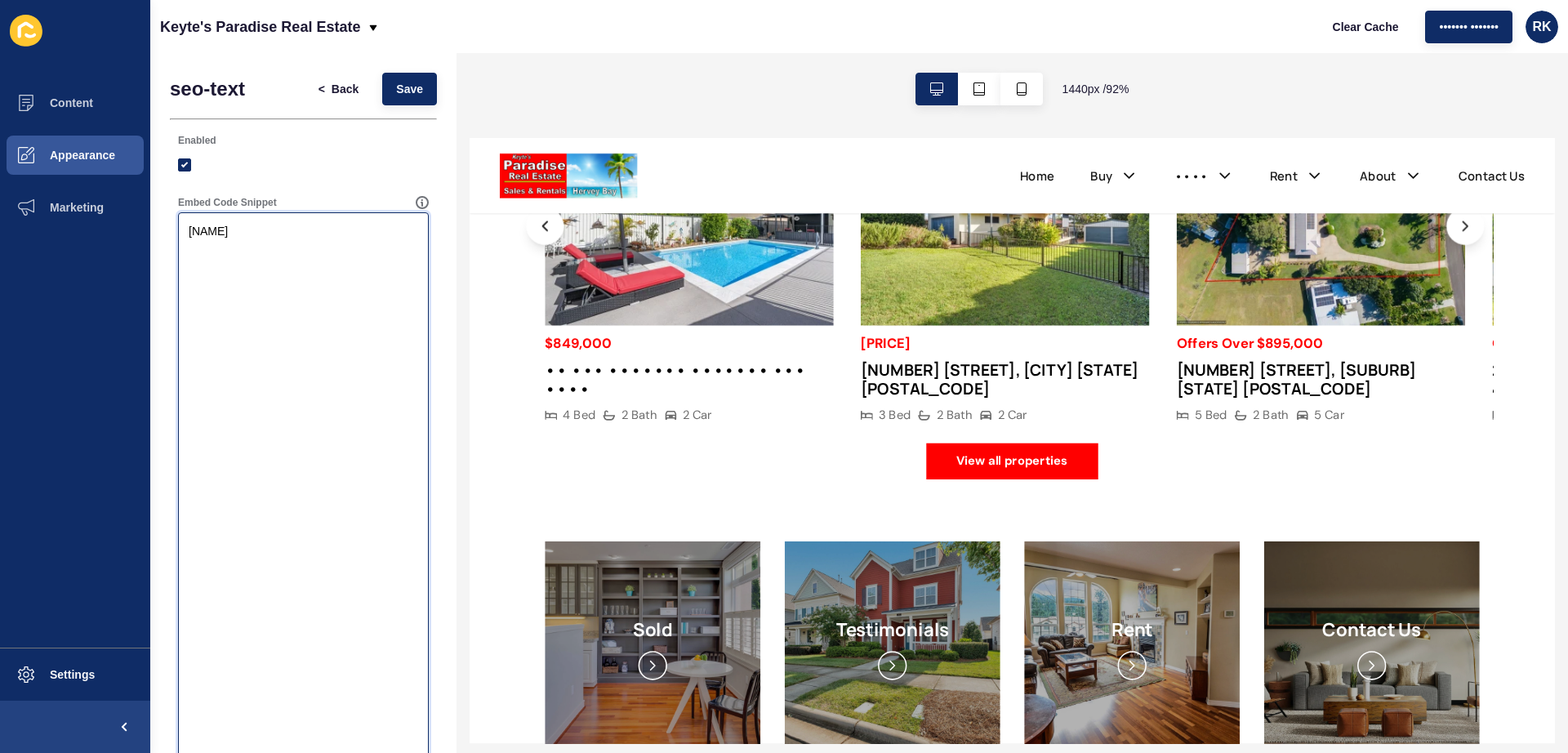 paste on "style="background-color: #f3f2f2;"" 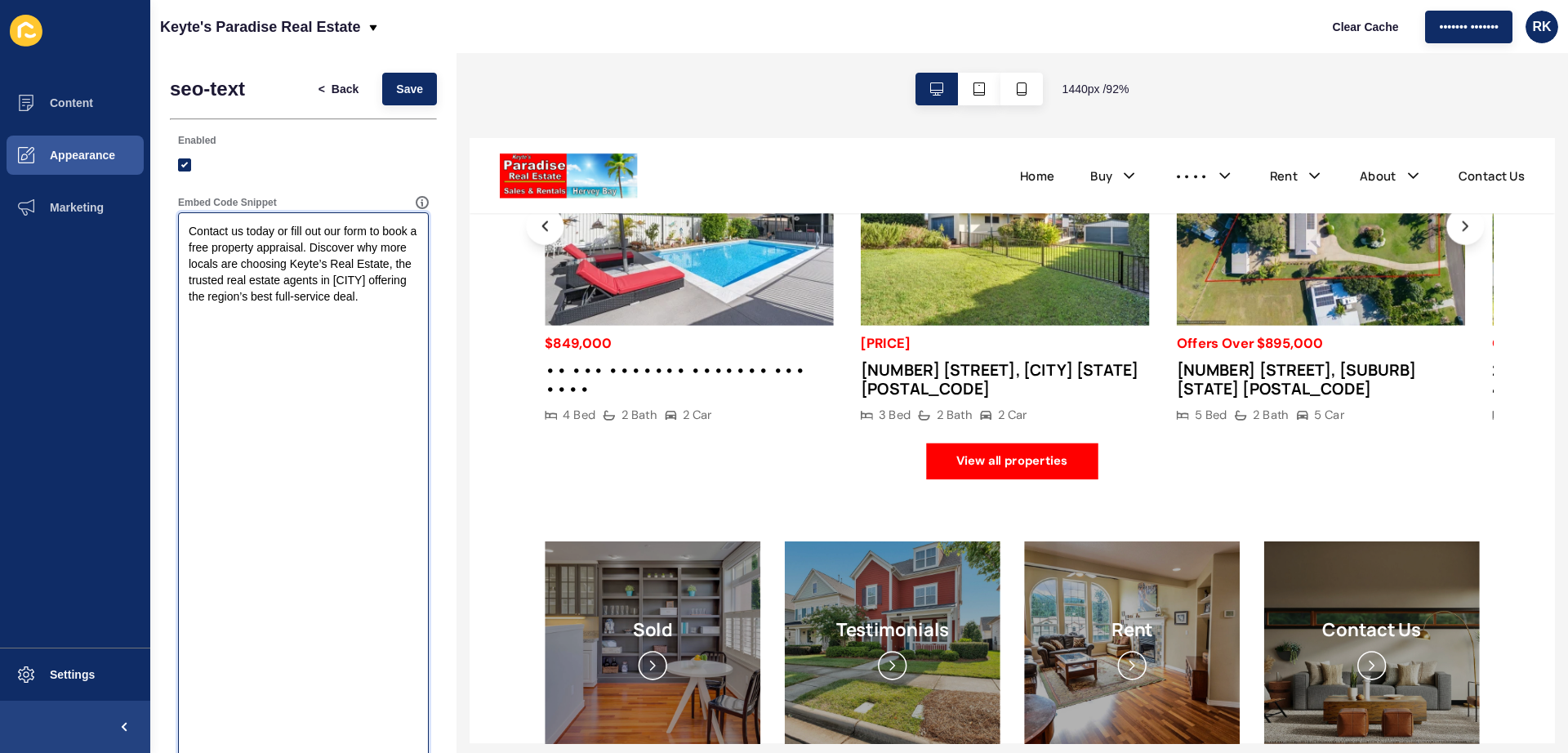 scroll, scrollTop: 2552, scrollLeft: 0, axis: vertical 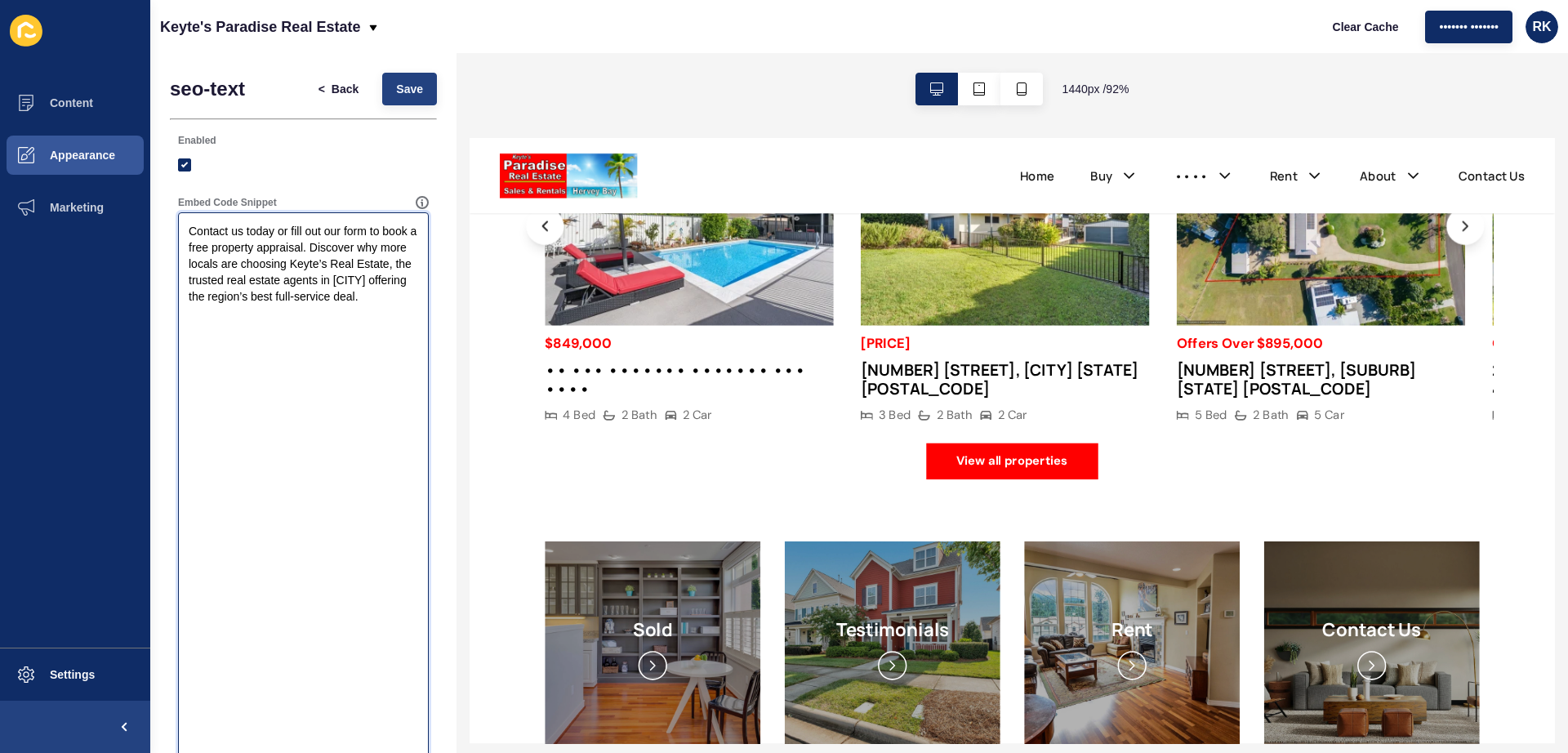 type on "<div class="suburbcontent home-cont">
<div class="center-content mb-bt-height" style="text-align: center;">
<h2 class="centerheading">Welcome to Keyte’s Paradise Real Estate In [CITY] & Surrounds</h2>
<p class="catpara"><a href="https://keytes.com.au/">Keyte&rsquo;s Real Estate</a>, [CITY], commenced in [DATE] as a local family-owned and operated business. We offer the best commission deal in [CITY], at only [PERCENT]% - including premium advertising, GST, and an excellent customer satisfaction rating. Why pay more?</p>
<p class="catpara">We have over [NUMBER] decades of experience in owning and operating real estate agencies, from [LOCATION] (approximately [TIME] north of [CITY]) to [NUMBER] offices on the [LOCATION] and [LOCATION] Coasts.</p>
<p class="catpara">At Keyte&rsquo;s Paradise Real Estate, we are experienced in highly competitive markets. With the latest in technology paired with exceptional service, our reputation as a quality agency continues to grow.</p>
<p  class="catpara">We&rsquo;ve chose not to go..." 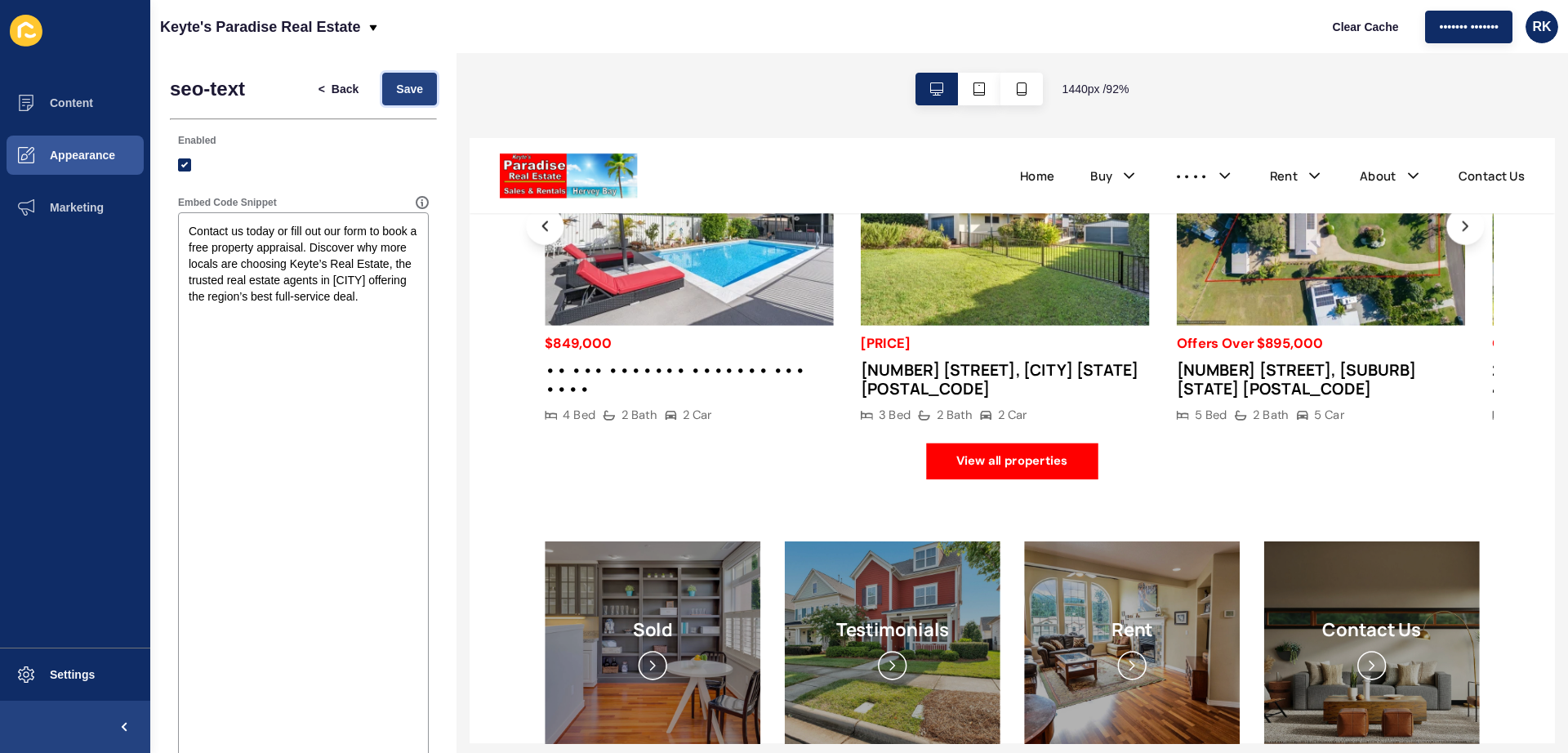 click on "Save" at bounding box center (409, 89) 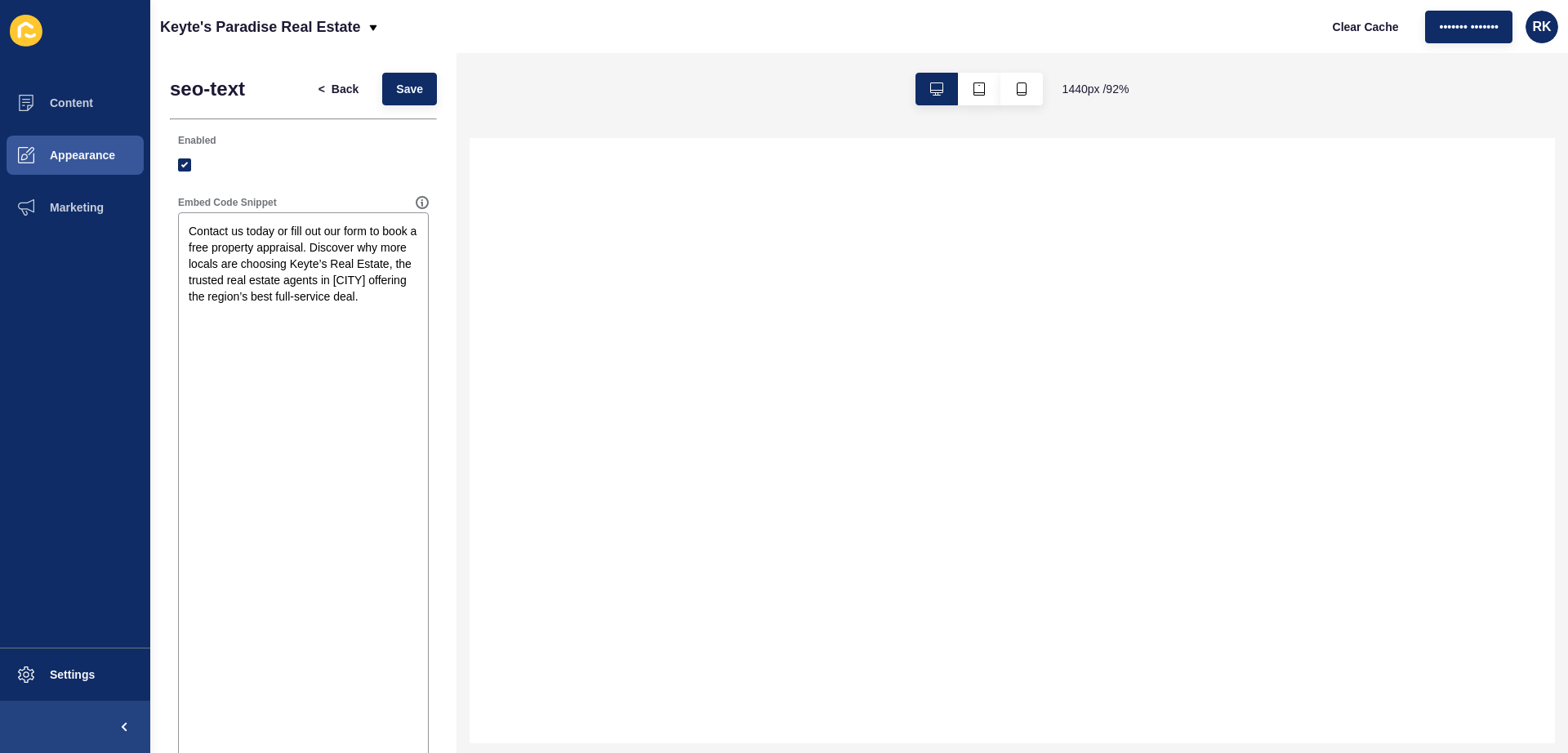 scroll, scrollTop: 0, scrollLeft: 0, axis: both 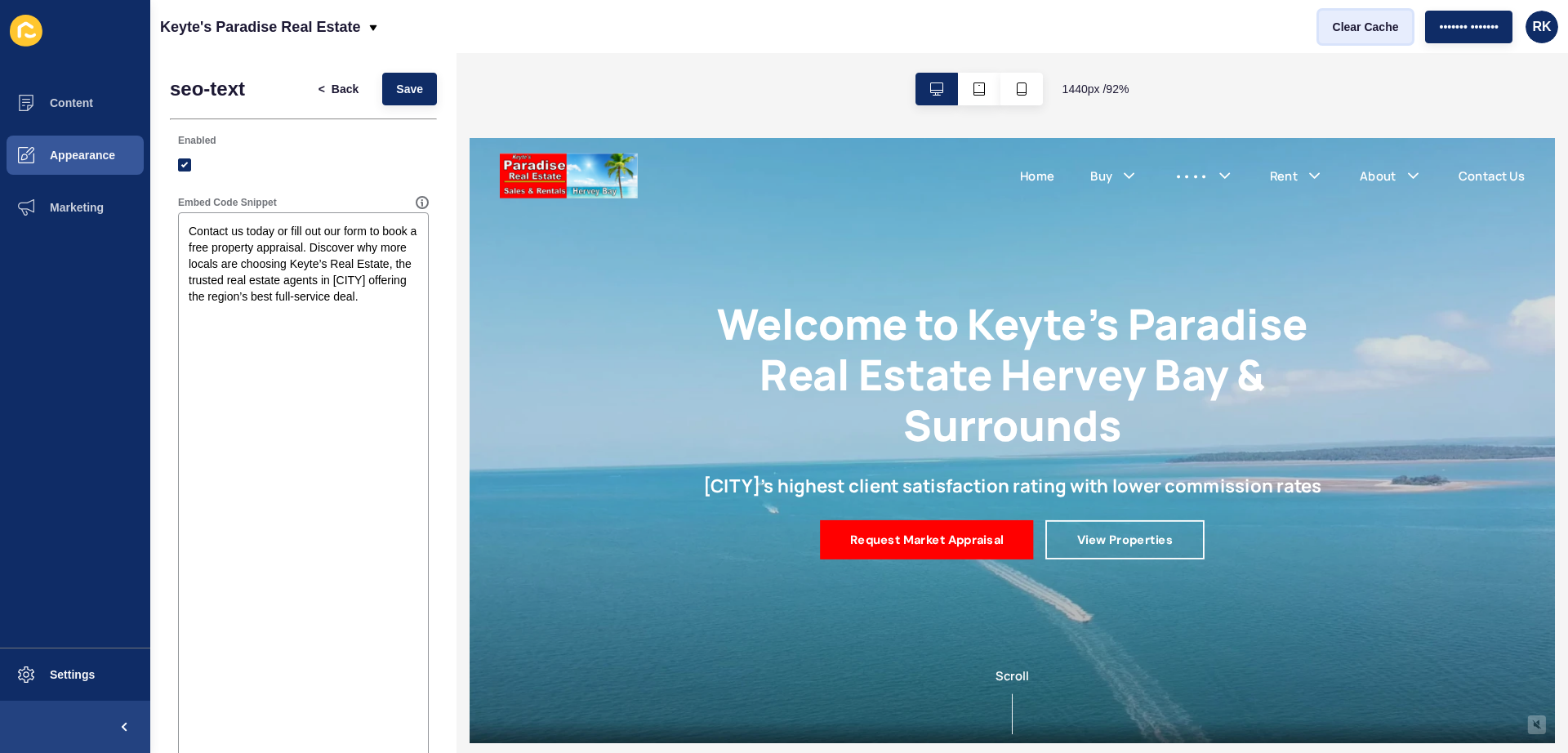 click on "Clear Cache" at bounding box center [1365, 27] 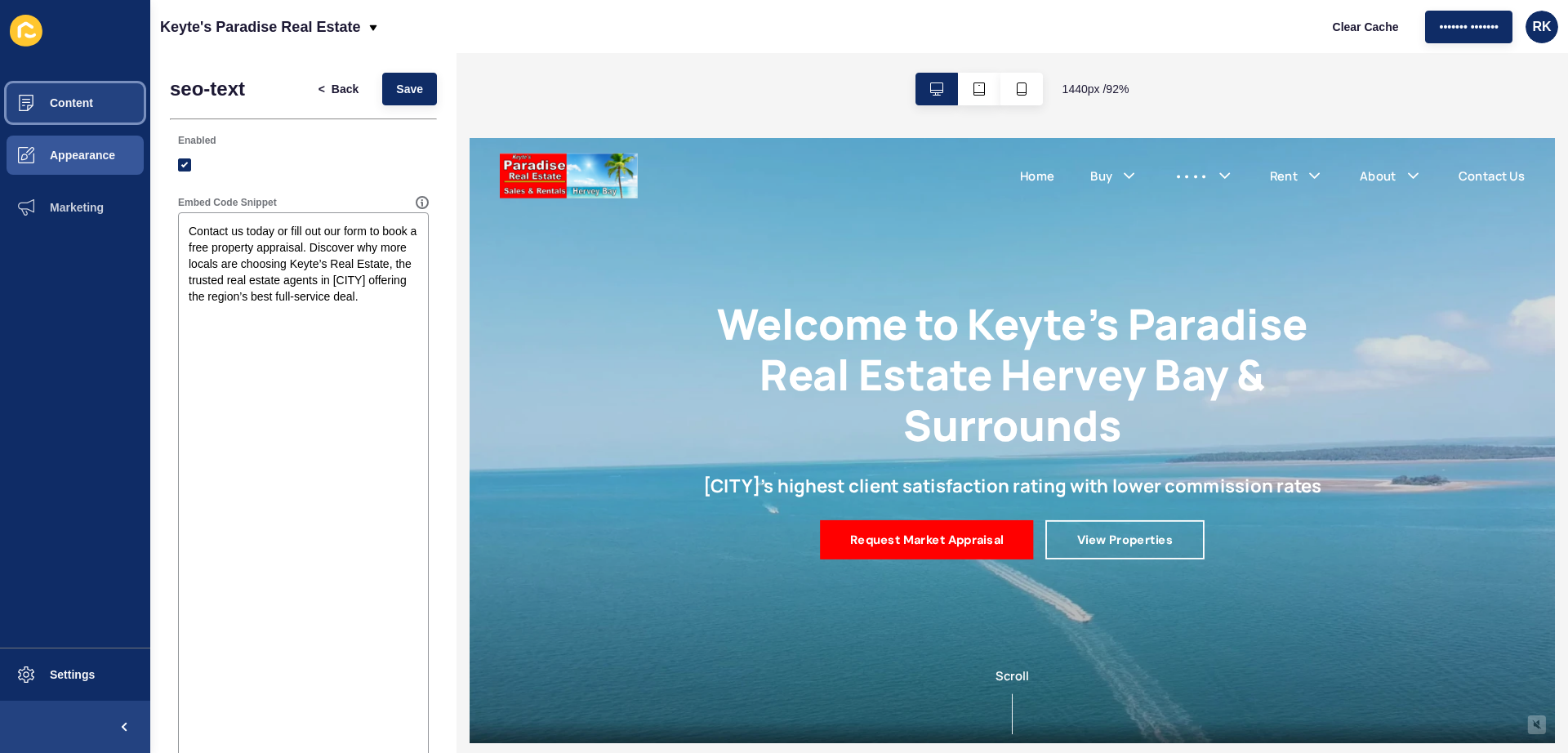 click on "Content" at bounding box center [45, 103] 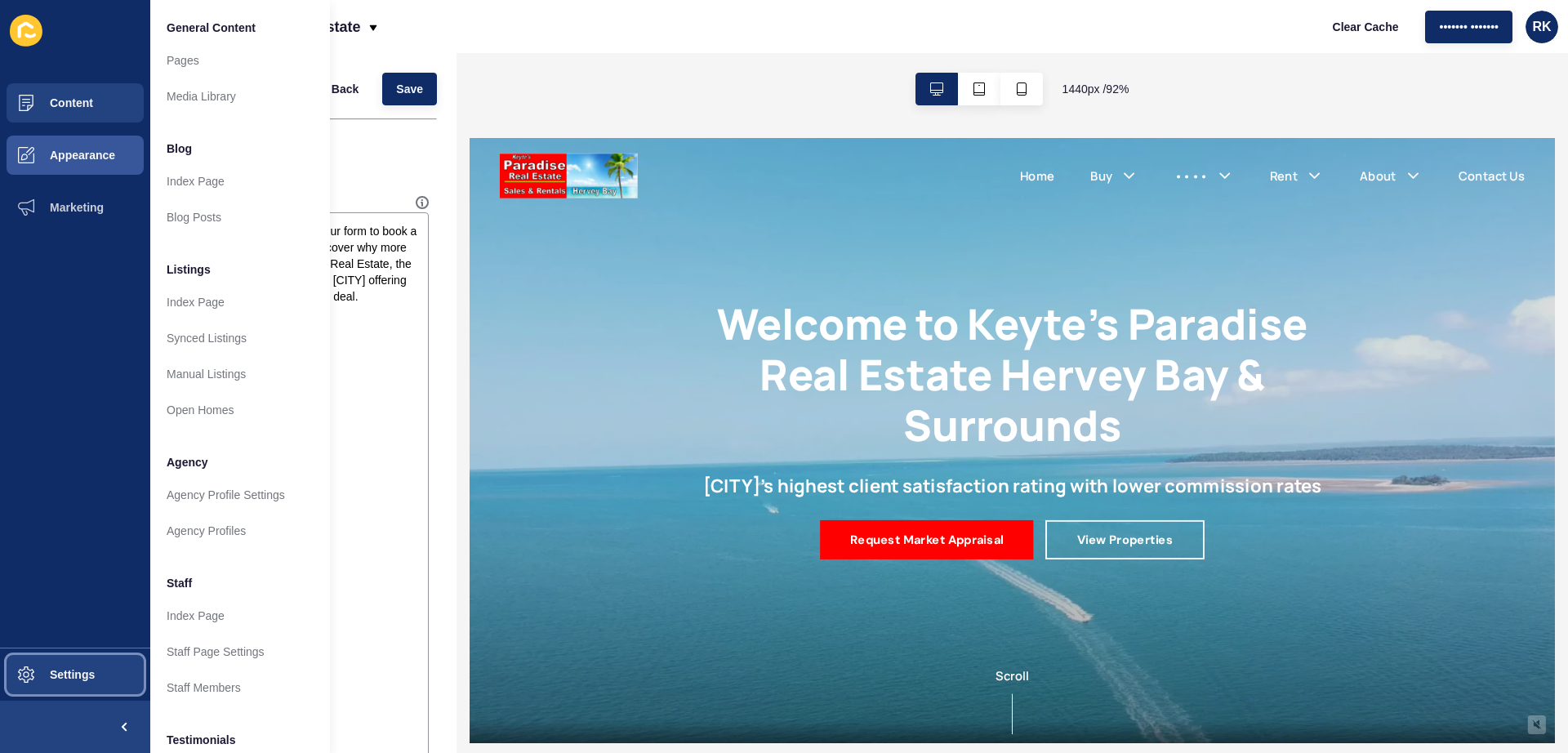 click on "Settings" at bounding box center (46, 675) 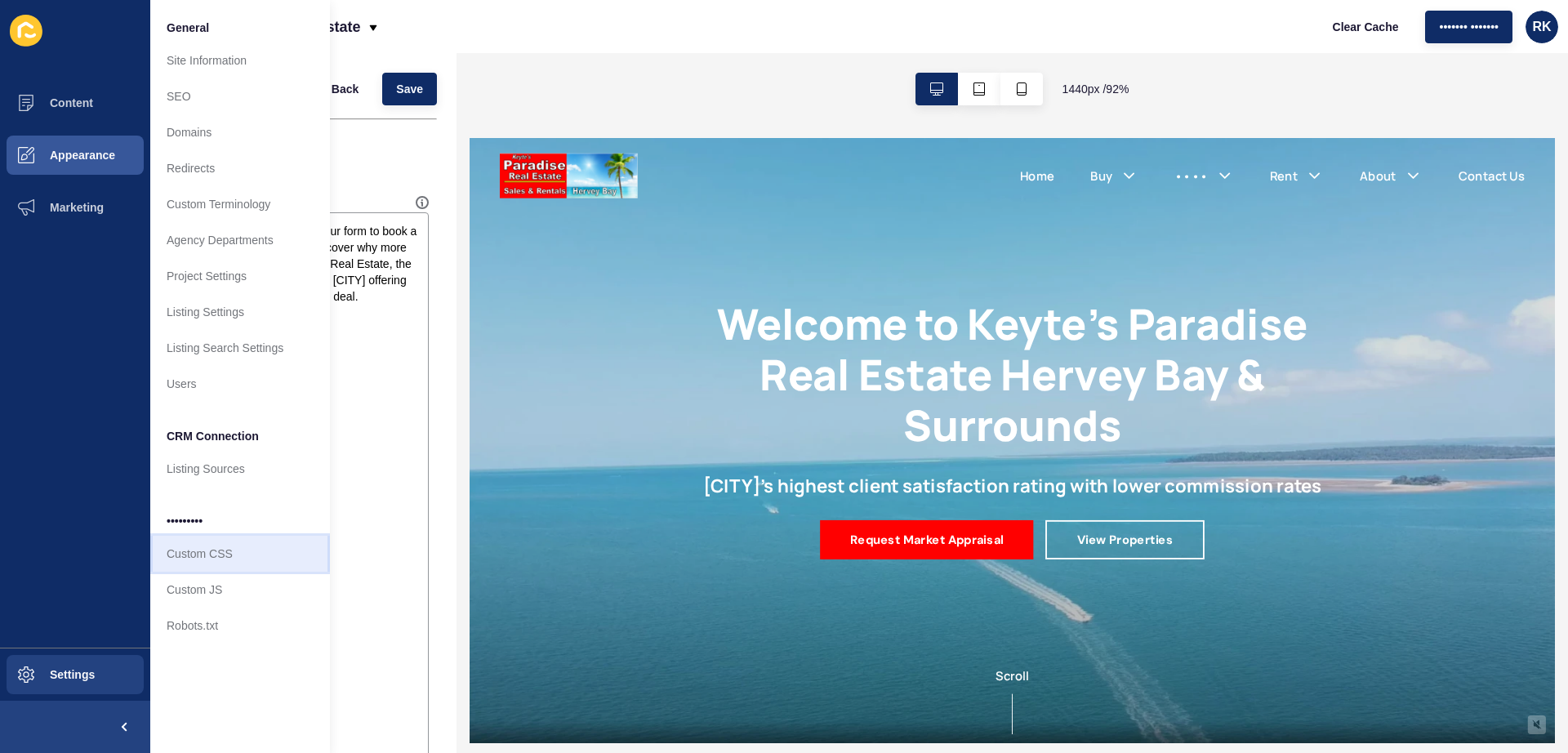 click on "Custom CSS" at bounding box center (240, 554) 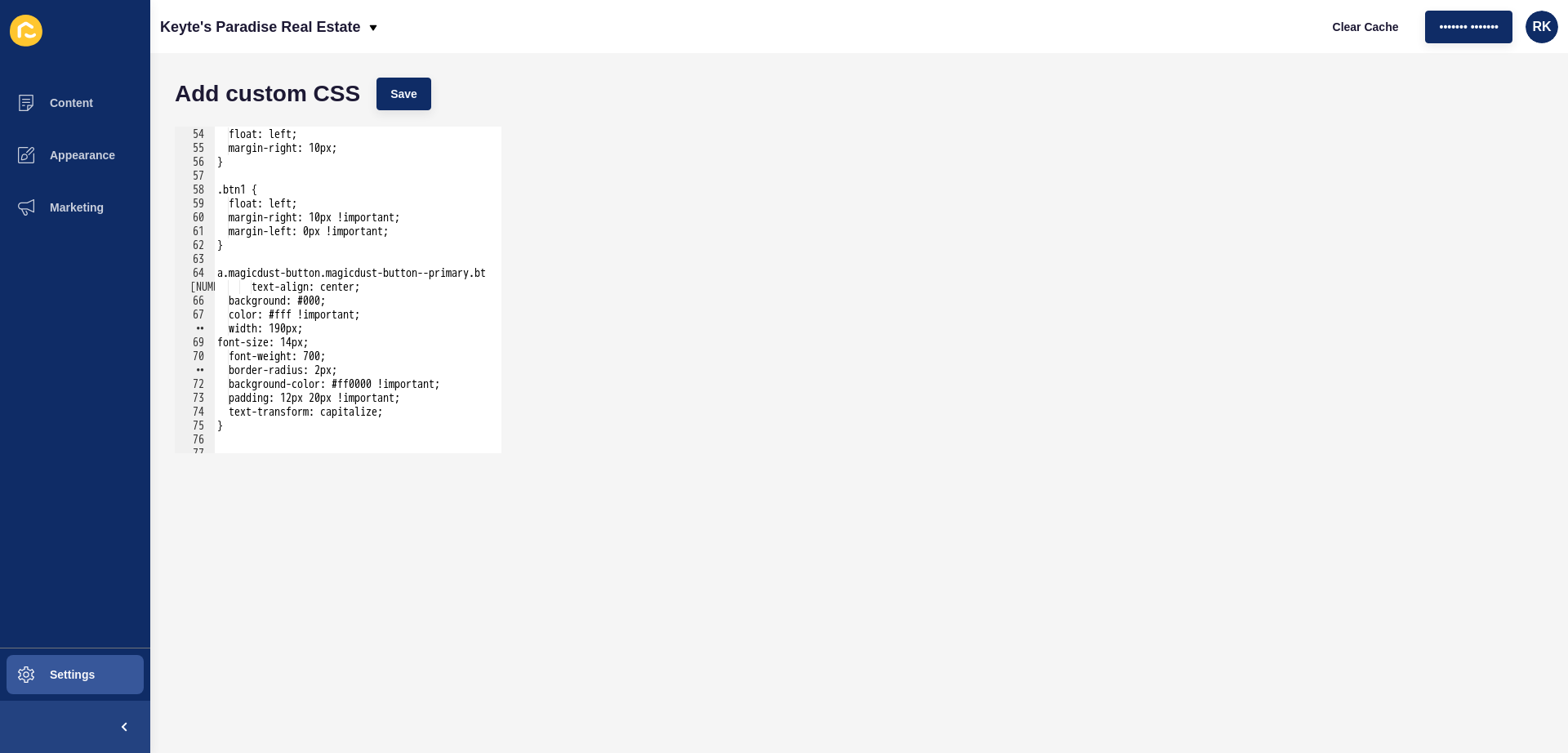 scroll, scrollTop: 796, scrollLeft: 0, axis: vertical 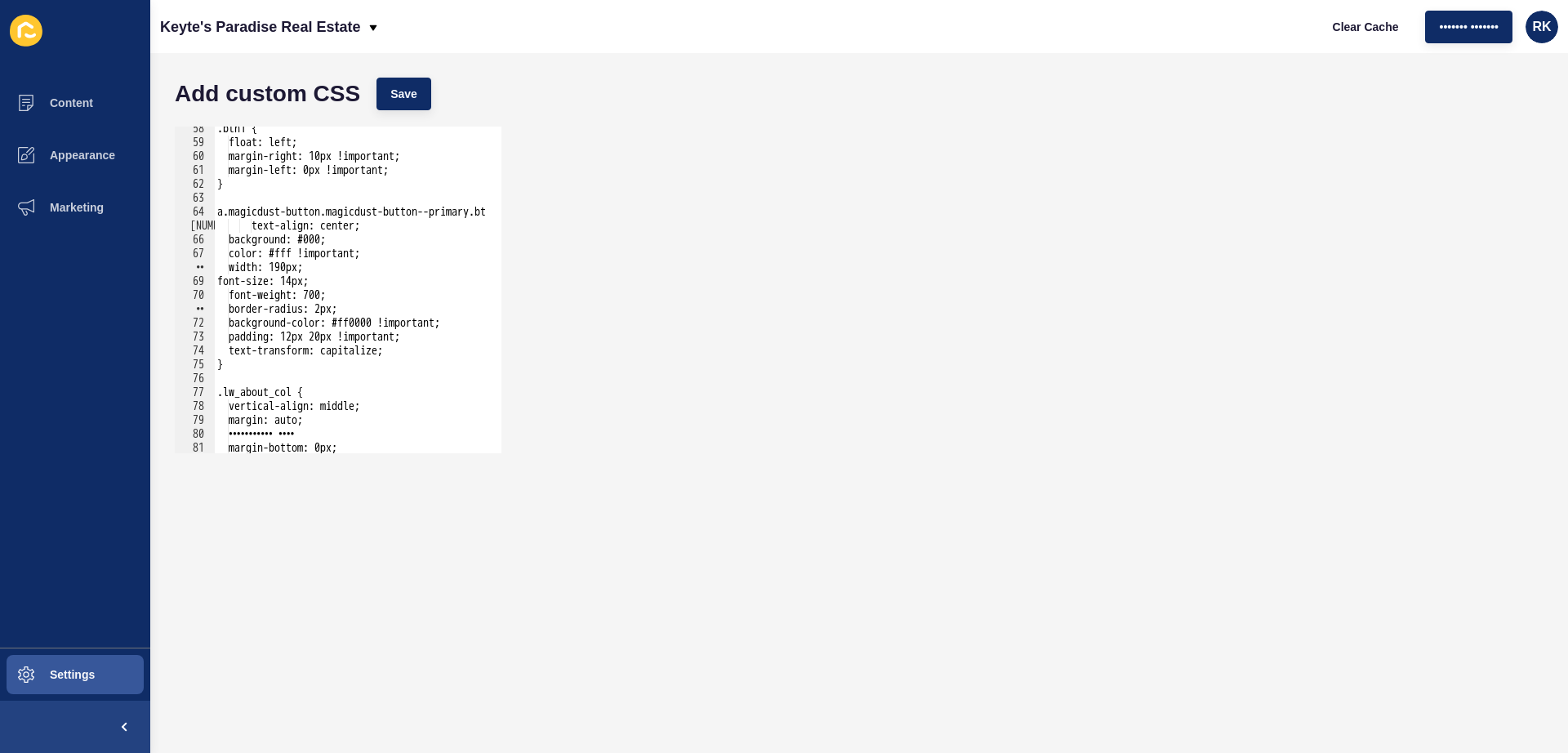 click on ".btn1 {      float: left;      margin-right: 10px !important;      margin-left: 0px !important; } a.magicdust-button.magicdust-button--primary.btn1 {           text-align: center;      background: #000;      color: #fff !important;      width: 190px;  font-size: 14px;      font-weight: 700;      border-radius: 2px;      background-color: #ff0000 !important;      padding: 12px 20px !important;        text-transform: capitalize; } .lw_about_col {      vertical-align: middle;      margin: auto;      margin-top: 0px;      margin-bottom: 0px;" at bounding box center (513, 291) 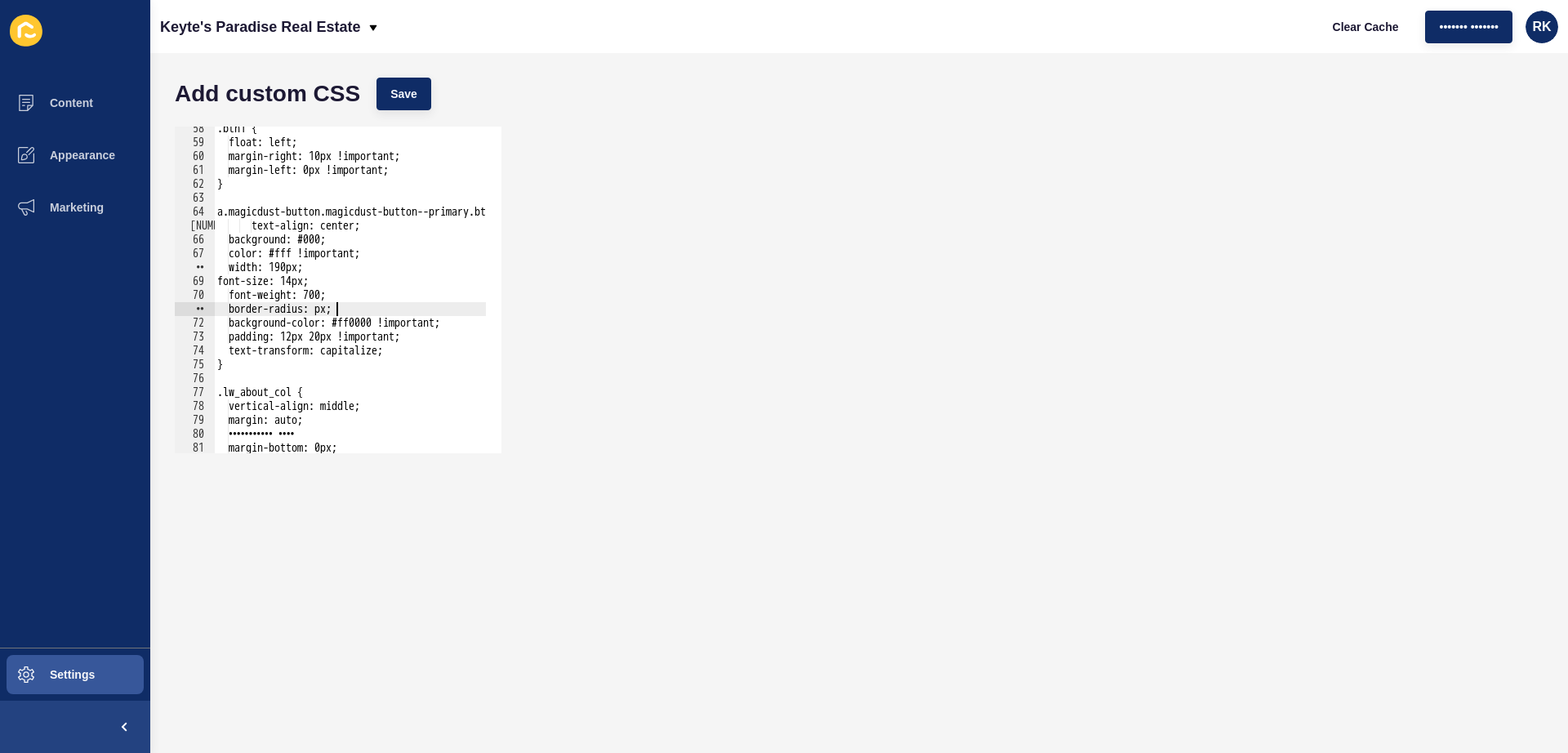 scroll, scrollTop: 0, scrollLeft: 9, axis: horizontal 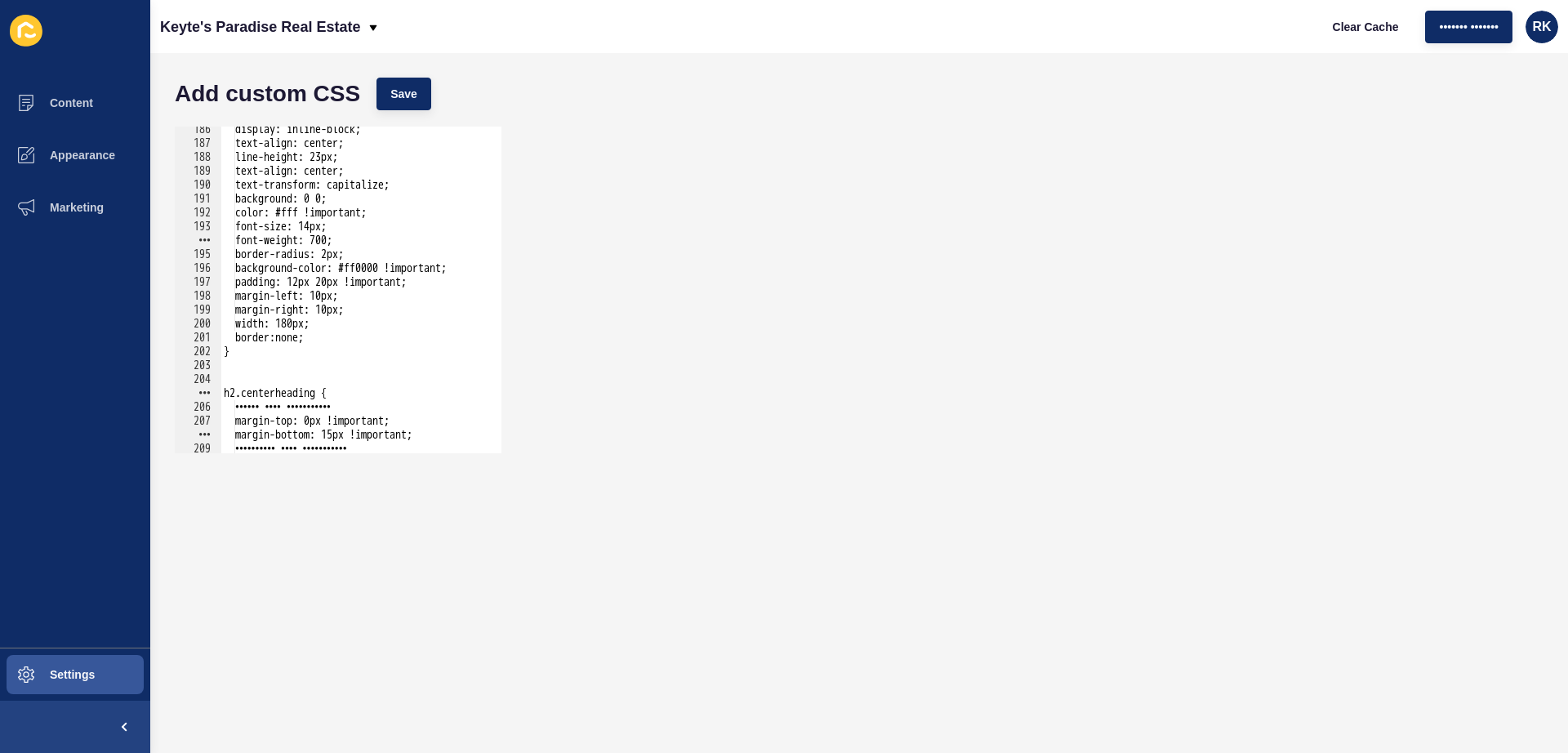click on "display: inline-block;      text-align: center;      line-height: 23px;      text-align: center;      text-transform: capitalize;      background: 0 0;      color: #fff !important;      font-size: 14px;      font-weight: 700;      border-radius: 2px;      background-color: #ff0000 !important;      padding: 12px 20px !important;      margin-left: 10px;      margin-right: 10px;      width: 180px;    border:none; } h2.centerheading {      color: #f00 !important;      margin-top: 0px !important;      margin-bottom: 15px !important;      font-size: 28px !important;" at bounding box center [519, 292] 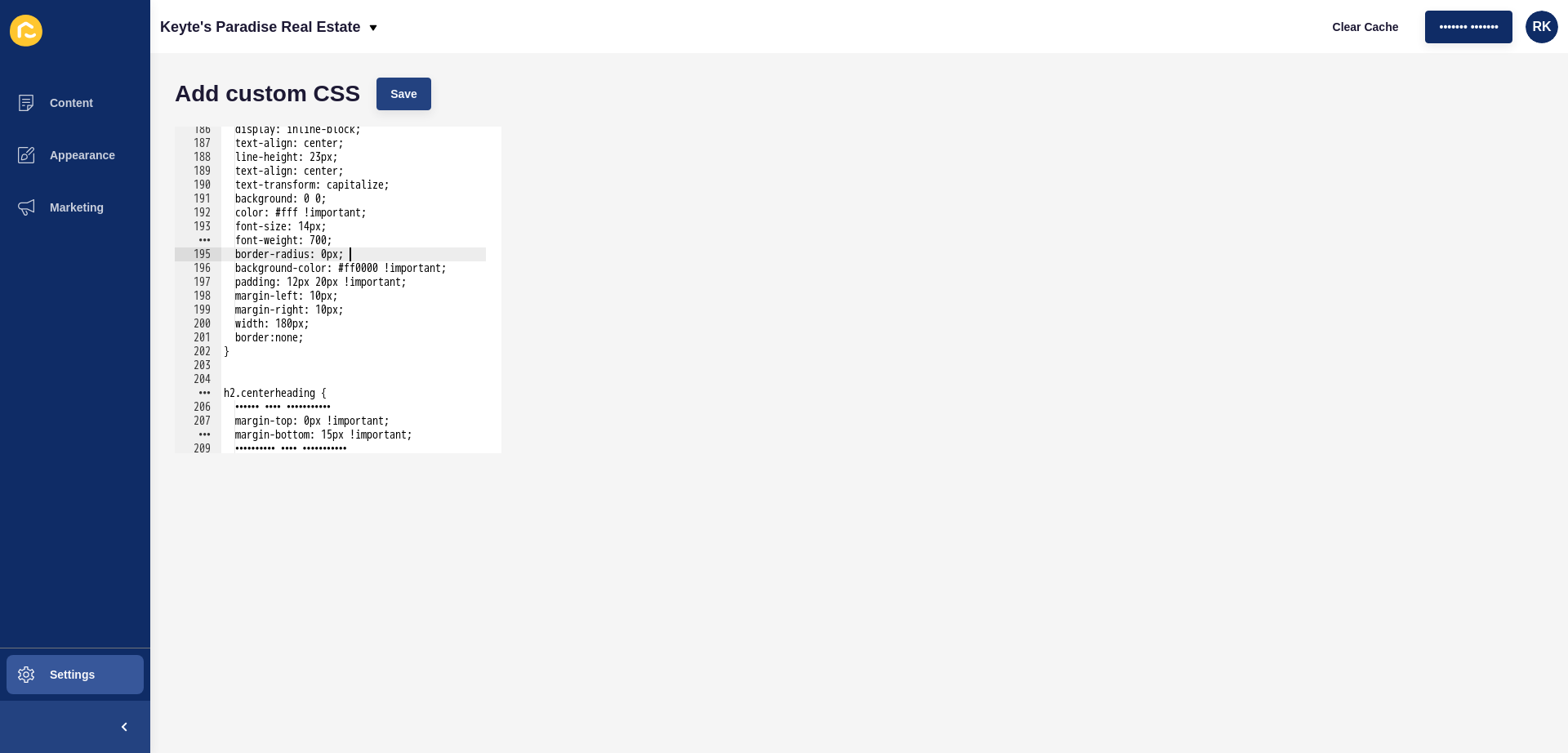 type on "border-radius: 0px;" 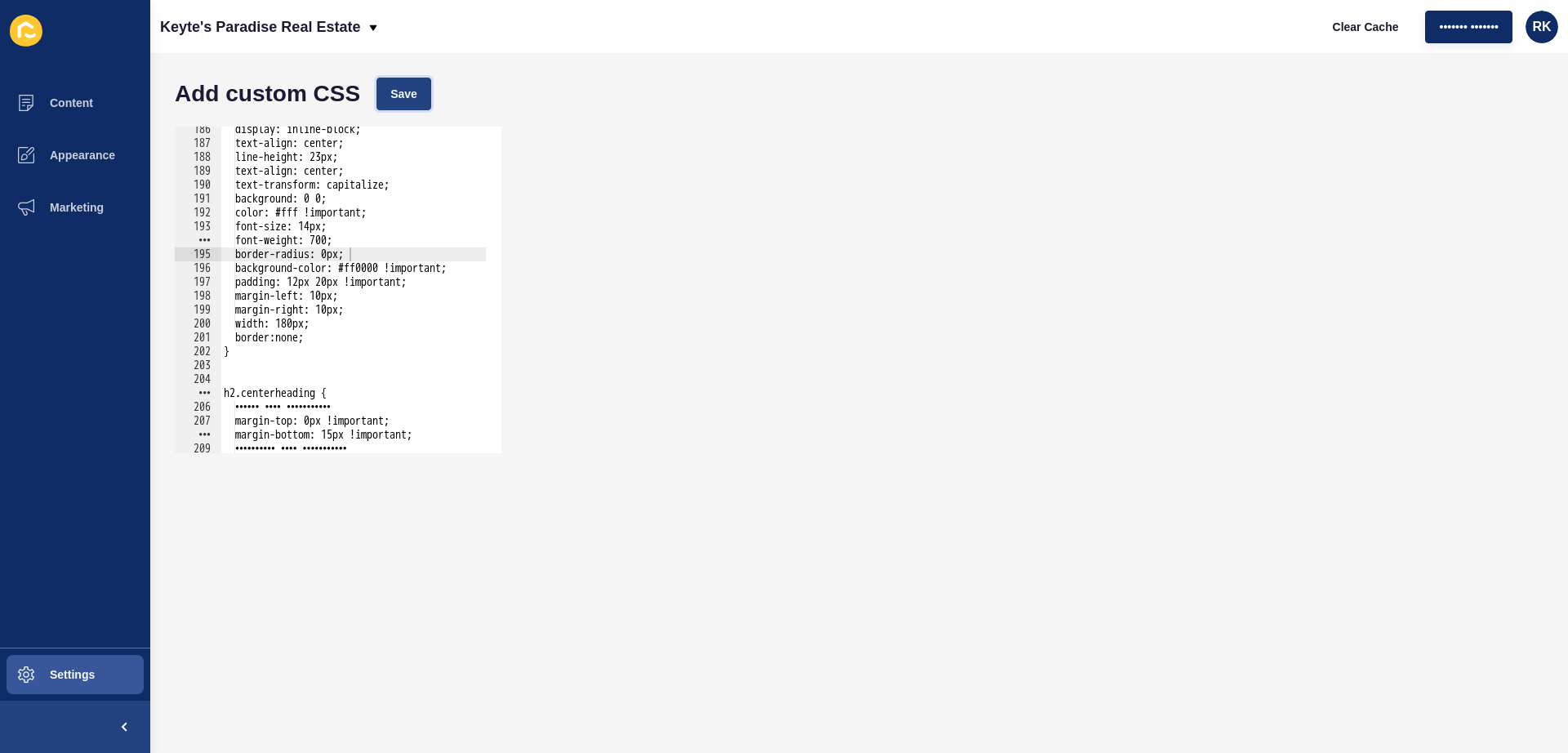 click on "Save" at bounding box center [403, 94] 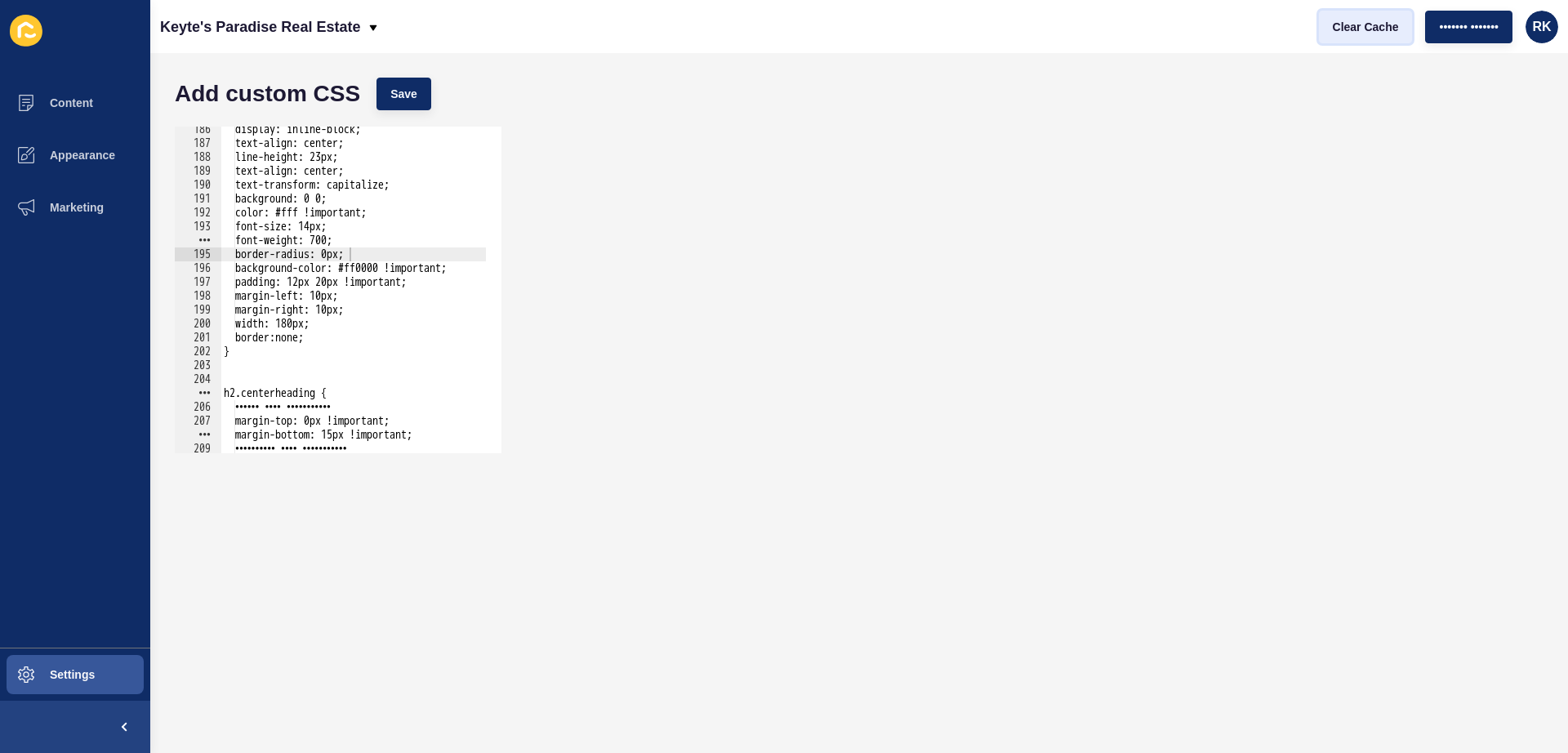 click on "Clear Cache" at bounding box center (1365, 27) 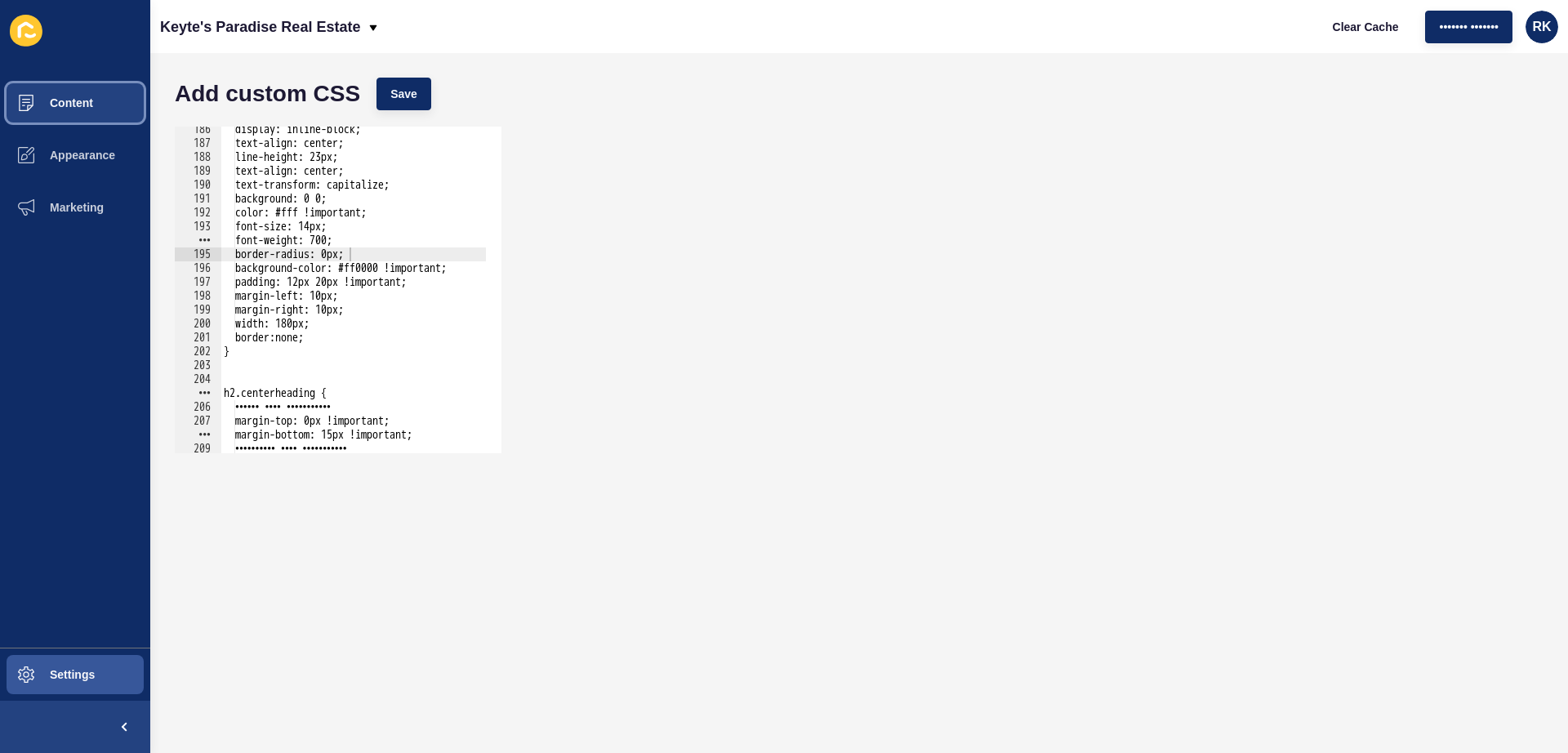 click on "Content" at bounding box center (45, 103) 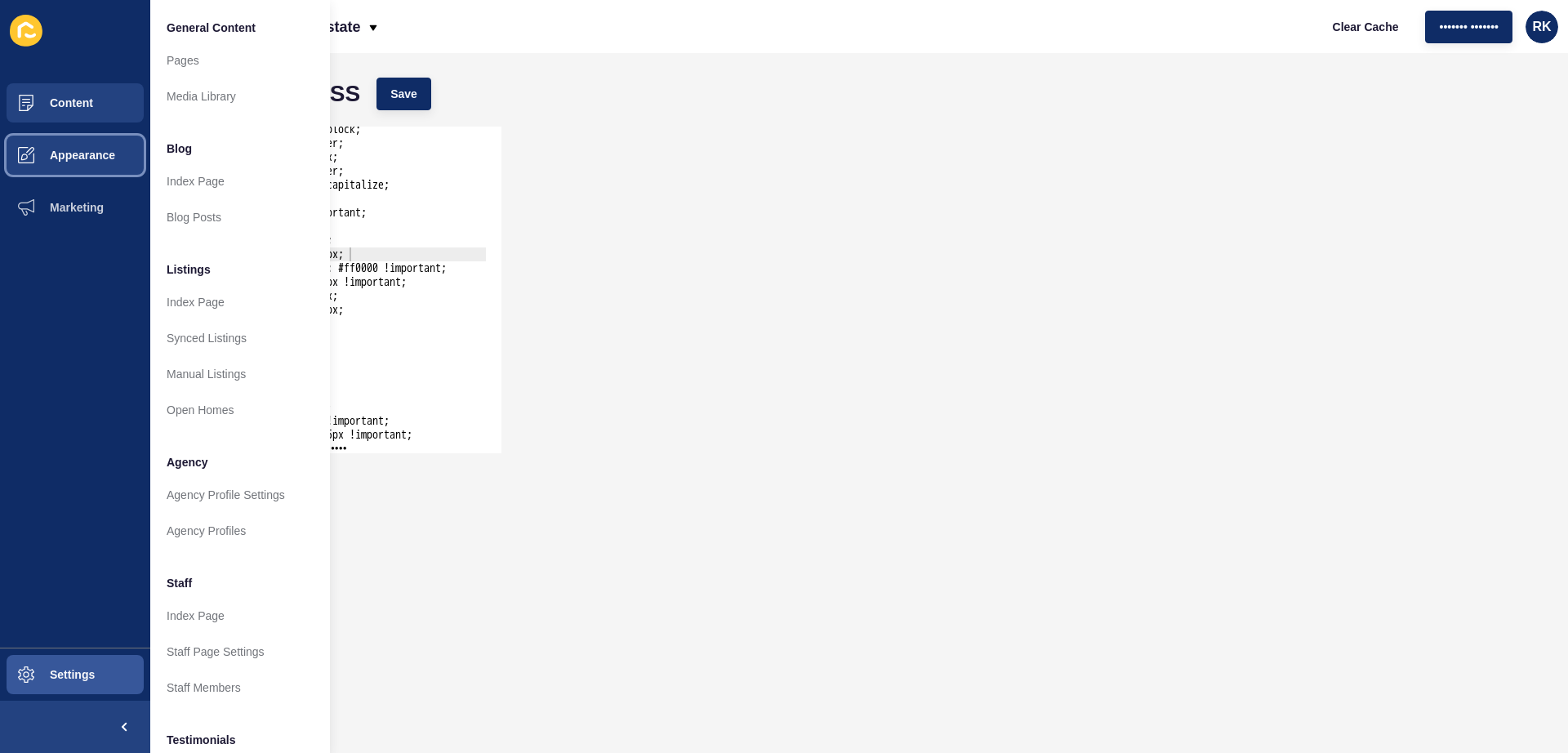 click on "Appearance" at bounding box center (56, 155) 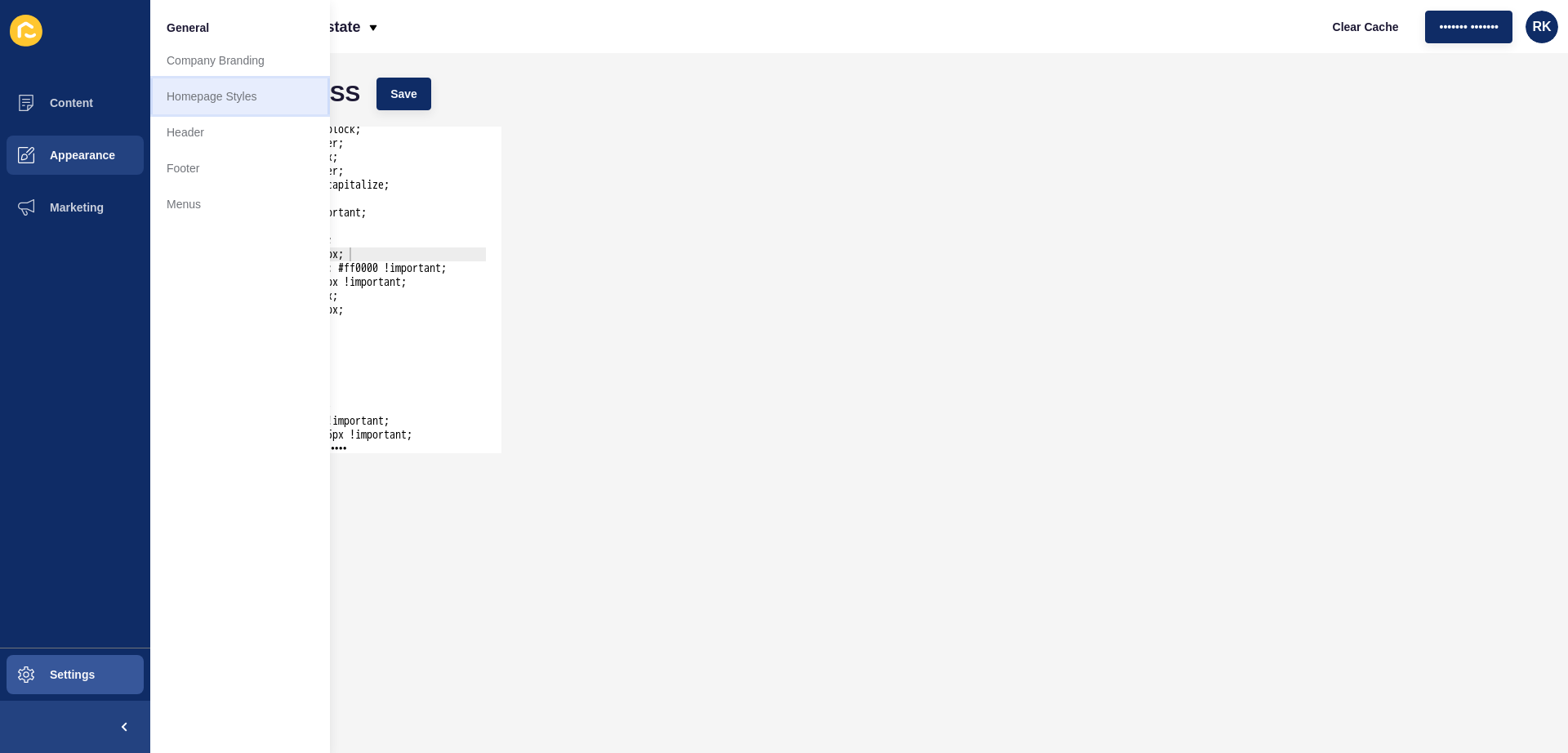 click on "Homepage Styles" at bounding box center [240, 96] 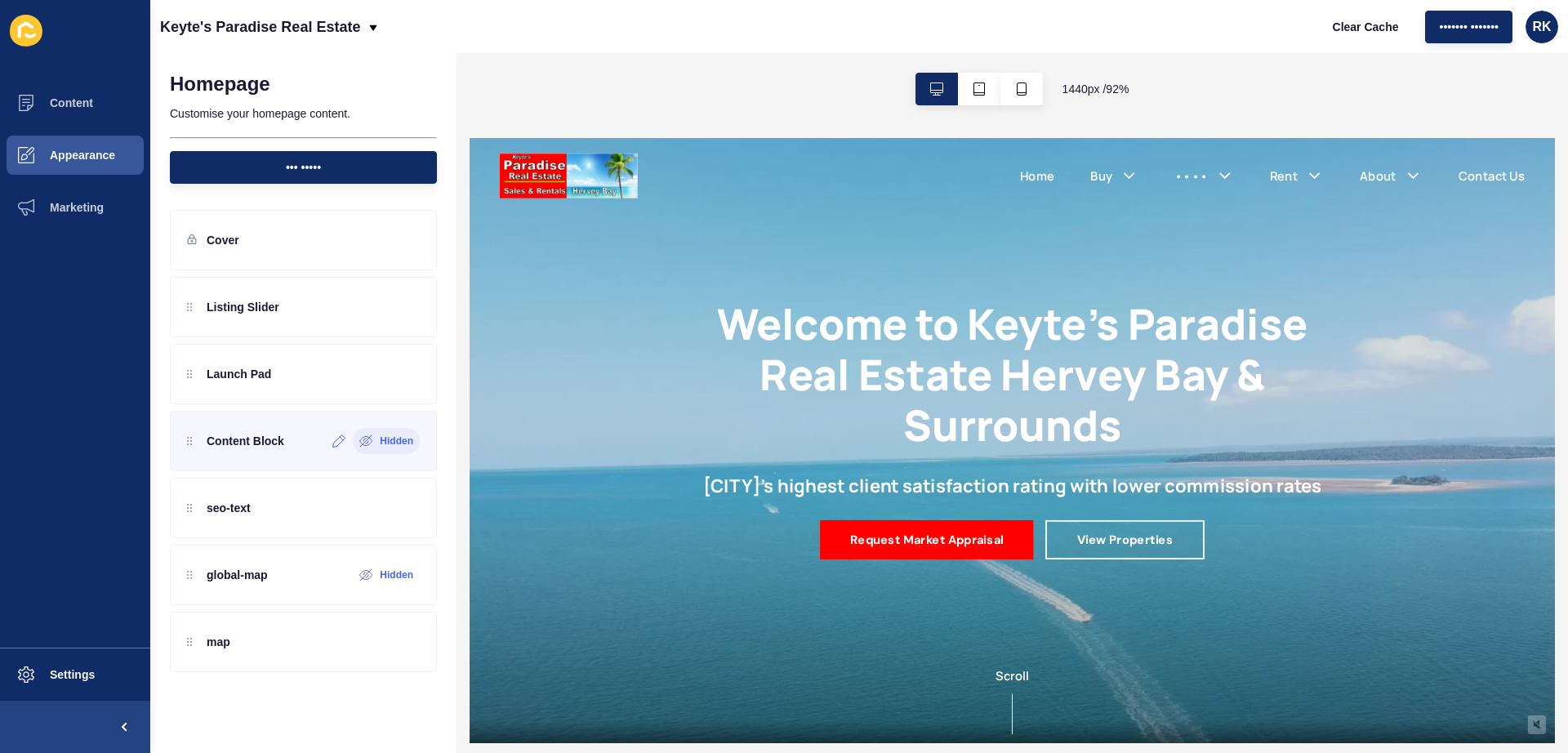 scroll, scrollTop: 0, scrollLeft: 0, axis: both 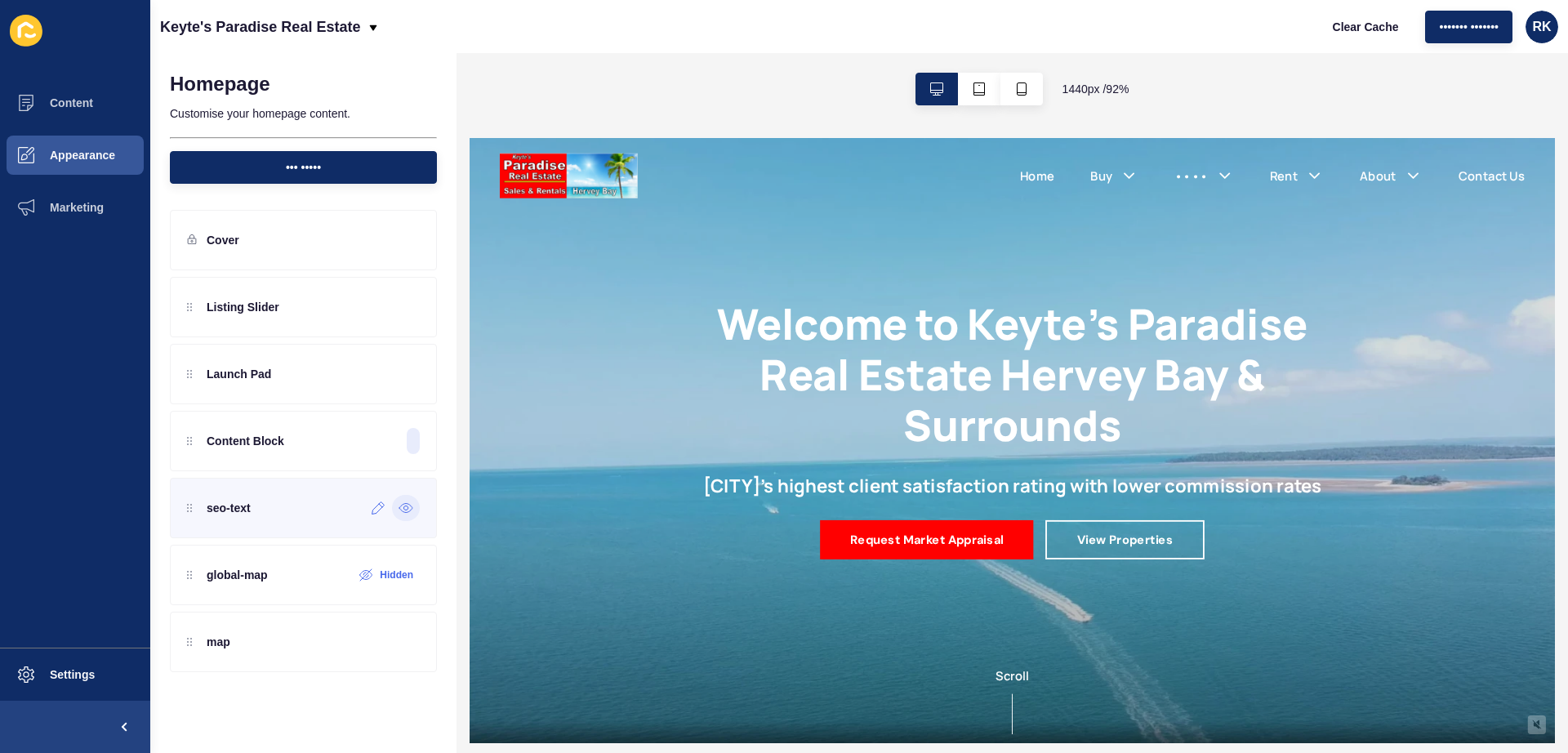 click at bounding box center (406, 508) 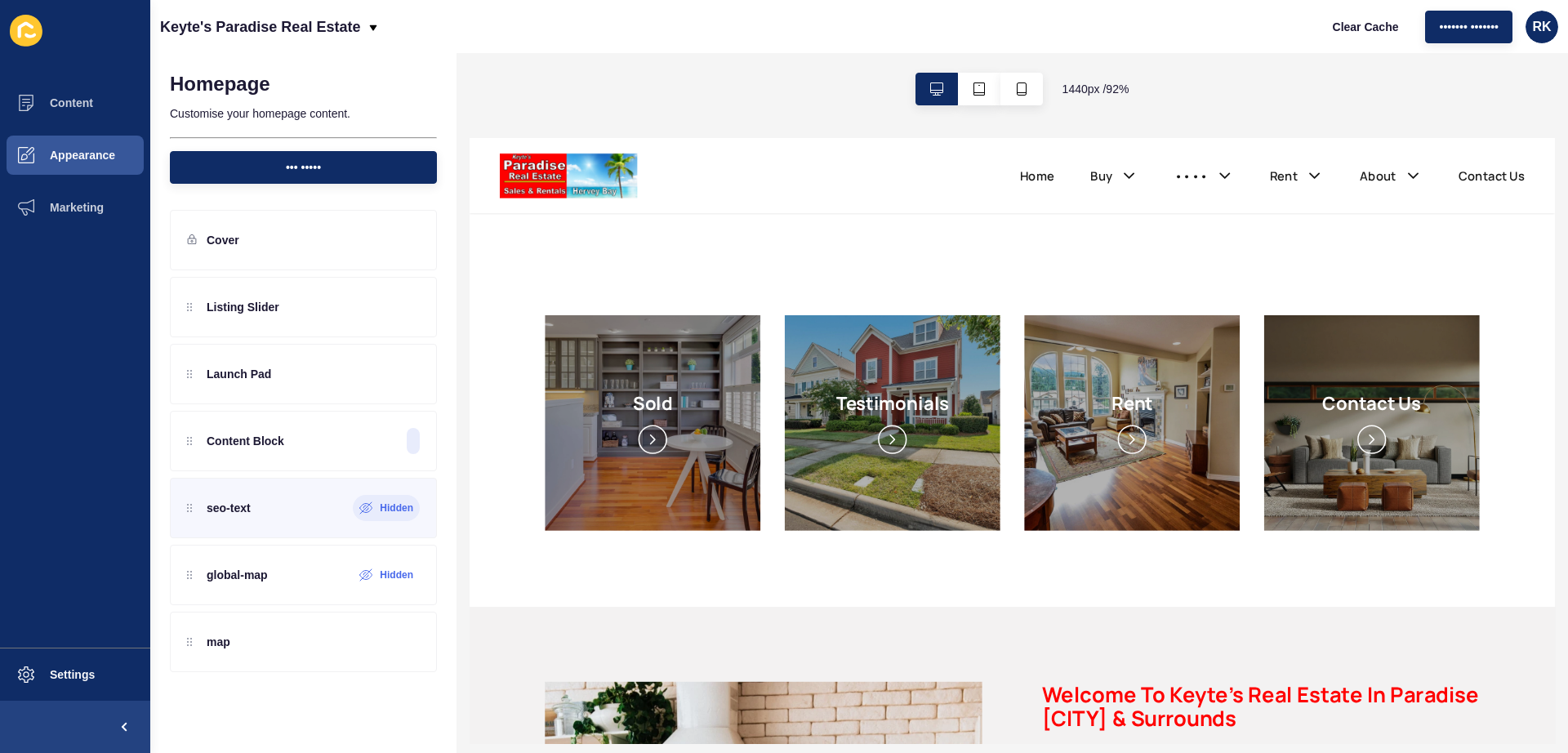 scroll, scrollTop: 1429, scrollLeft: 0, axis: vertical 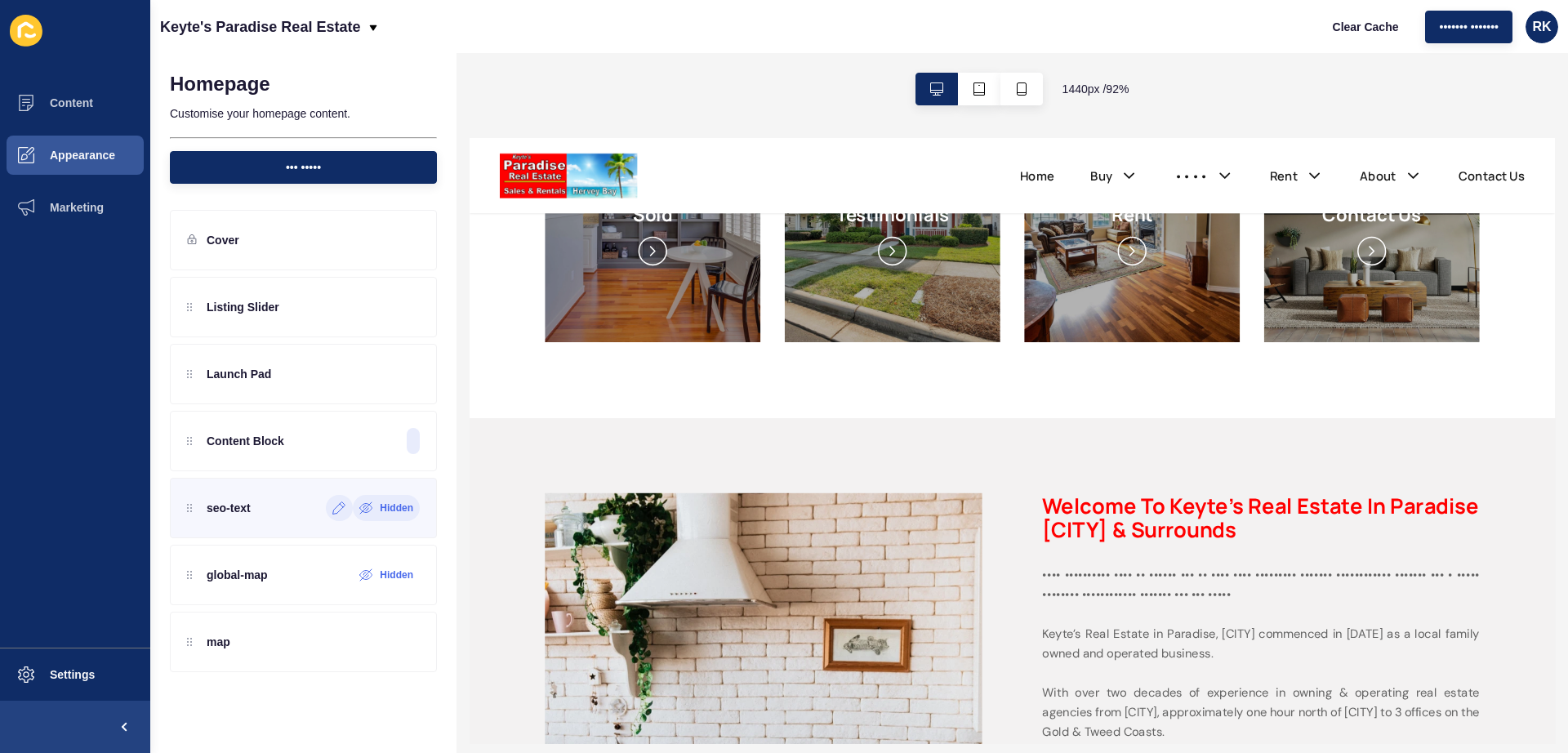 click at bounding box center [339, 508] 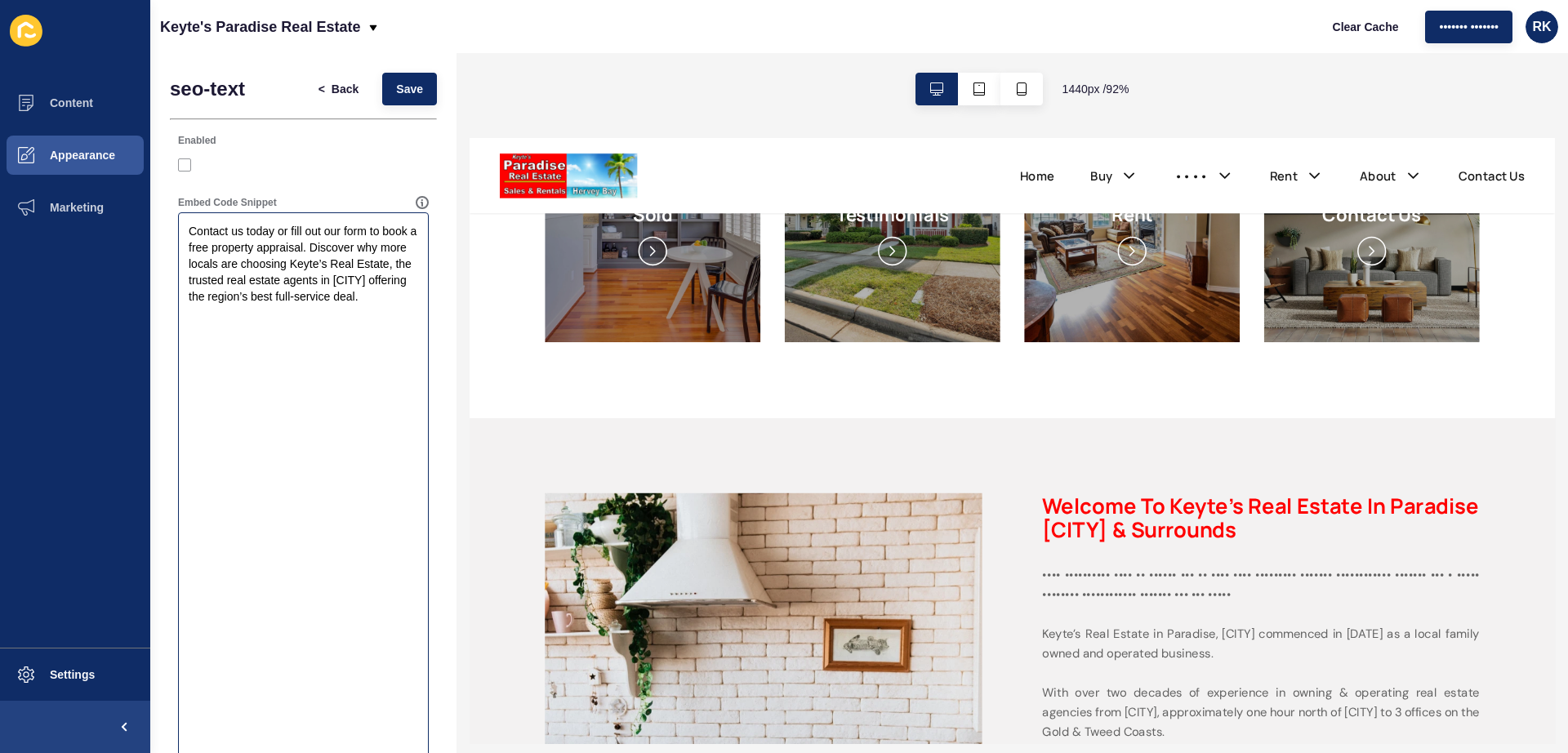 scroll, scrollTop: 3577, scrollLeft: 0, axis: vertical 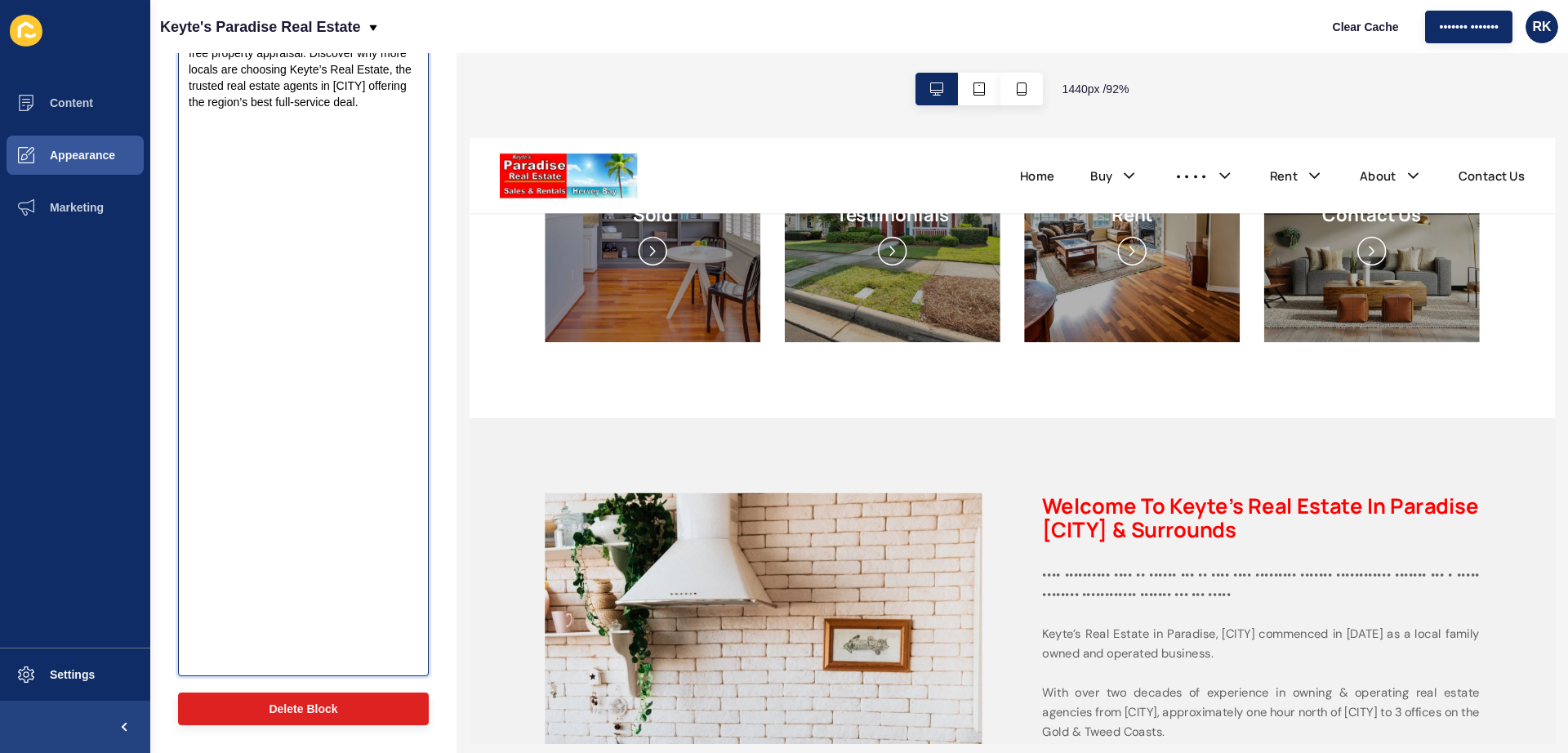 drag, startPoint x: 231, startPoint y: 657, endPoint x: 162, endPoint y: 577, distance: 105.64563 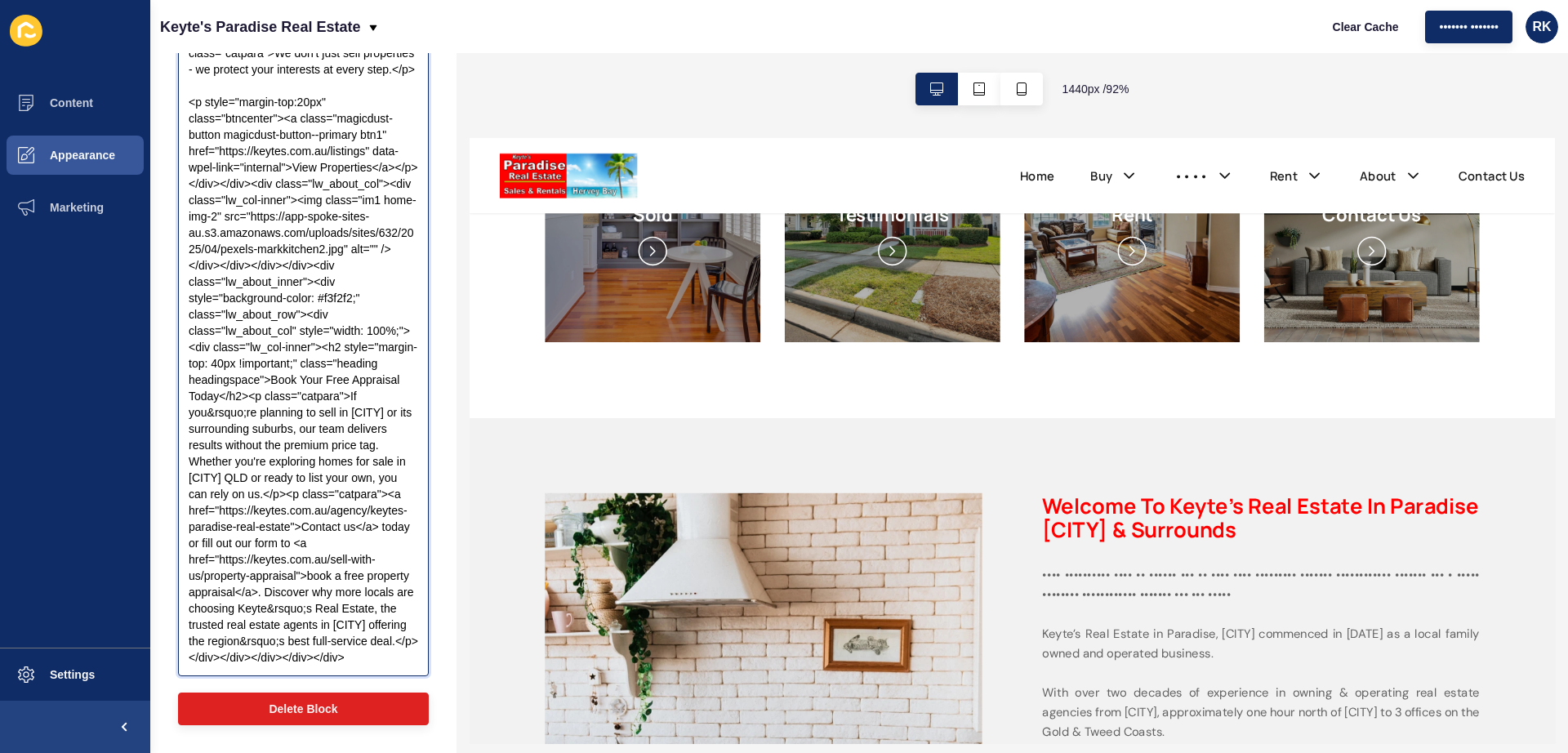 scroll, scrollTop: 2560, scrollLeft: 0, axis: vertical 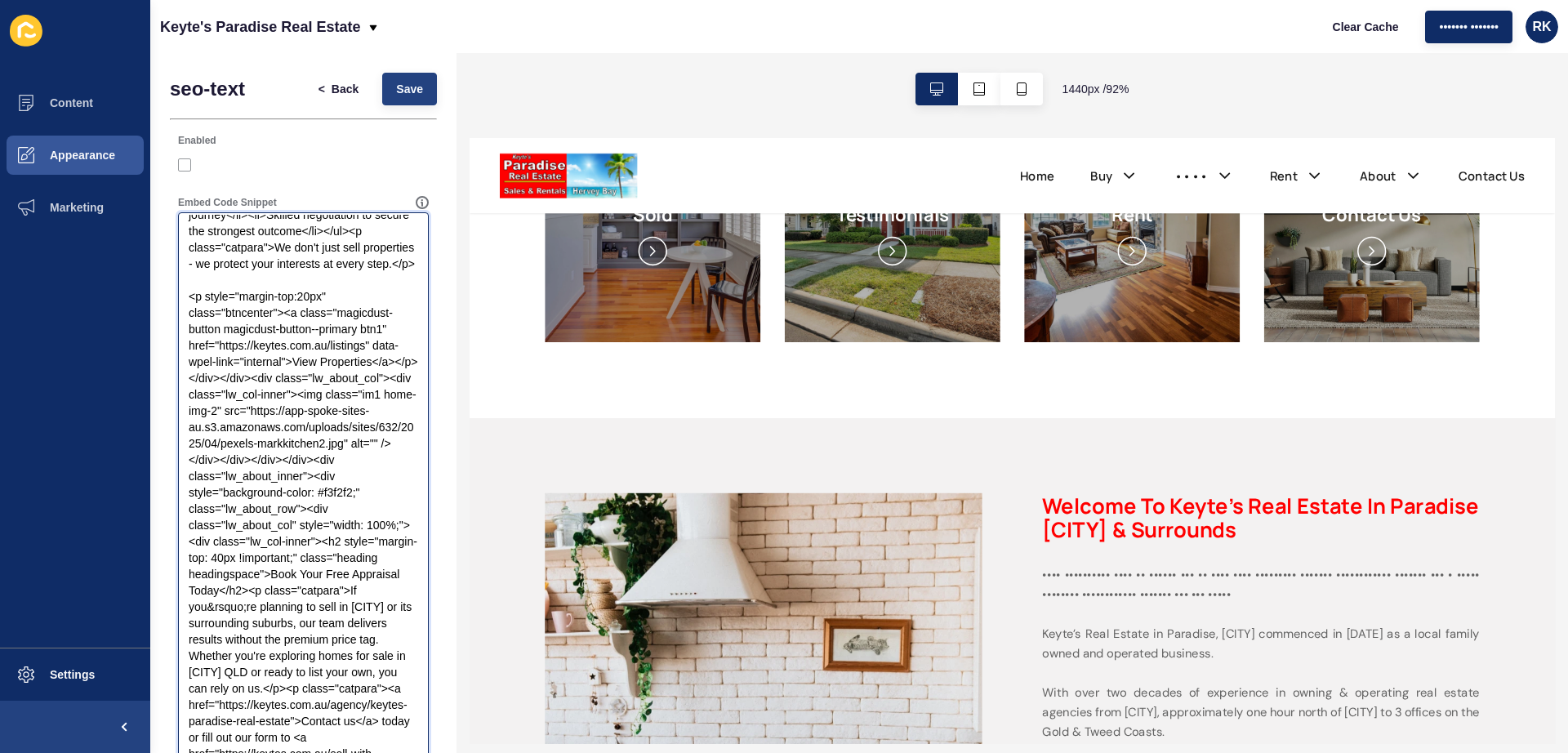 type on "<div class="suburbcontent home-cont">
<div class="center-content mb-bt-height" style="text-align: center;">
<h2 class="centerheading">Welcome to Keyte’s Paradise Real Estate In [CITY] & Surrounds</h2>
<p class="catpara"><a href="https://keytes.com.au/">Keyte&rsquo;s Real Estate</a>, [CITY], commenced in [DATE] as a local family-owned and operated business. We offer the best commission deal in [CITY], at only [PERCENT]% - including premium advertising, GST, and an excellent customer satisfaction rating. Why pay more?</p>
<p class="catpara">We have over [NUMBER] decades of experience in owning and operating real estate agencies, from [LOCATION] (approximately [TIME] north of [CITY]) to [NUMBER] offices on the [LOCATION] and [LOCATION] Coasts.</p>
<p class="catpara">At Keyte&rsquo;s Paradise Real Estate, we are experienced in highly competitive markets. With the latest in technology paired with exceptional service, our reputation as a quality agency continues to grow.</p>
<p  class="catpara">We&rsquo;ve chose not to go..." 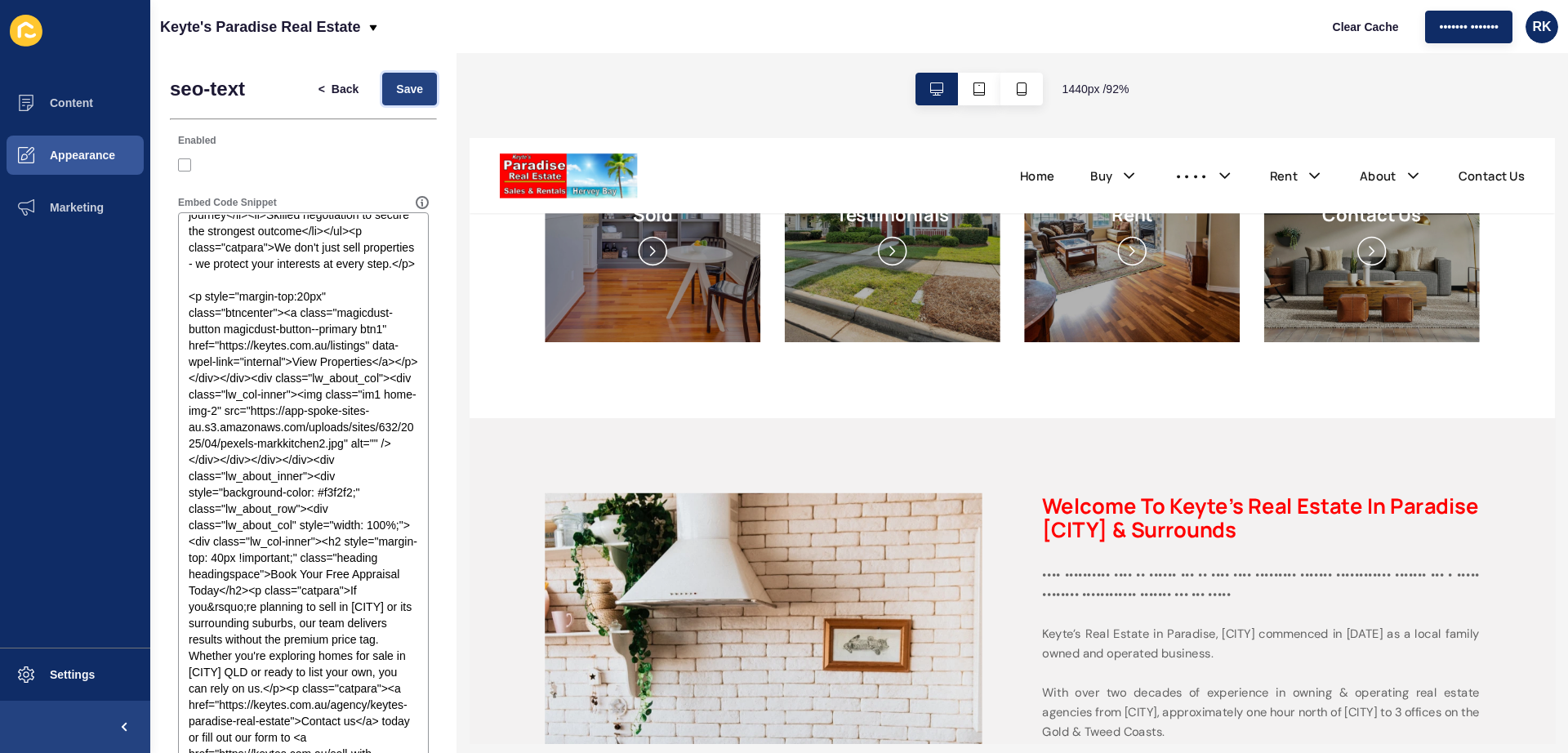 click on "Save" at bounding box center (409, 89) 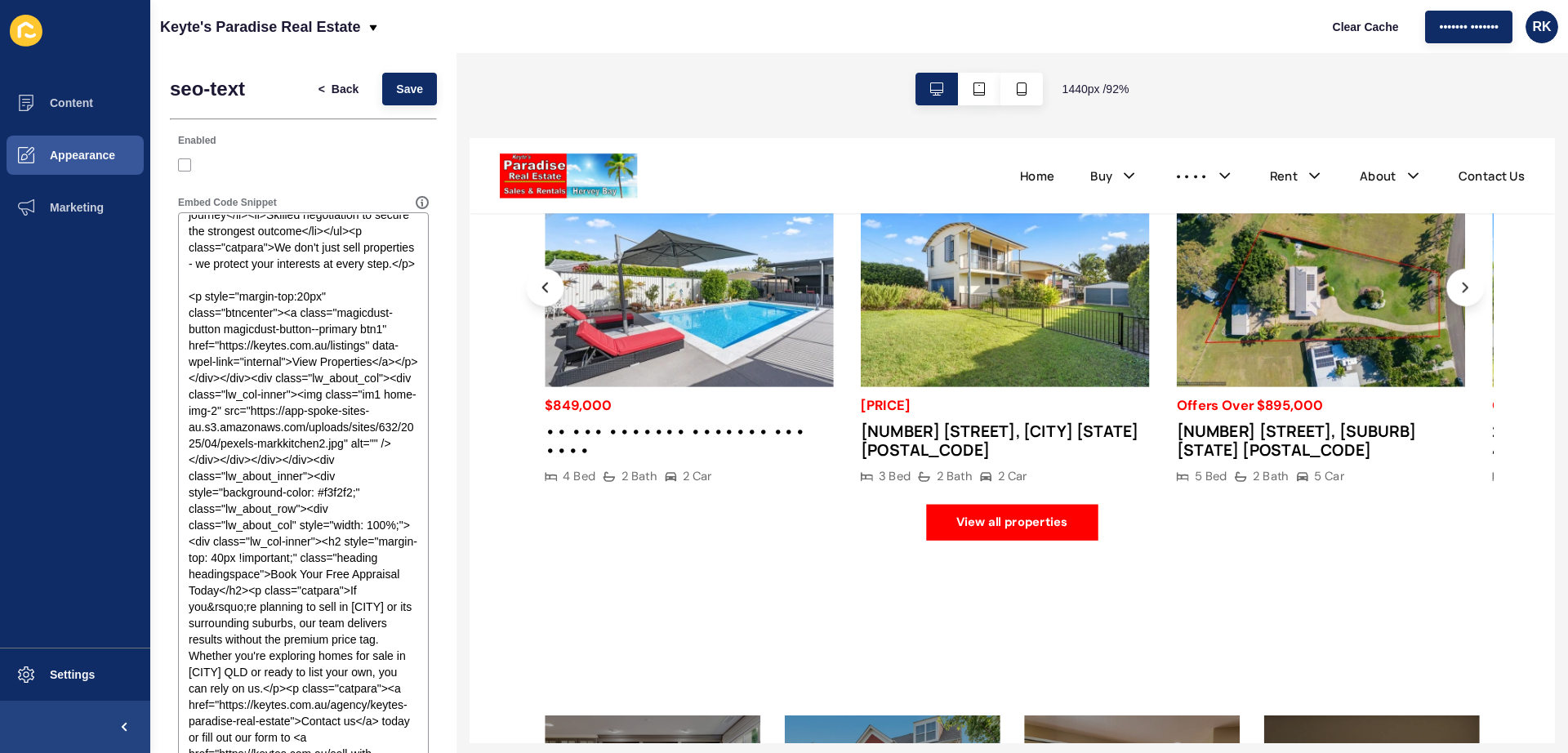 scroll, scrollTop: 919, scrollLeft: 0, axis: vertical 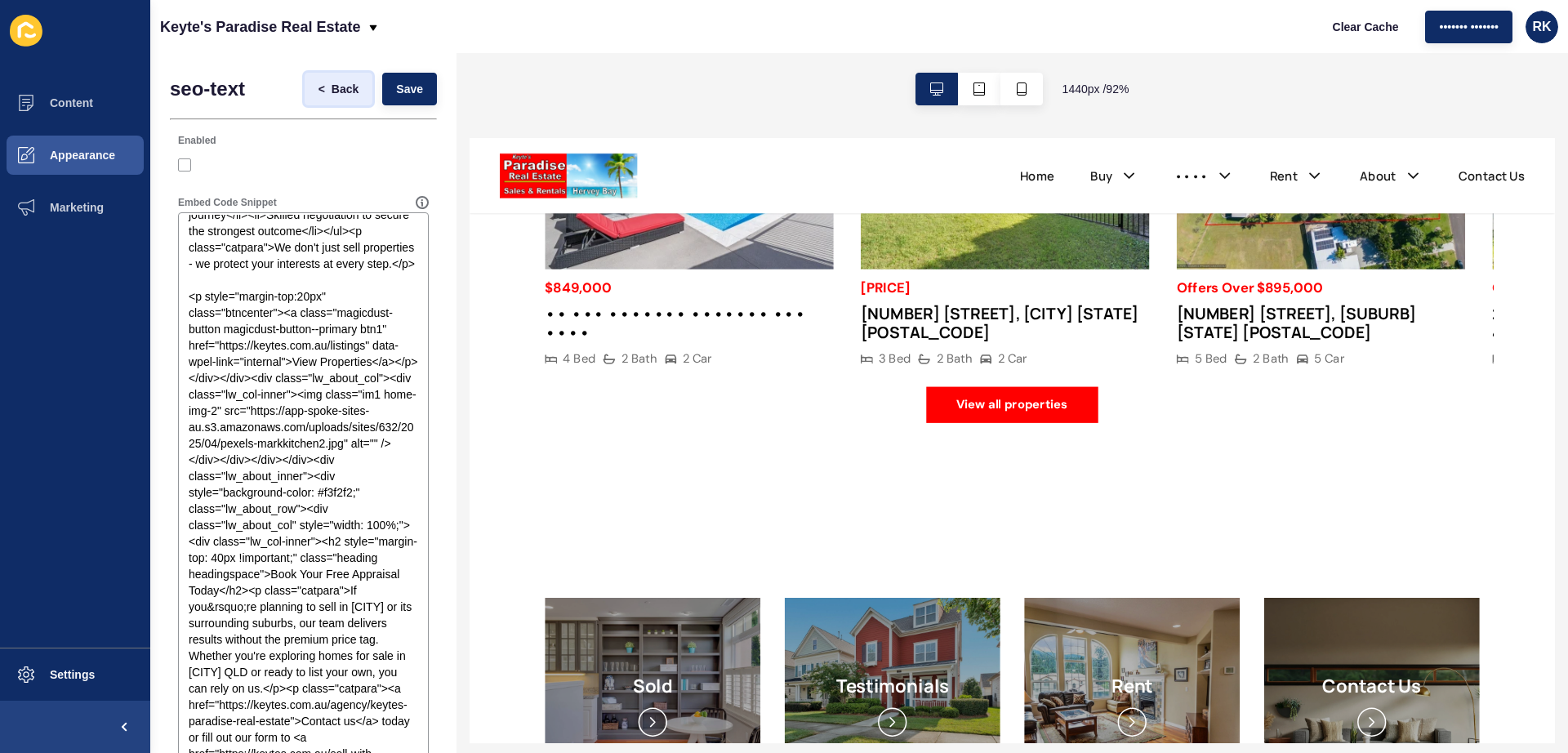 click on "< Back" at bounding box center [339, 89] 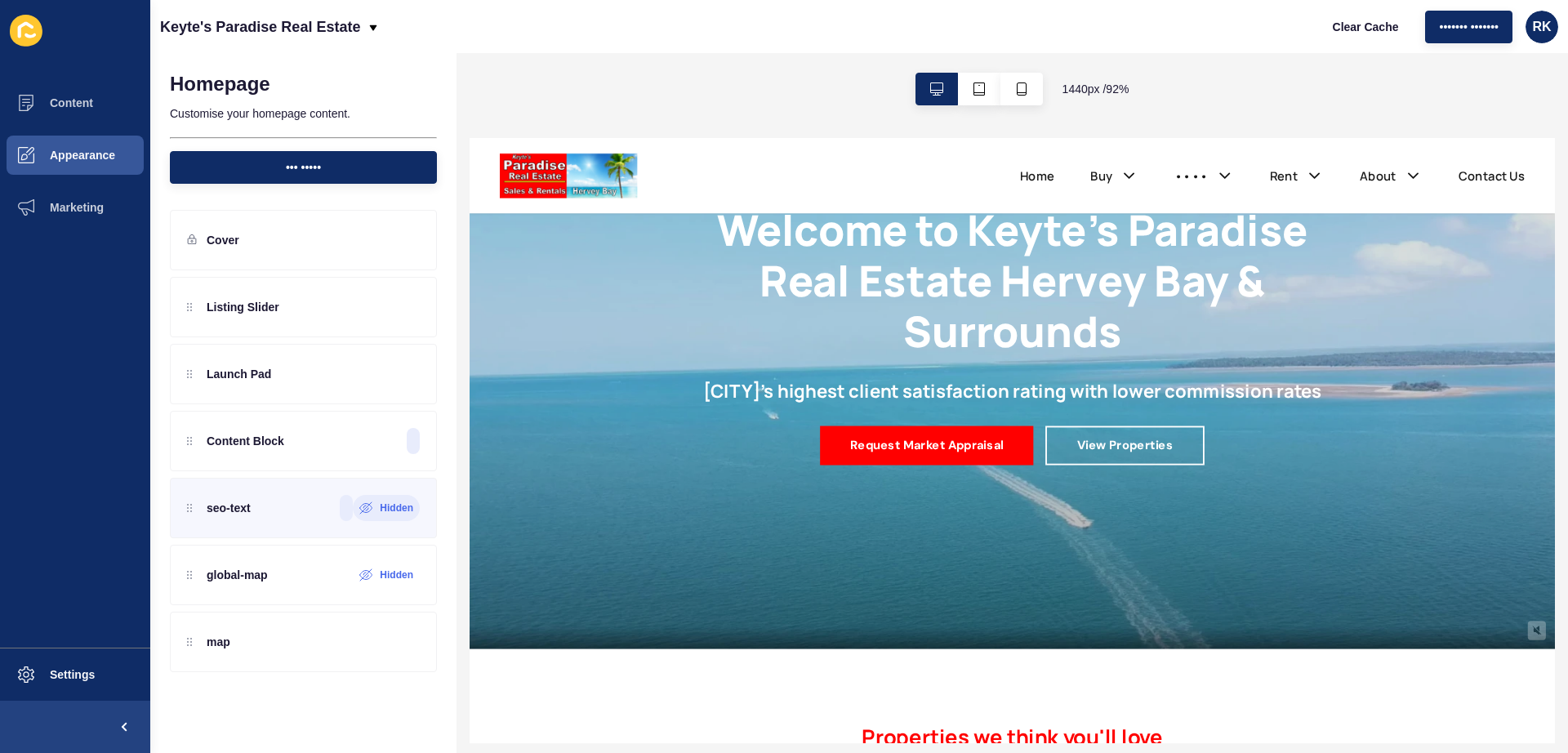 scroll, scrollTop: 0, scrollLeft: 0, axis: both 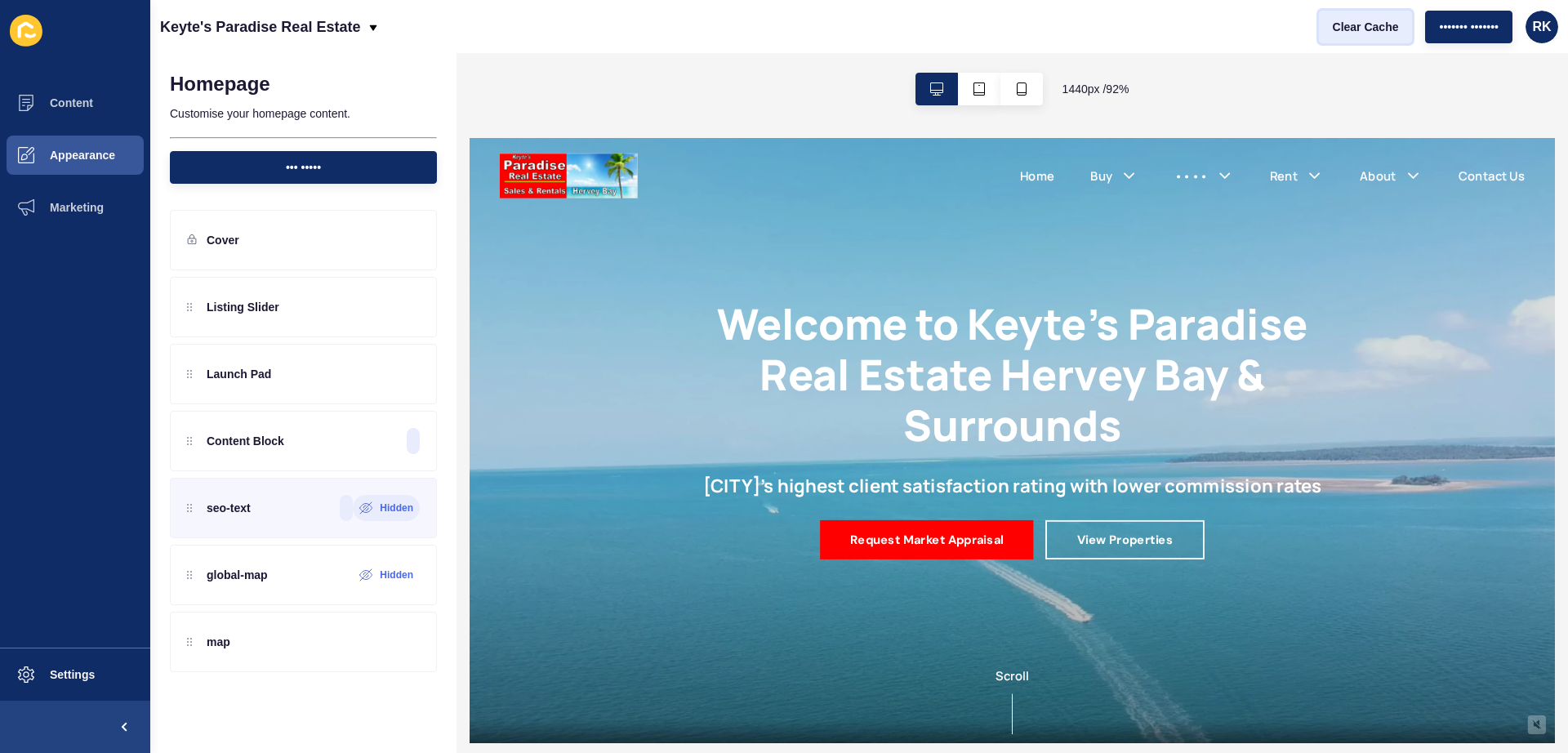 click on "Clear Cache" at bounding box center (1365, 27) 